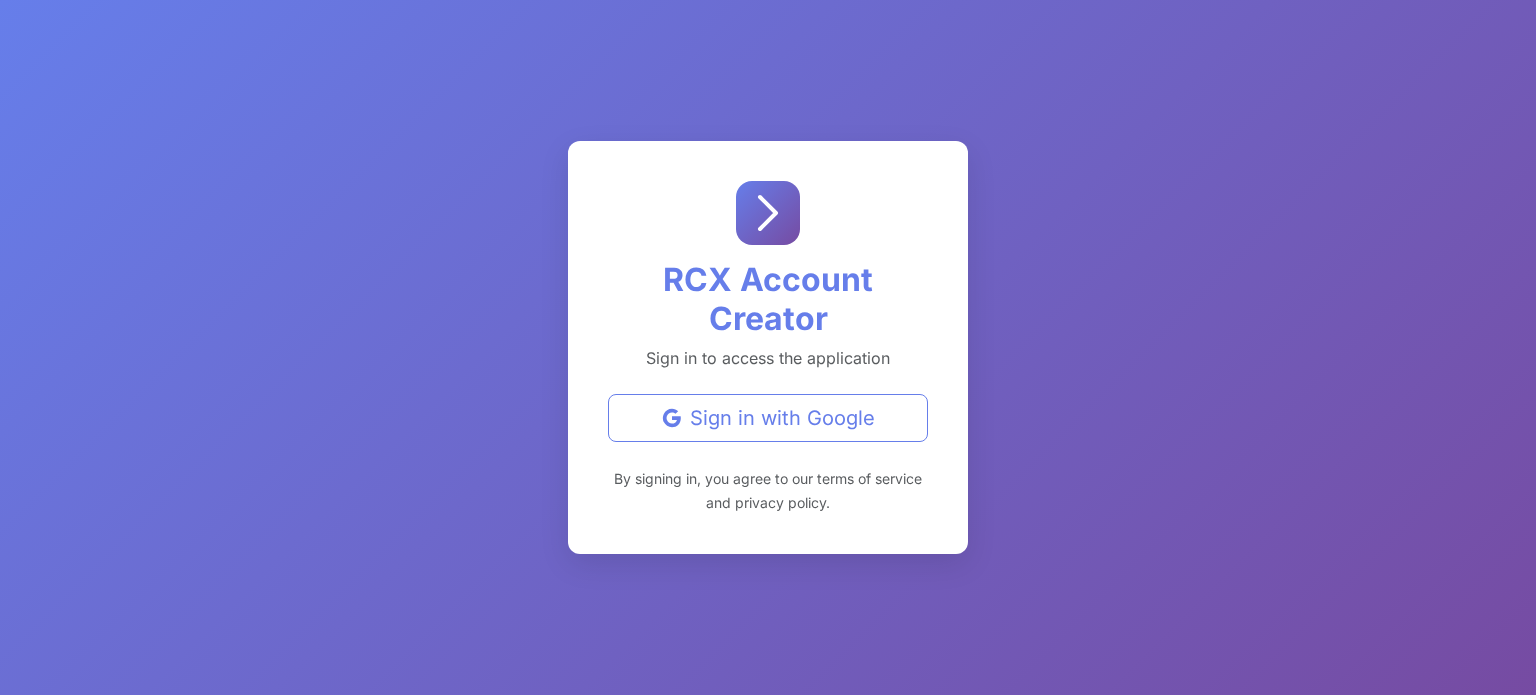 scroll, scrollTop: 0, scrollLeft: 0, axis: both 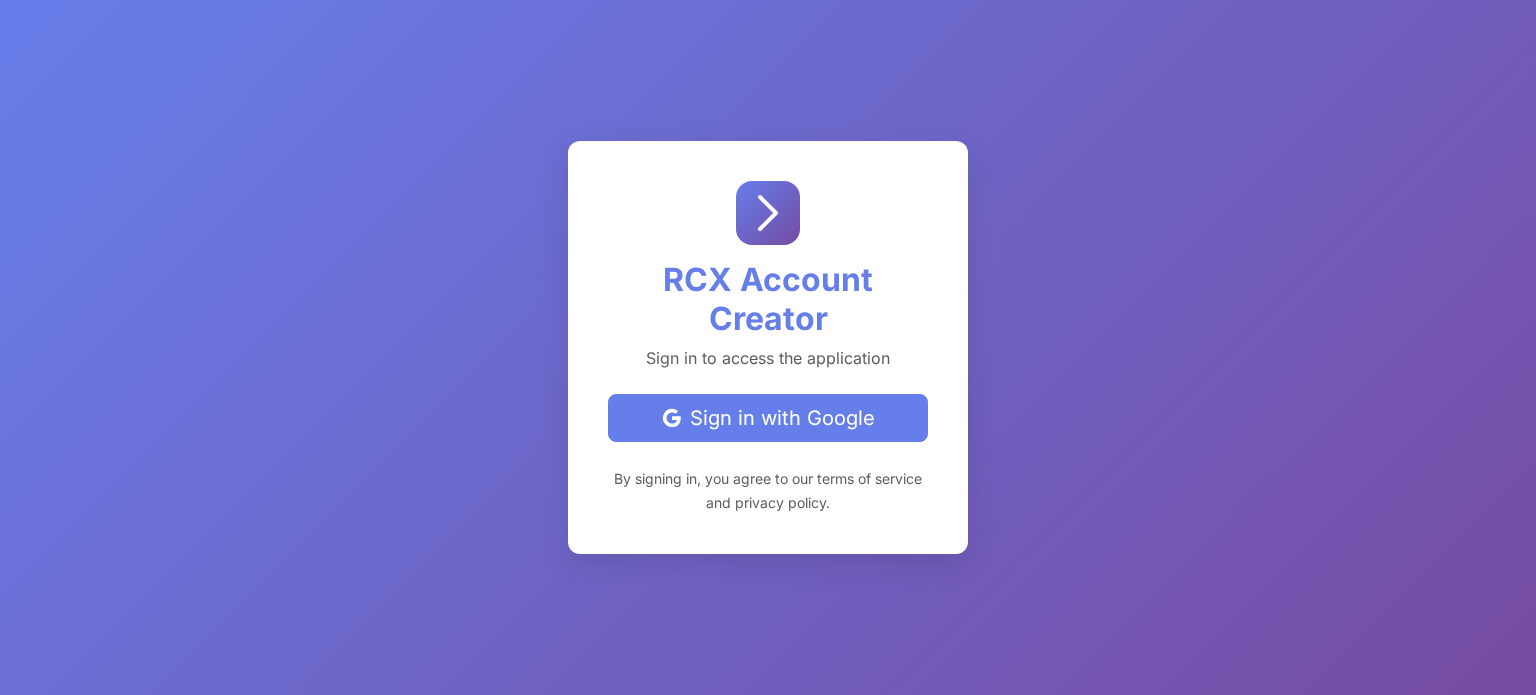 click on "Sign in with Google" 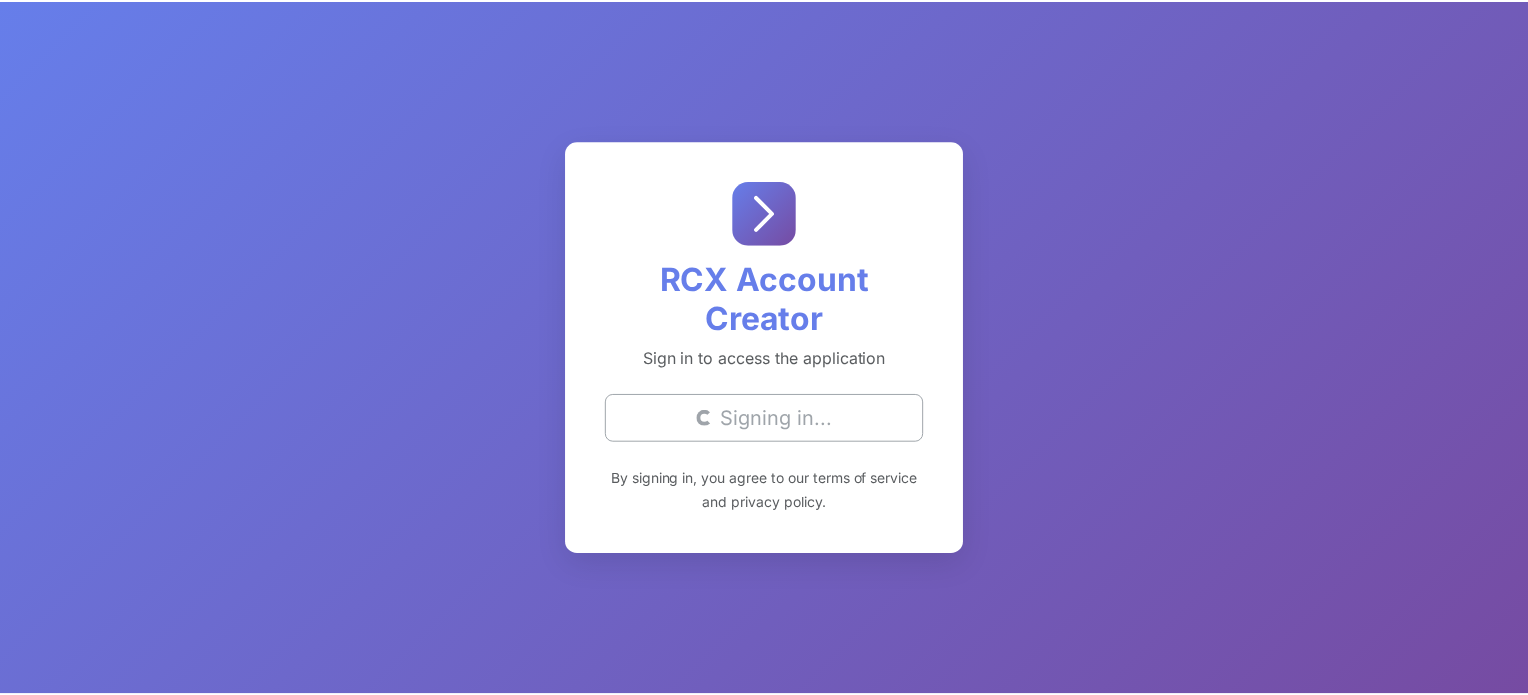 scroll, scrollTop: 0, scrollLeft: 0, axis: both 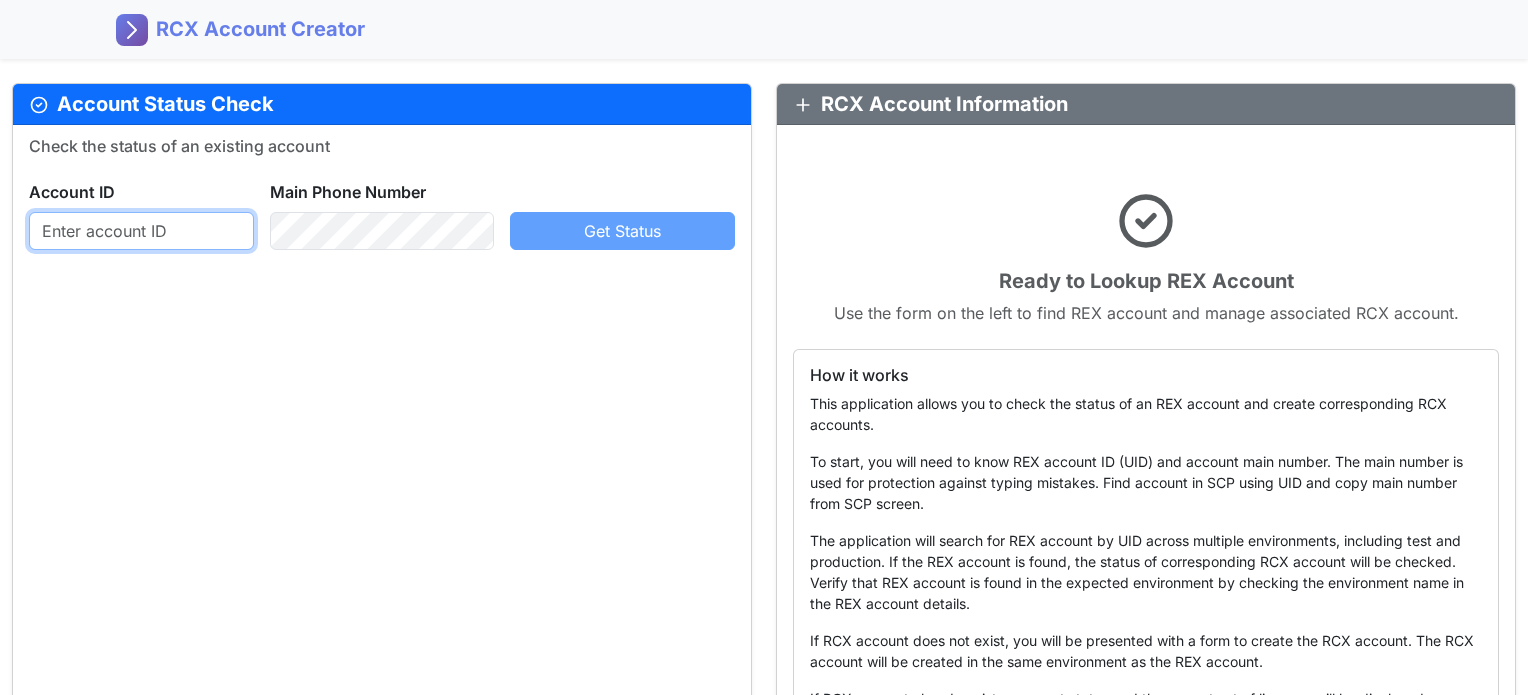 click 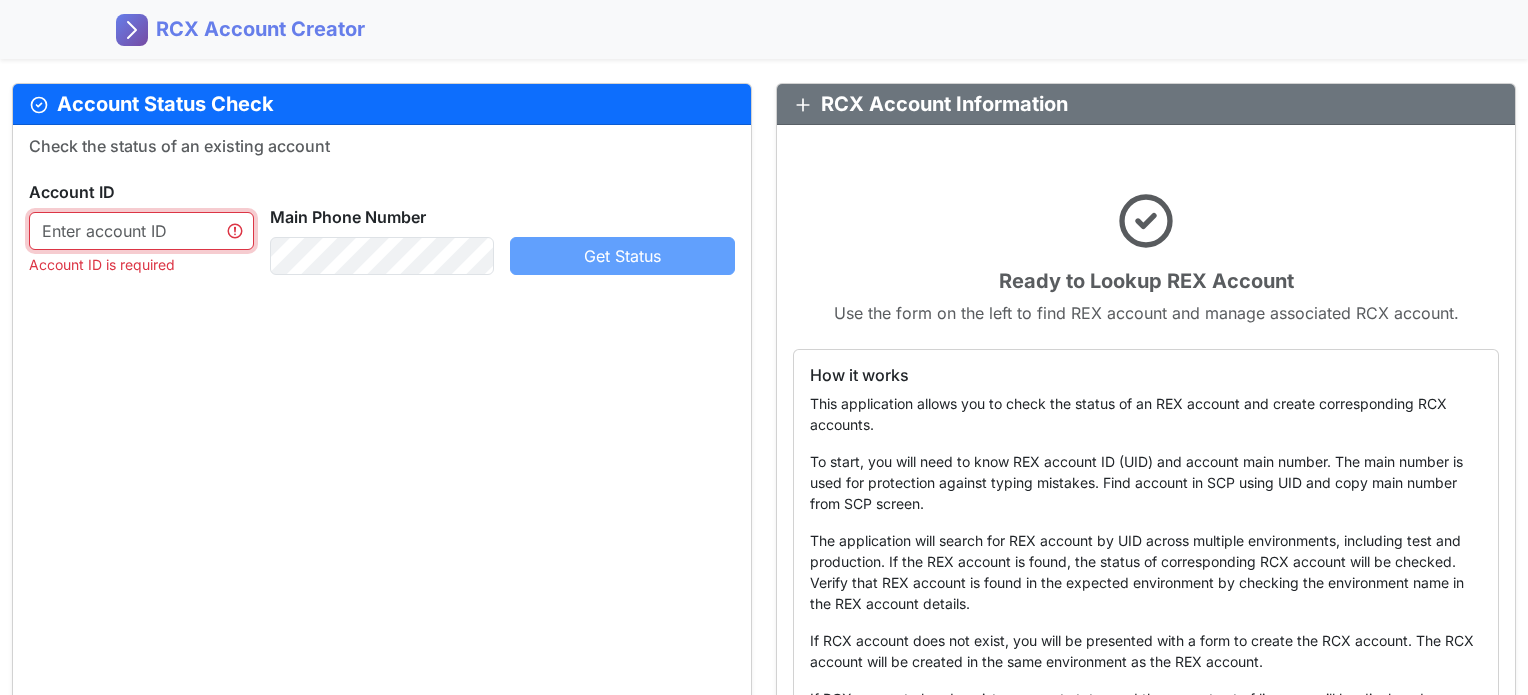 click 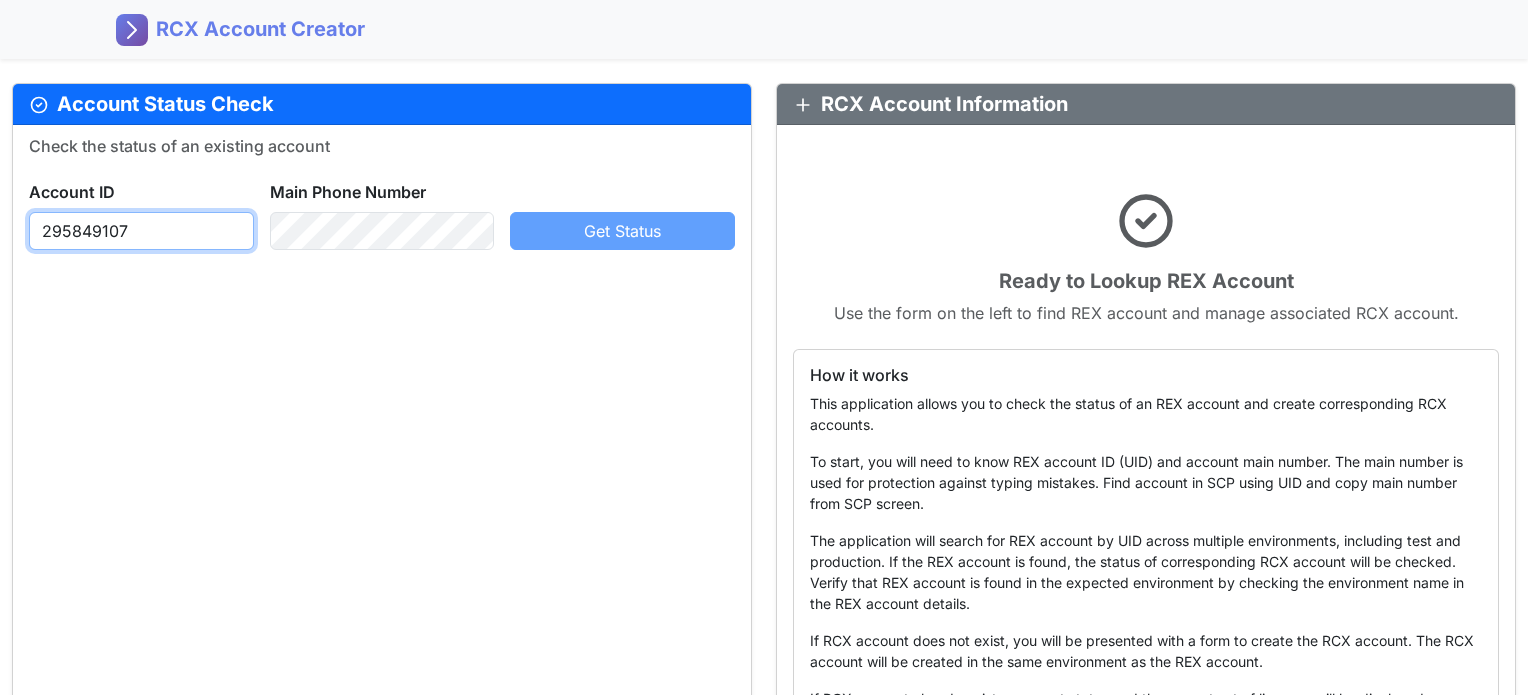 type on "295849107" 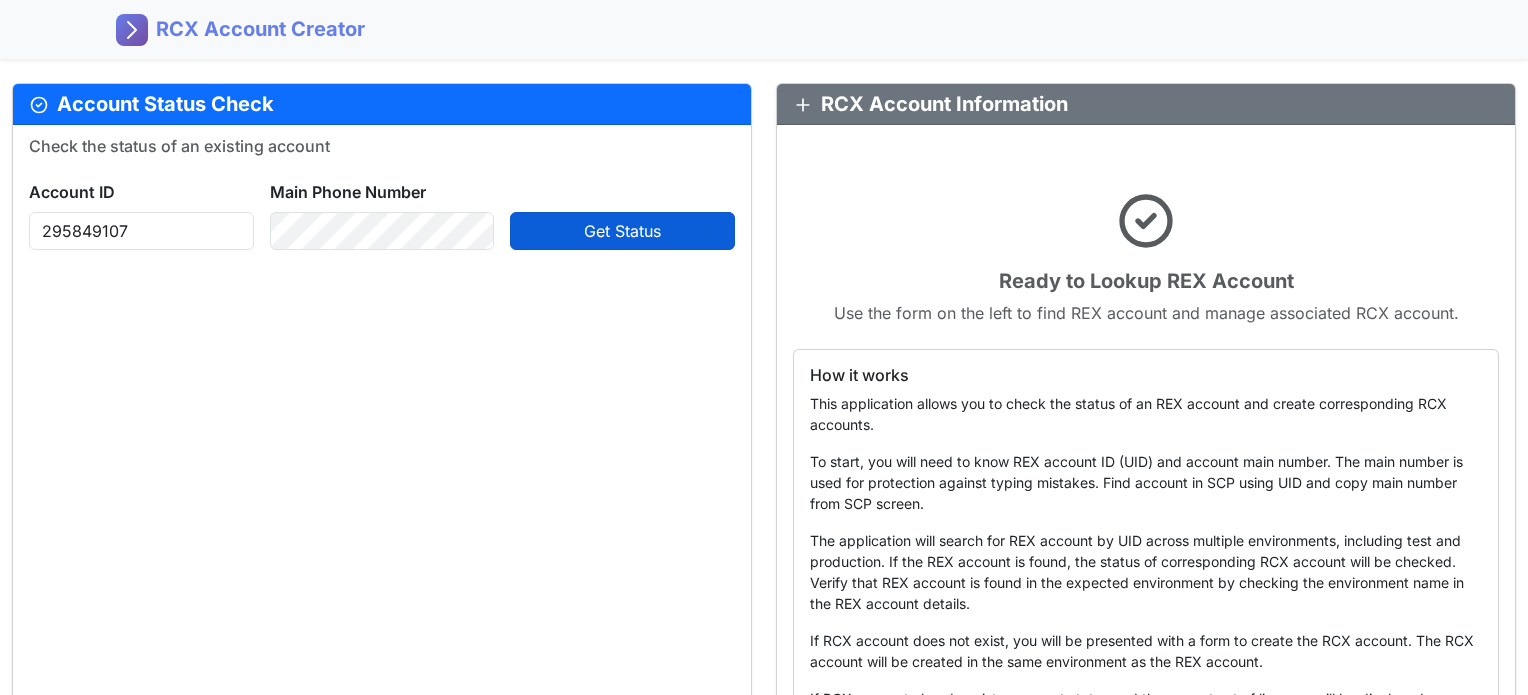 click on "Get Status" 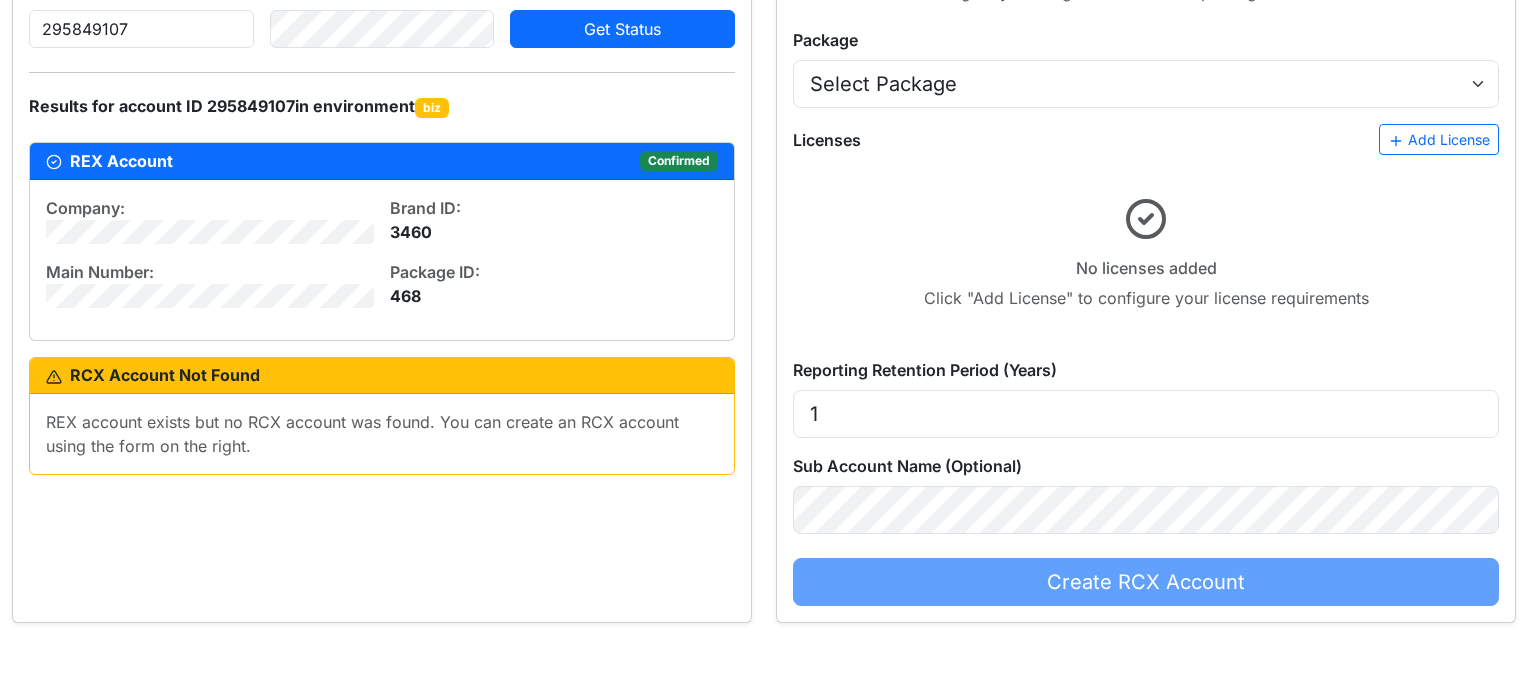 scroll, scrollTop: 172, scrollLeft: 0, axis: vertical 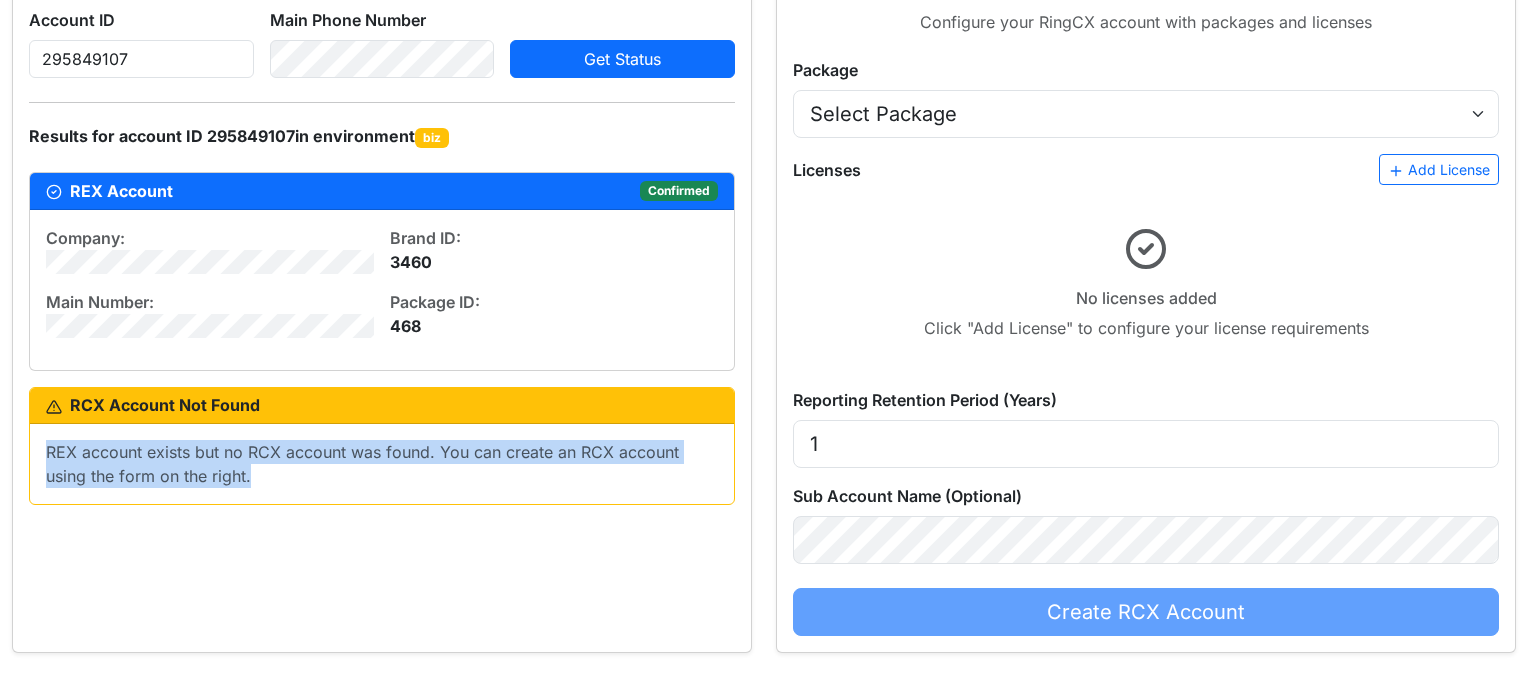 drag, startPoint x: 351, startPoint y: 479, endPoint x: 39, endPoint y: 434, distance: 315.2285 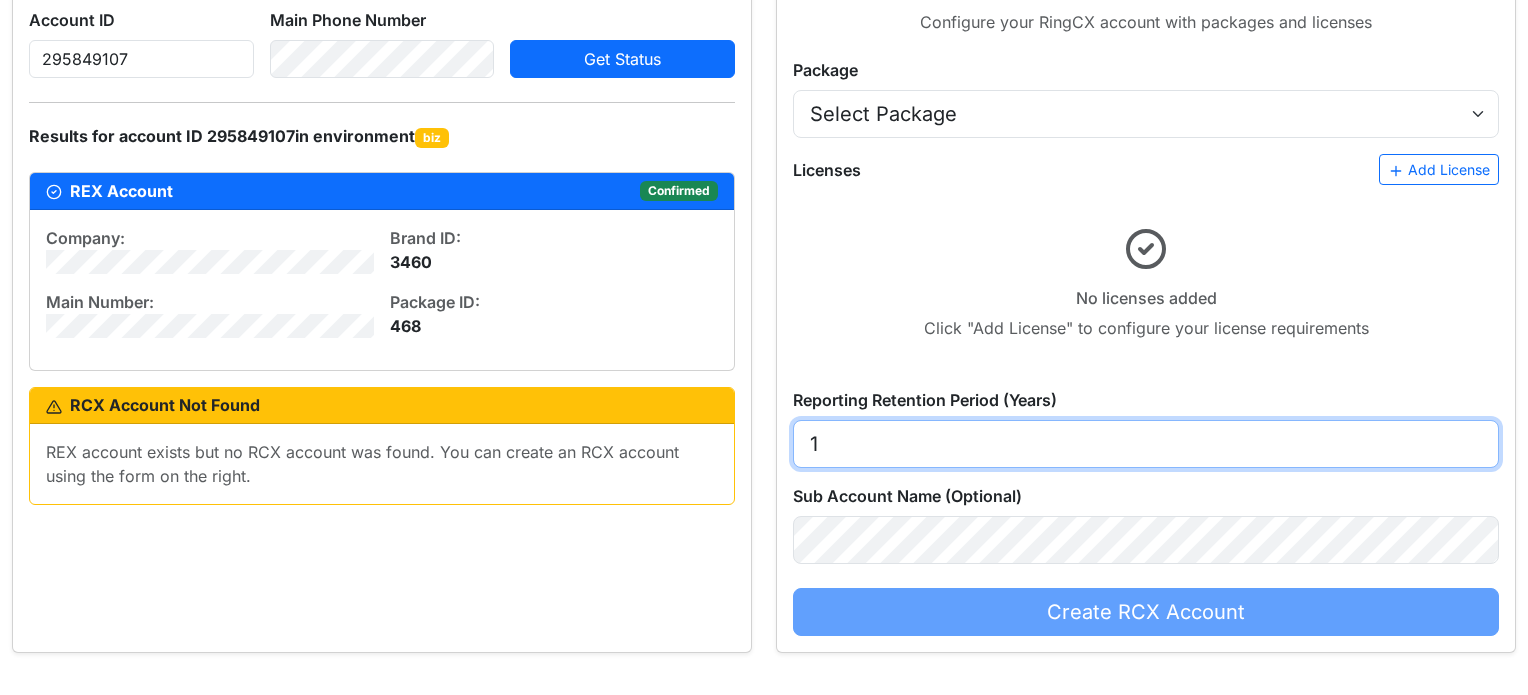 click on "1" at bounding box center (1146, 444) 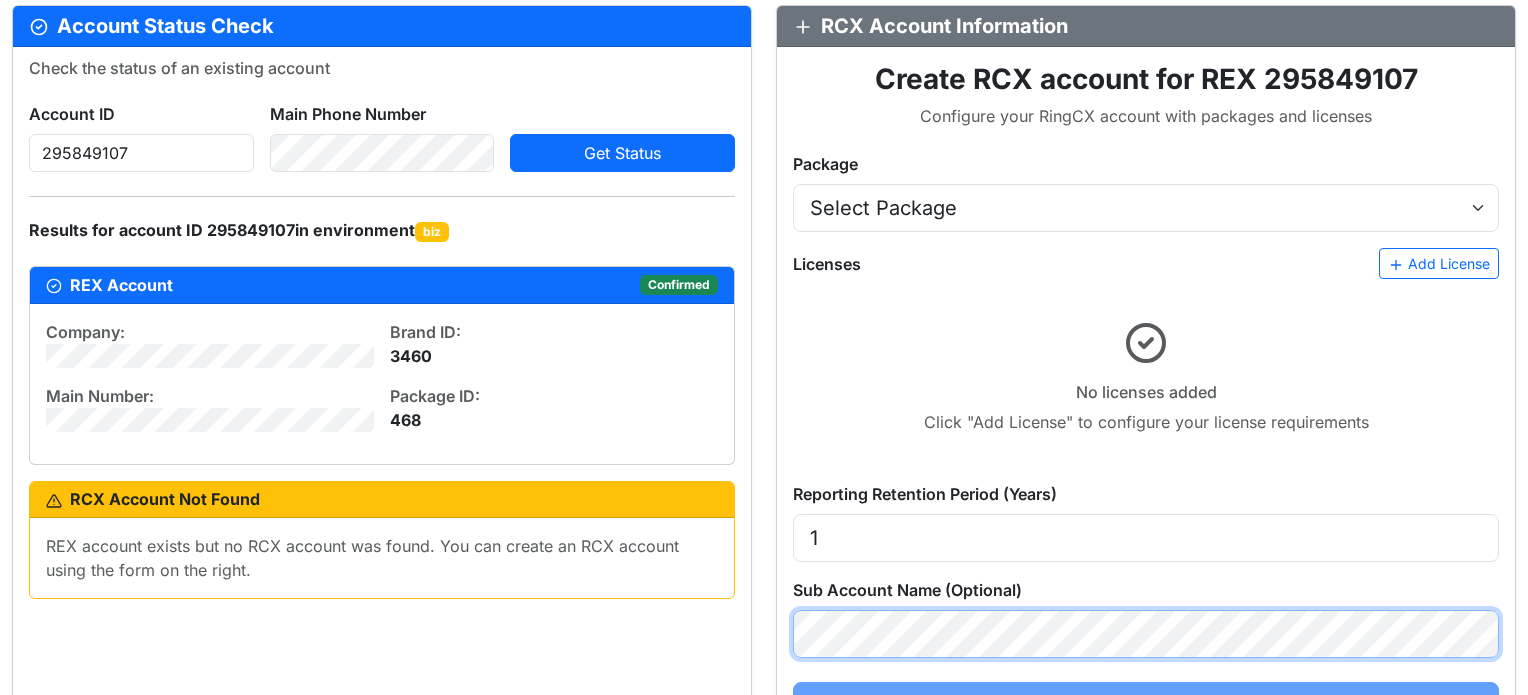 scroll, scrollTop: 0, scrollLeft: 0, axis: both 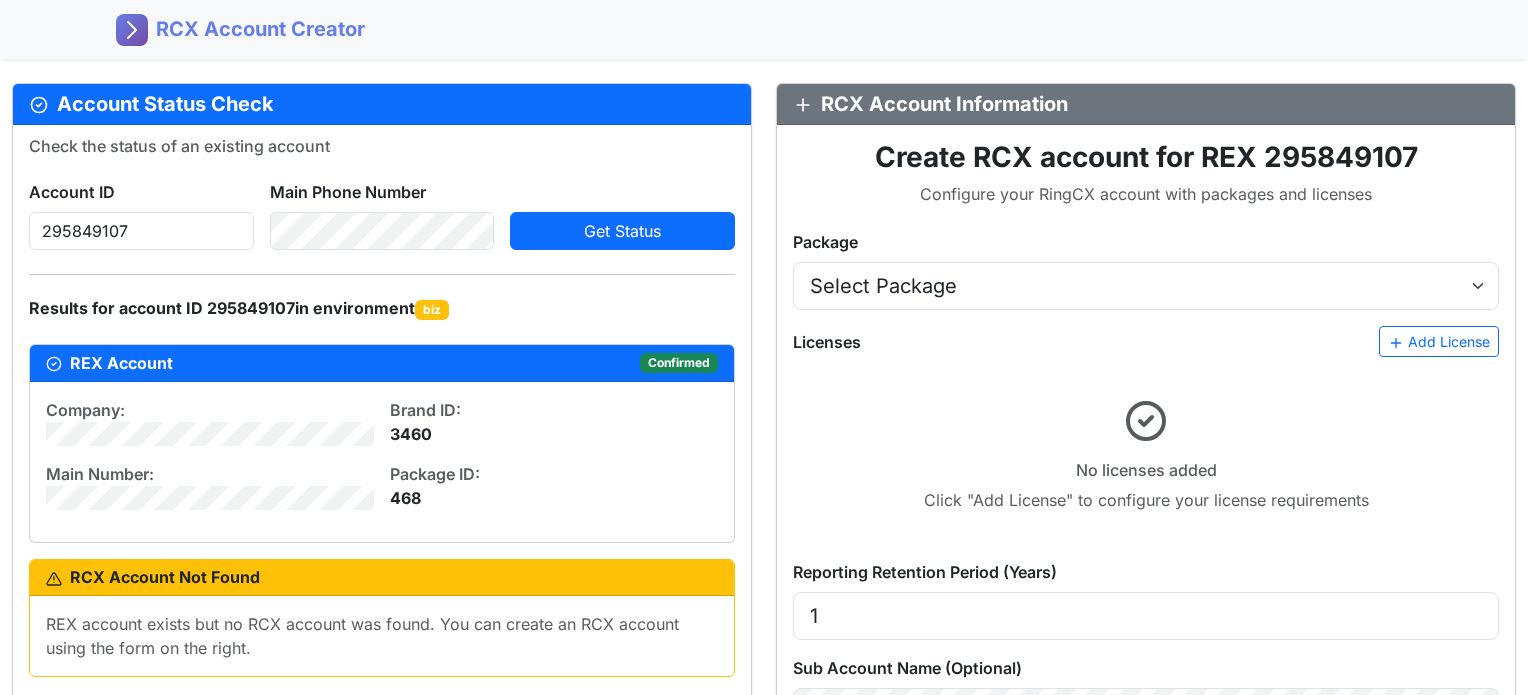 click on "Package Select Package  AT&T RingCX Named Seats (USD) - [2922005:16506005]   AT&T RingCX Concurrent Seats (USD) - [2923005:16505005]" 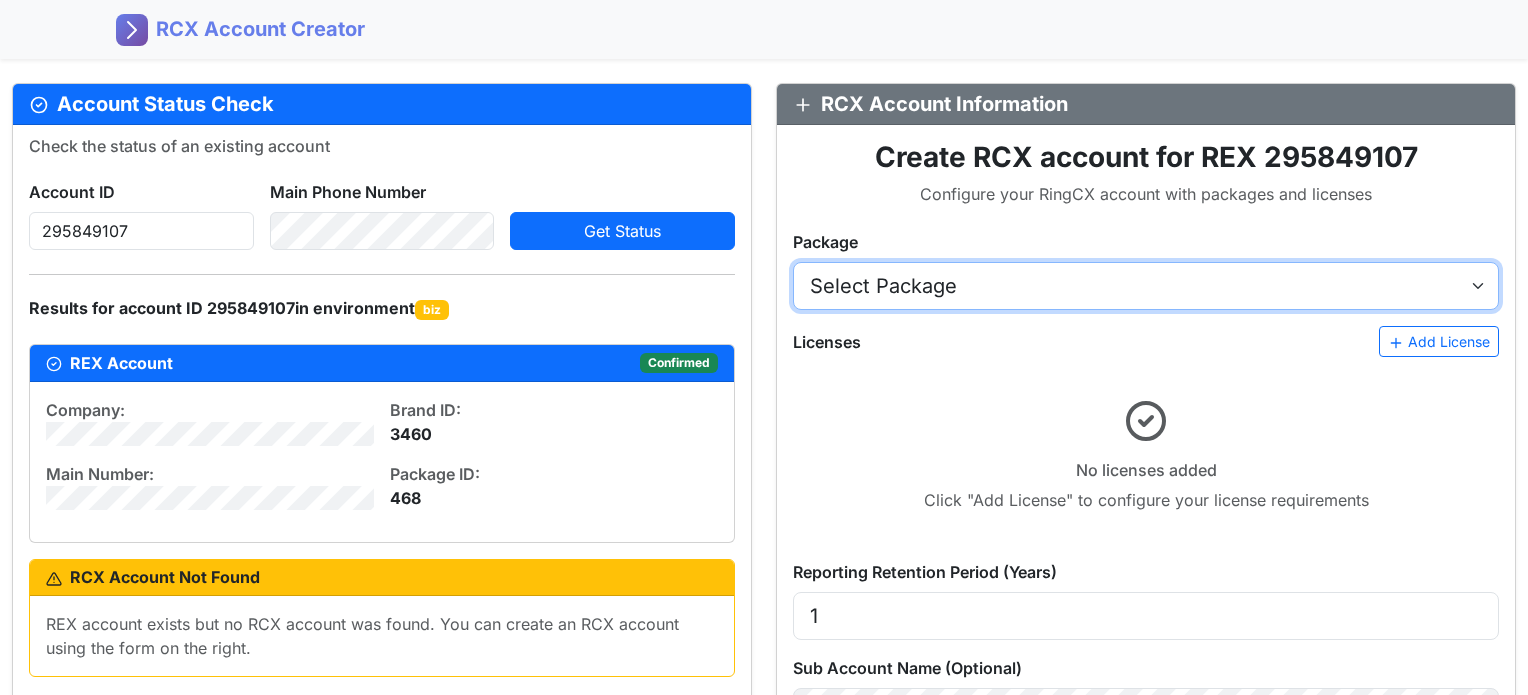click on "Select Package AT&T RingCX Named Seats (USD) - [PACKAGE_ID:LICENSE_ID] AT&T RingCX Concurrent Seats (USD) - [PACKAGE_ID:LICENSE_ID]" at bounding box center (1146, 286) 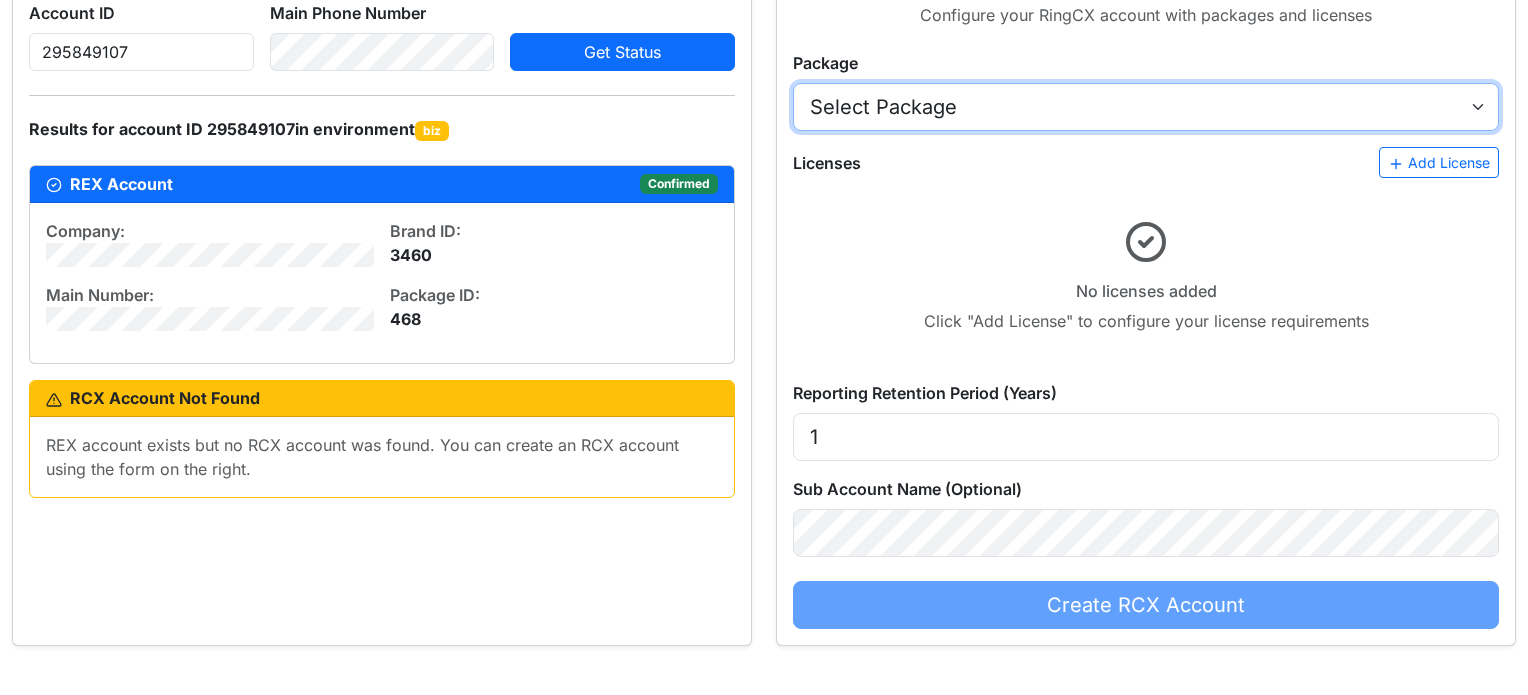 scroll, scrollTop: 272, scrollLeft: 0, axis: vertical 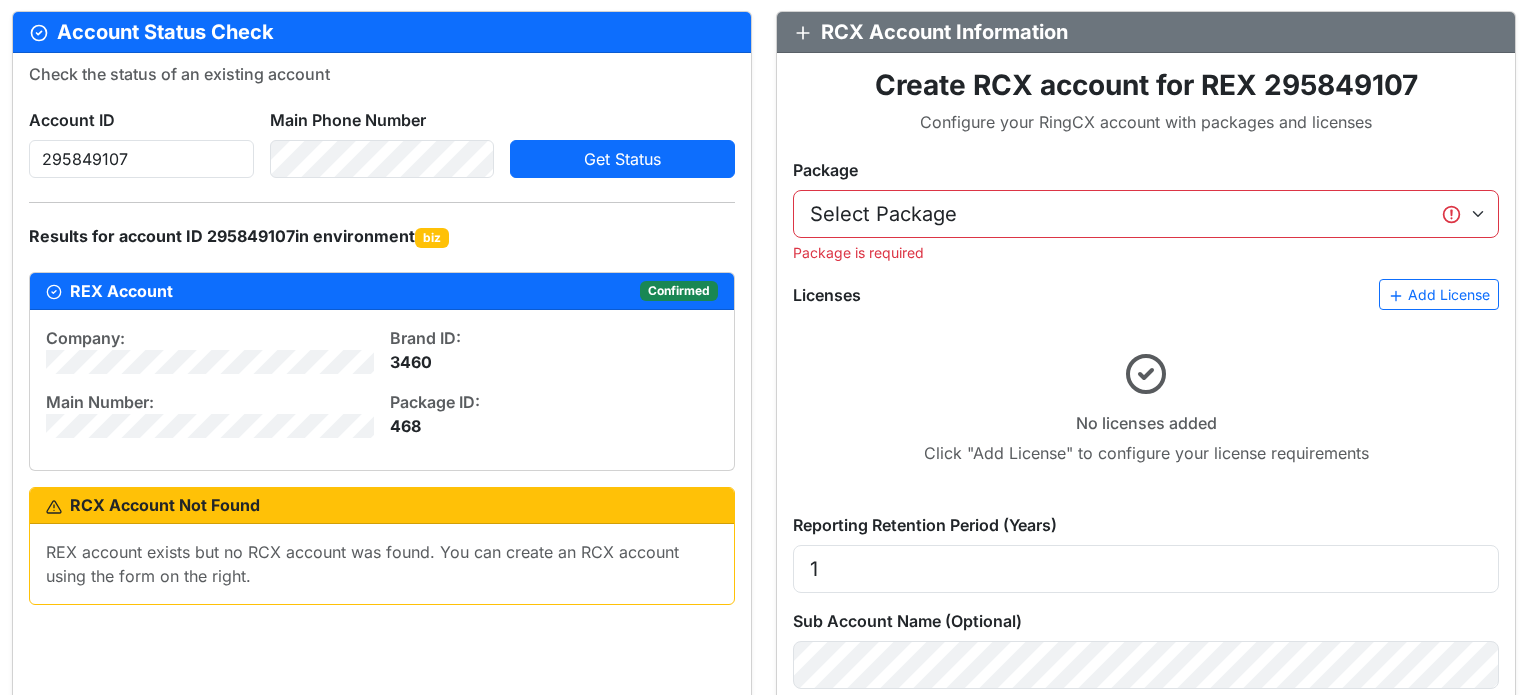 click on "No licenses added Click "Add License" to configure your license requirements" 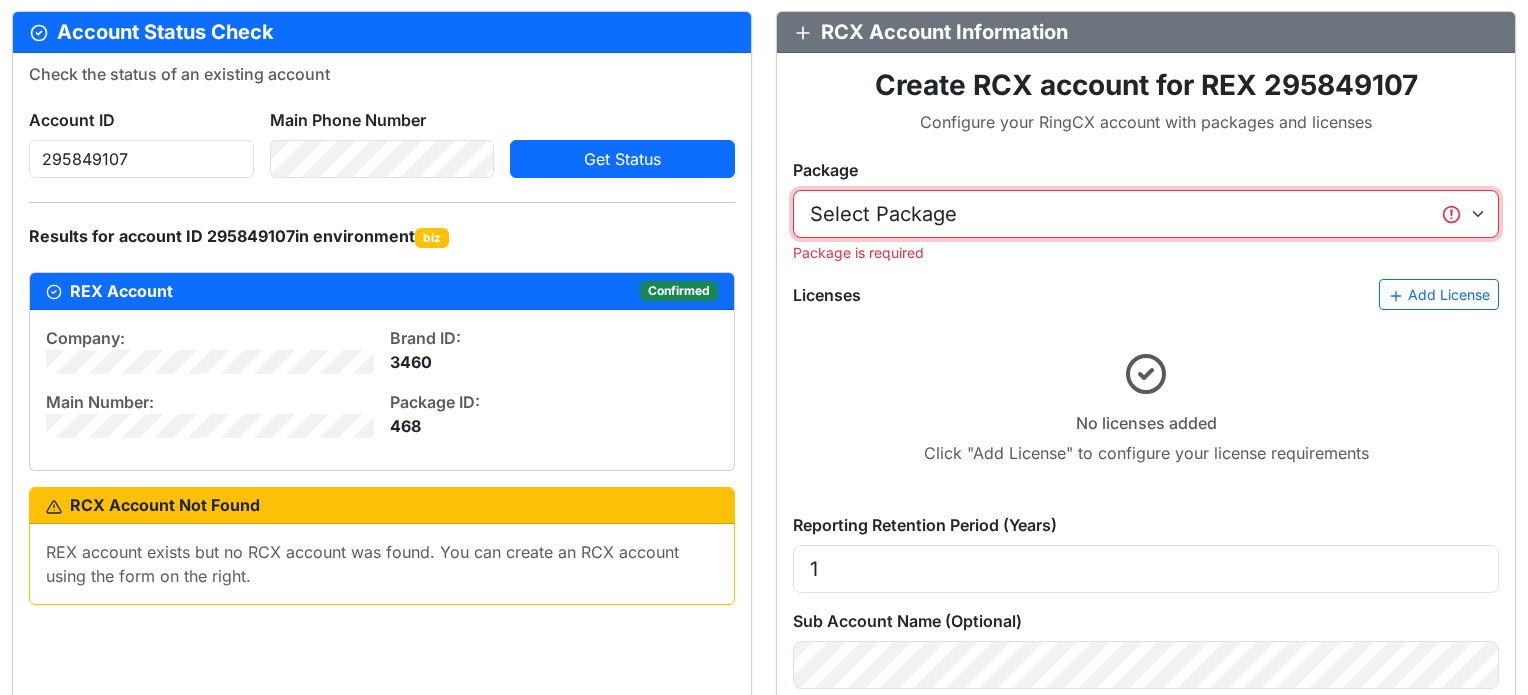 click on "Select Package AT&T RingCX Named Seats (USD) - [PACKAGE_ID:LICENSE_ID] AT&T RingCX Concurrent Seats (USD) - [PACKAGE_ID:LICENSE_ID]" at bounding box center (1146, 214) 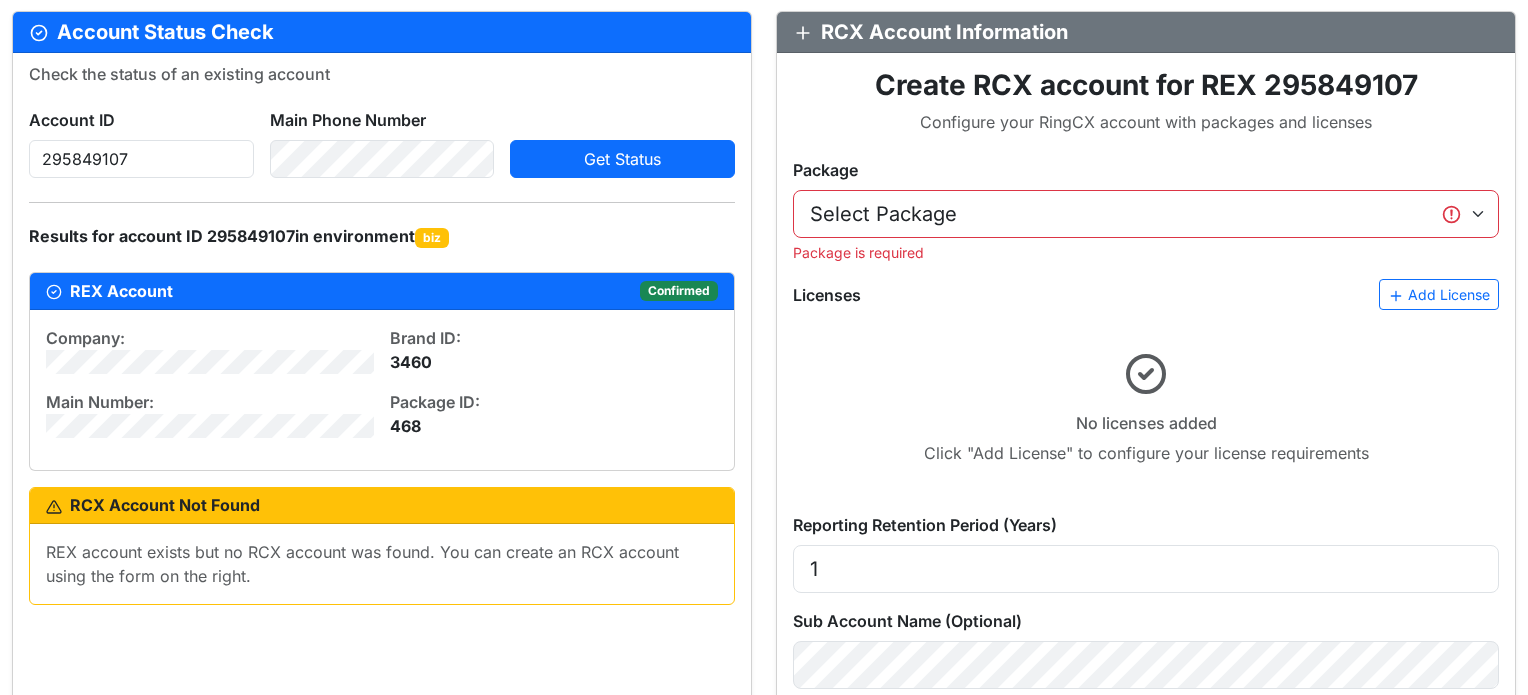 click on "No licenses added Click "Add License" to configure your license requirements" 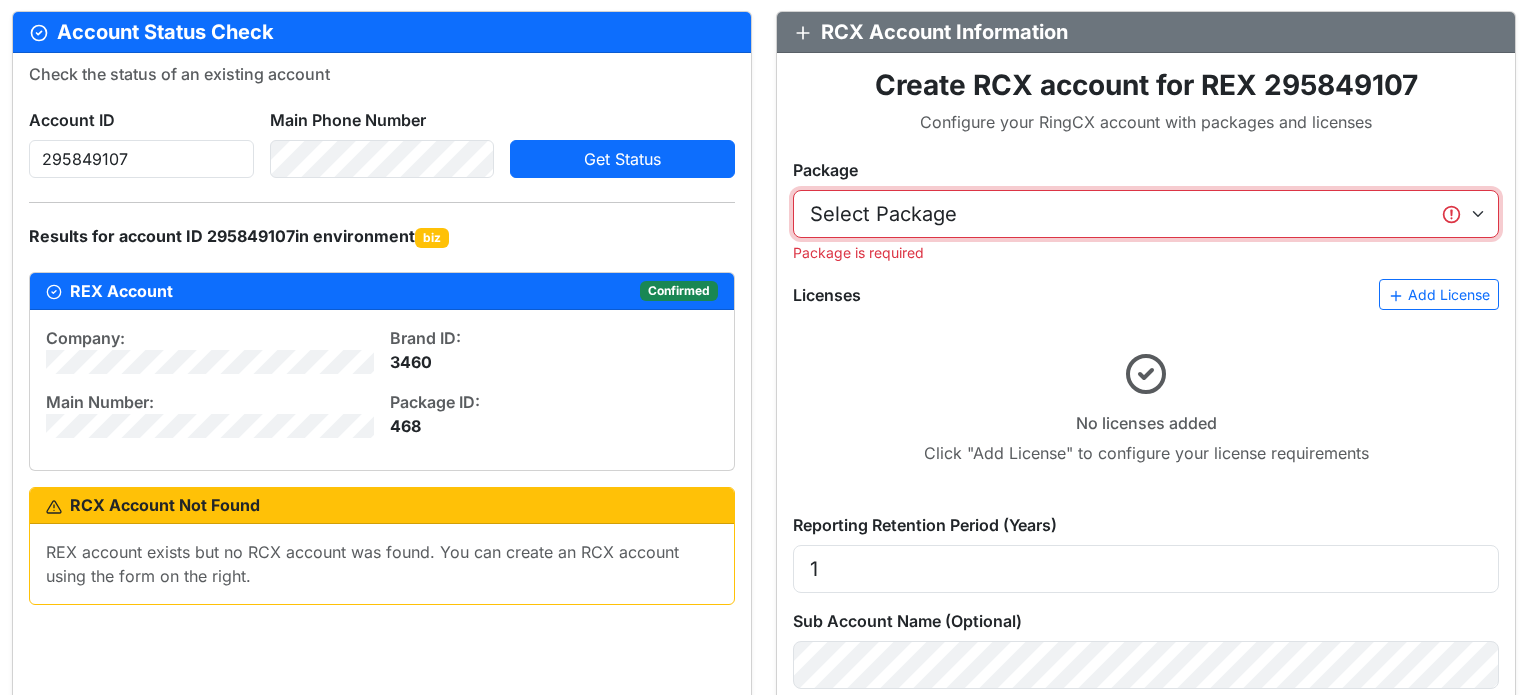 click on "Select Package AT&T RingCX Named Seats (USD) - [PACKAGE_ID:LICENSE_ID] AT&T RingCX Concurrent Seats (USD) - [PACKAGE_ID:LICENSE_ID]" at bounding box center [1146, 214] 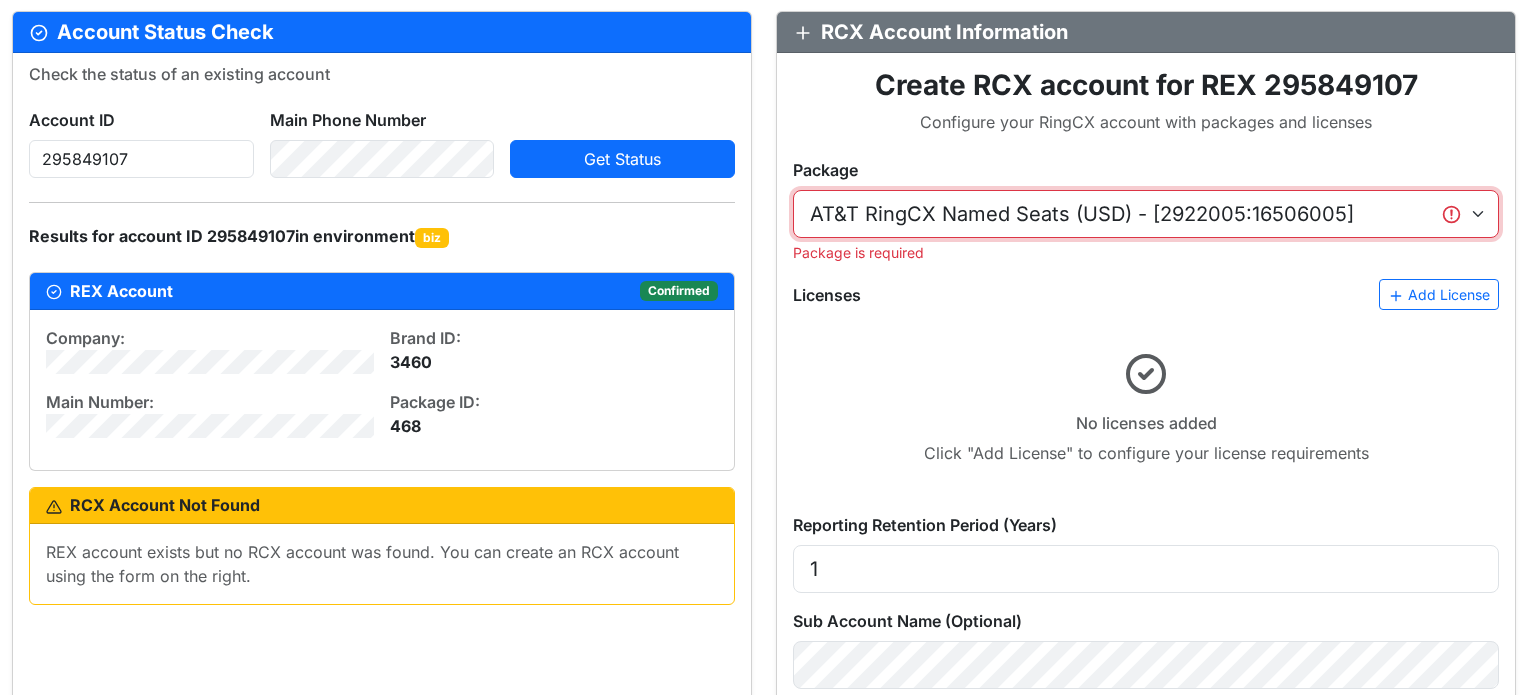 click on "Select Package AT&T RingCX Named Seats (USD) - [PACKAGE_ID:LICENSE_ID] AT&T RingCX Concurrent Seats (USD) - [PACKAGE_ID:LICENSE_ID]" at bounding box center (1146, 214) 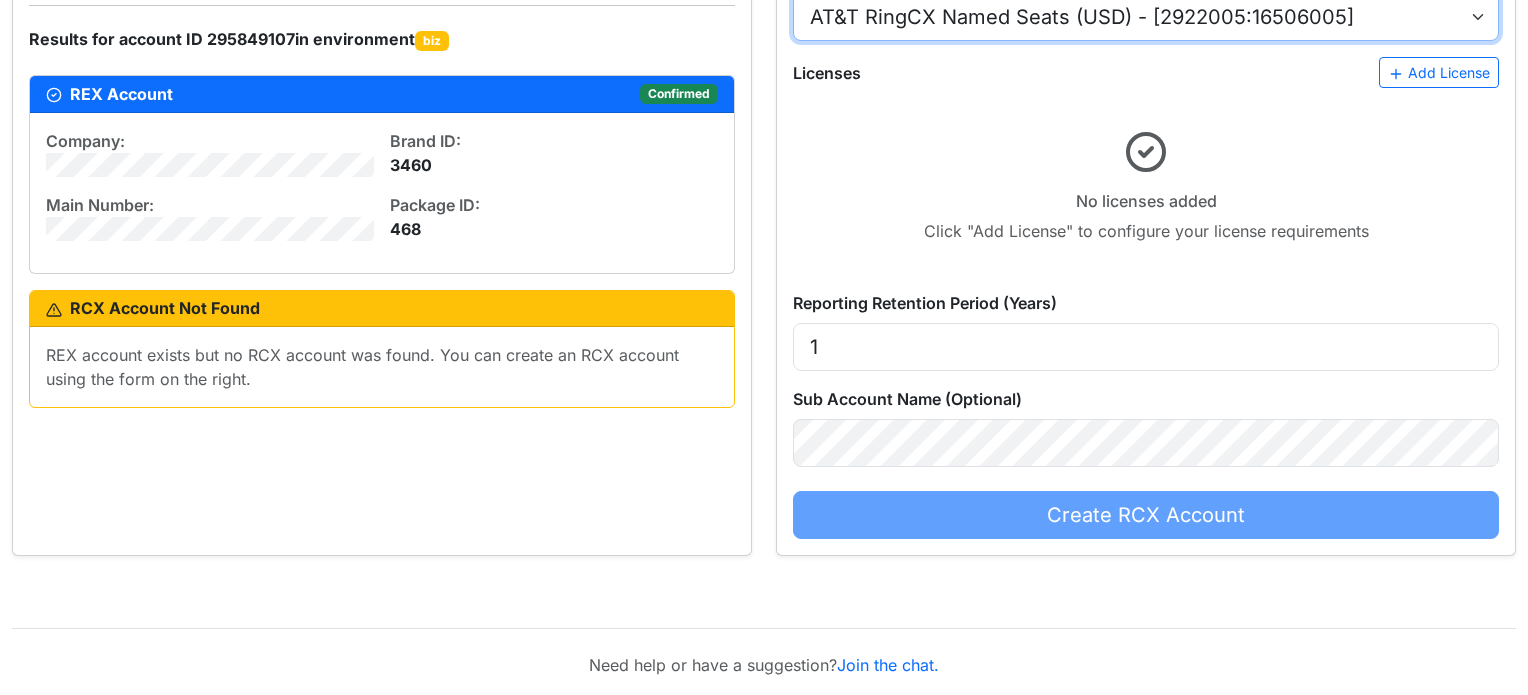 scroll, scrollTop: 272, scrollLeft: 0, axis: vertical 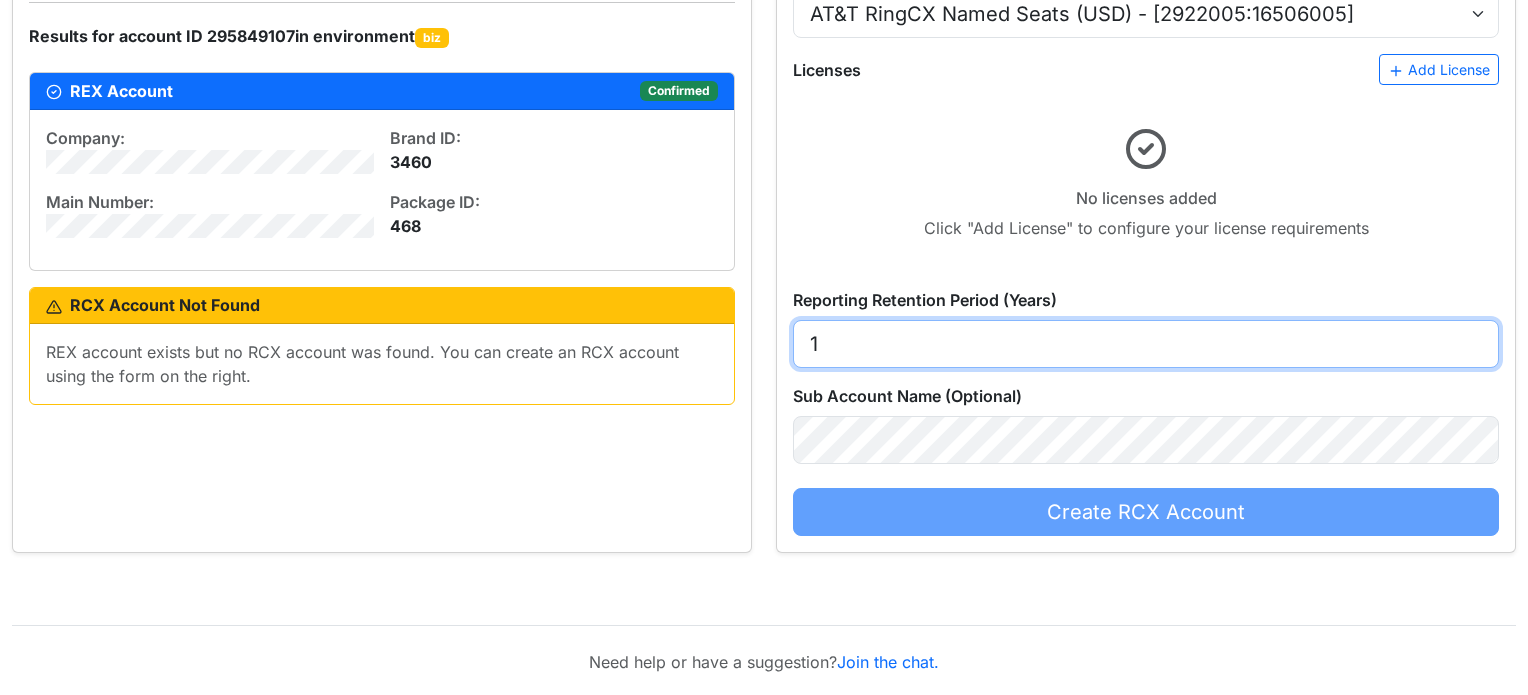 click on "1" at bounding box center [1146, 344] 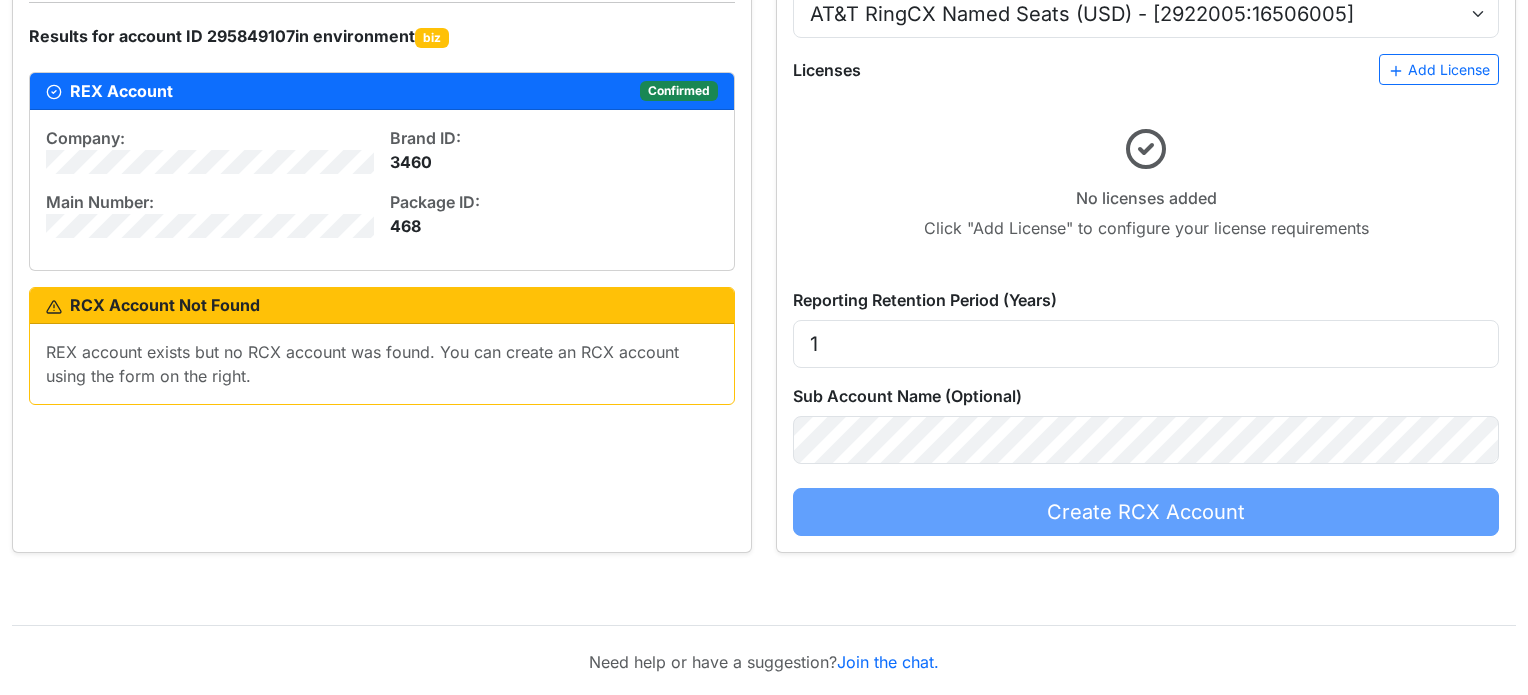 click on "Package Select Package  AT&T RingCX Named Seats (USD) - [2922005:16506005]   AT&T RingCX Concurrent Seats (USD) - [2923005:16505005]  Licenses  Add License  No licenses added Click "Add License" to configure your license requirements Reporting Retention Period (Years) 1 Sub Account Name (Optional) Create RCX Account" 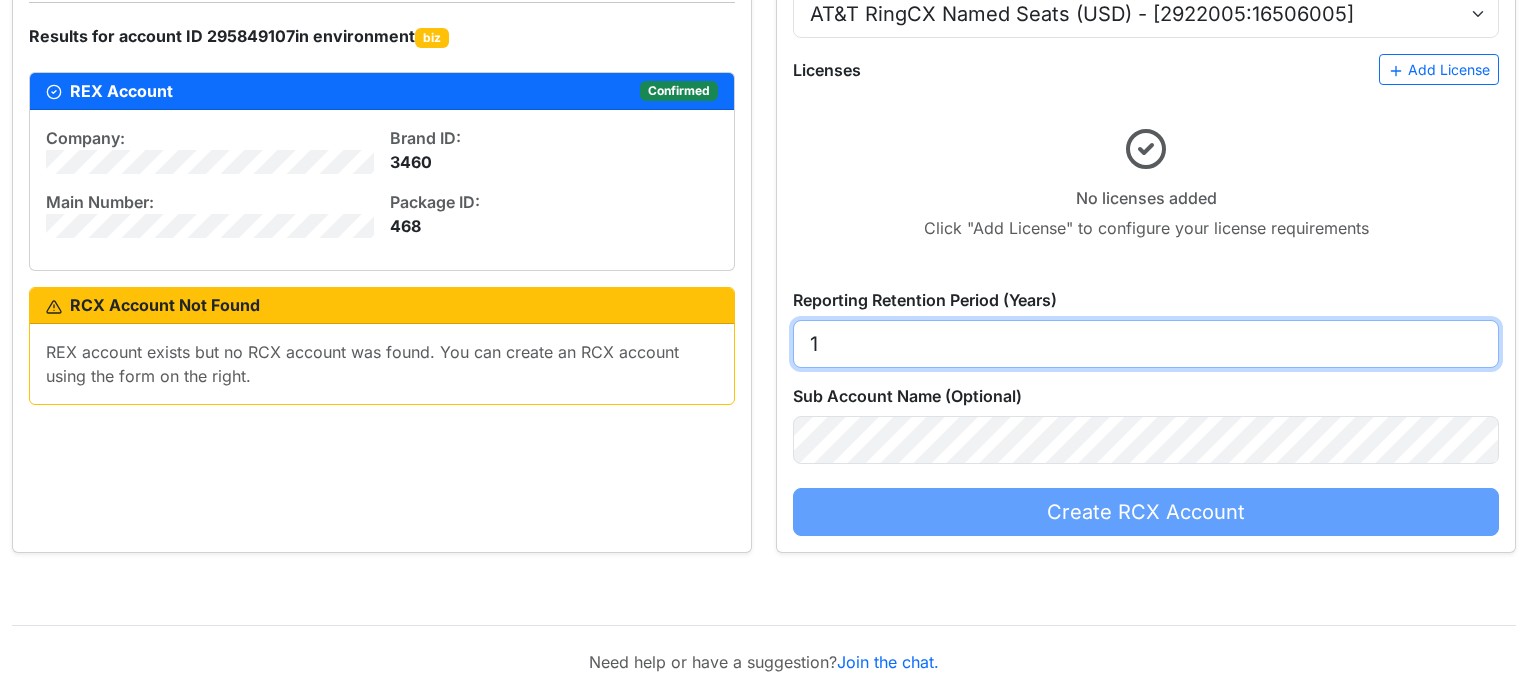 drag, startPoint x: 885, startPoint y: 359, endPoint x: 676, endPoint y: 352, distance: 209.11719 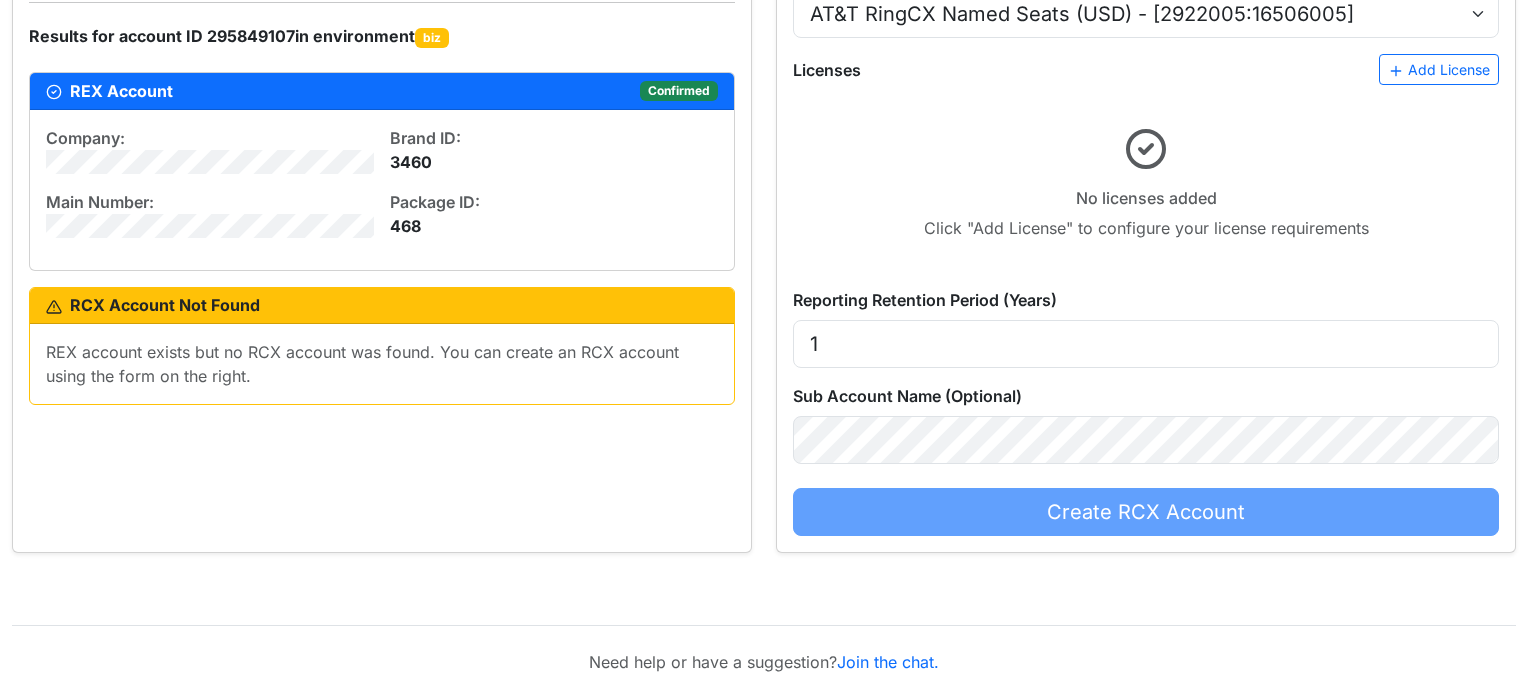 click on "No licenses added Click "Add License" to configure your license requirements" 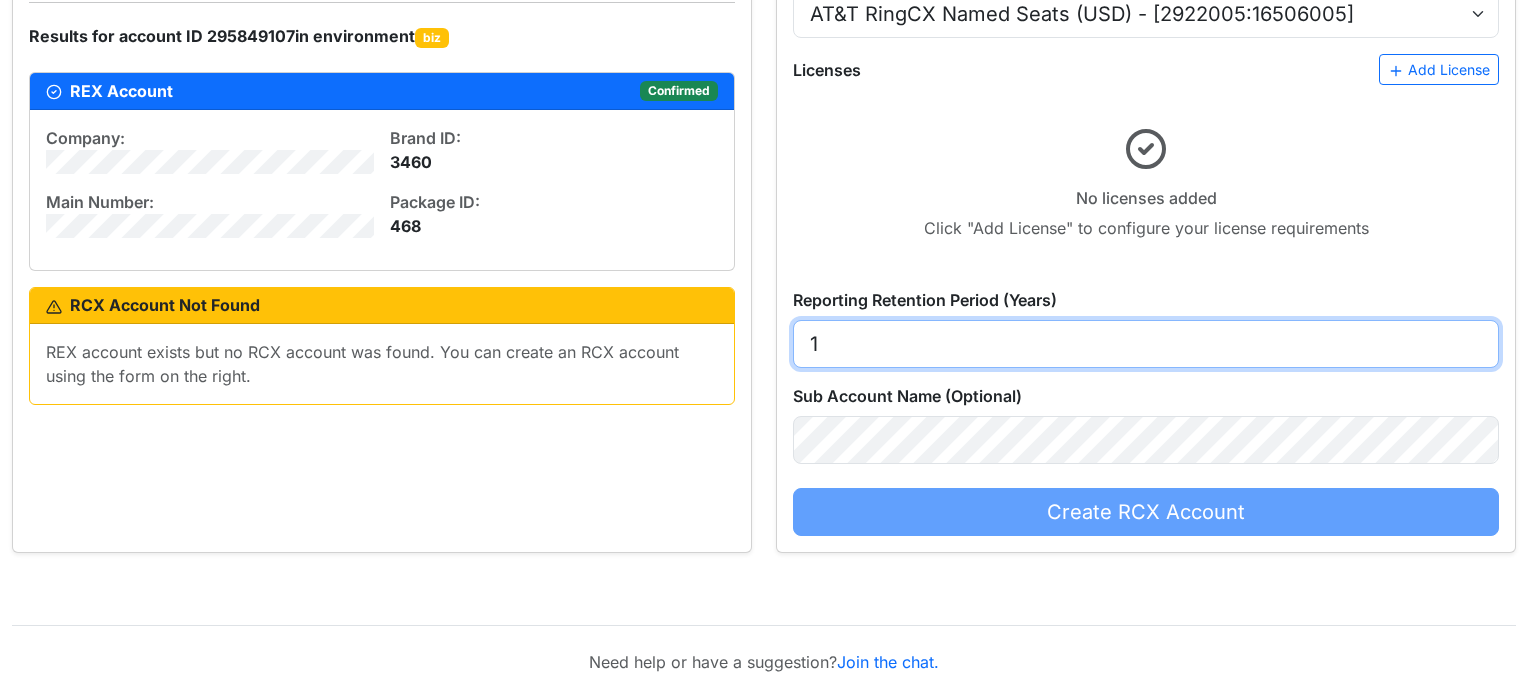drag, startPoint x: 907, startPoint y: 331, endPoint x: 893, endPoint y: 335, distance: 14.56022 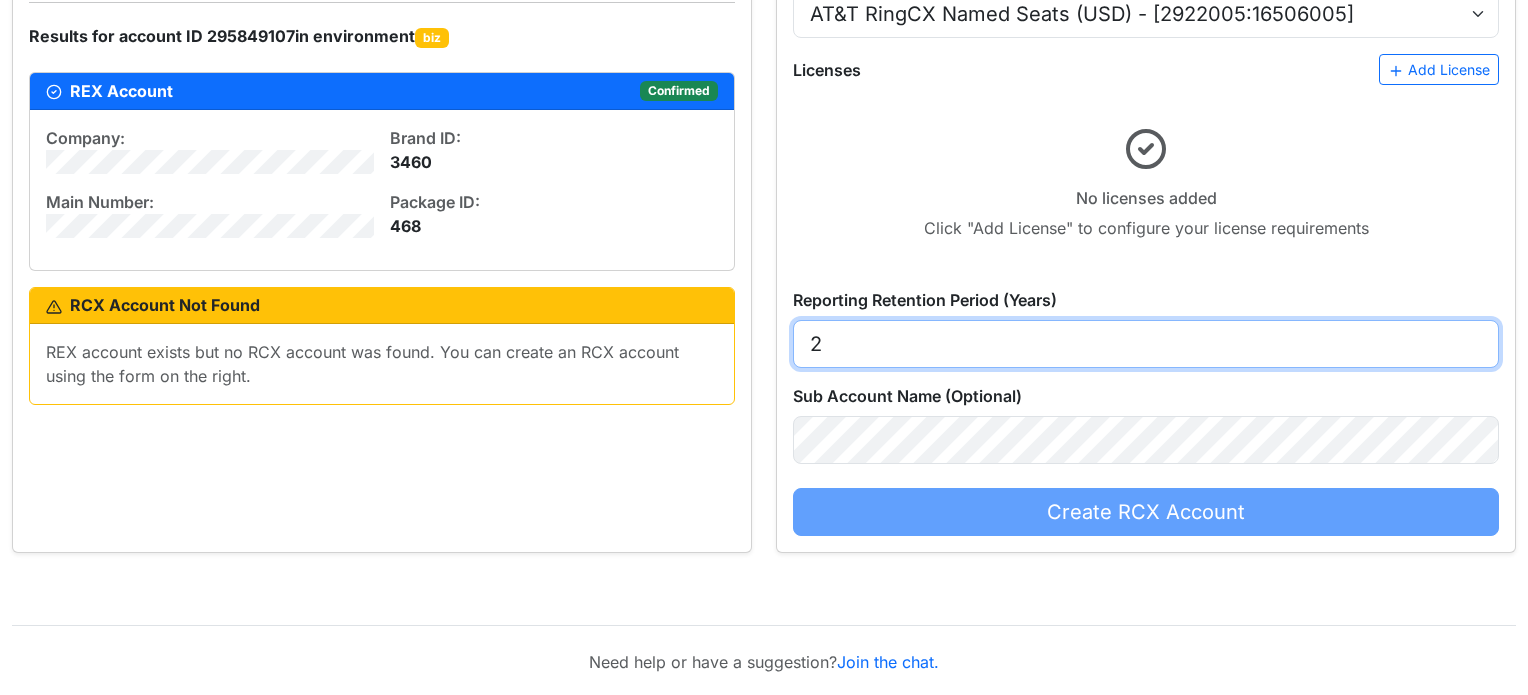 click on "2" at bounding box center (1146, 344) 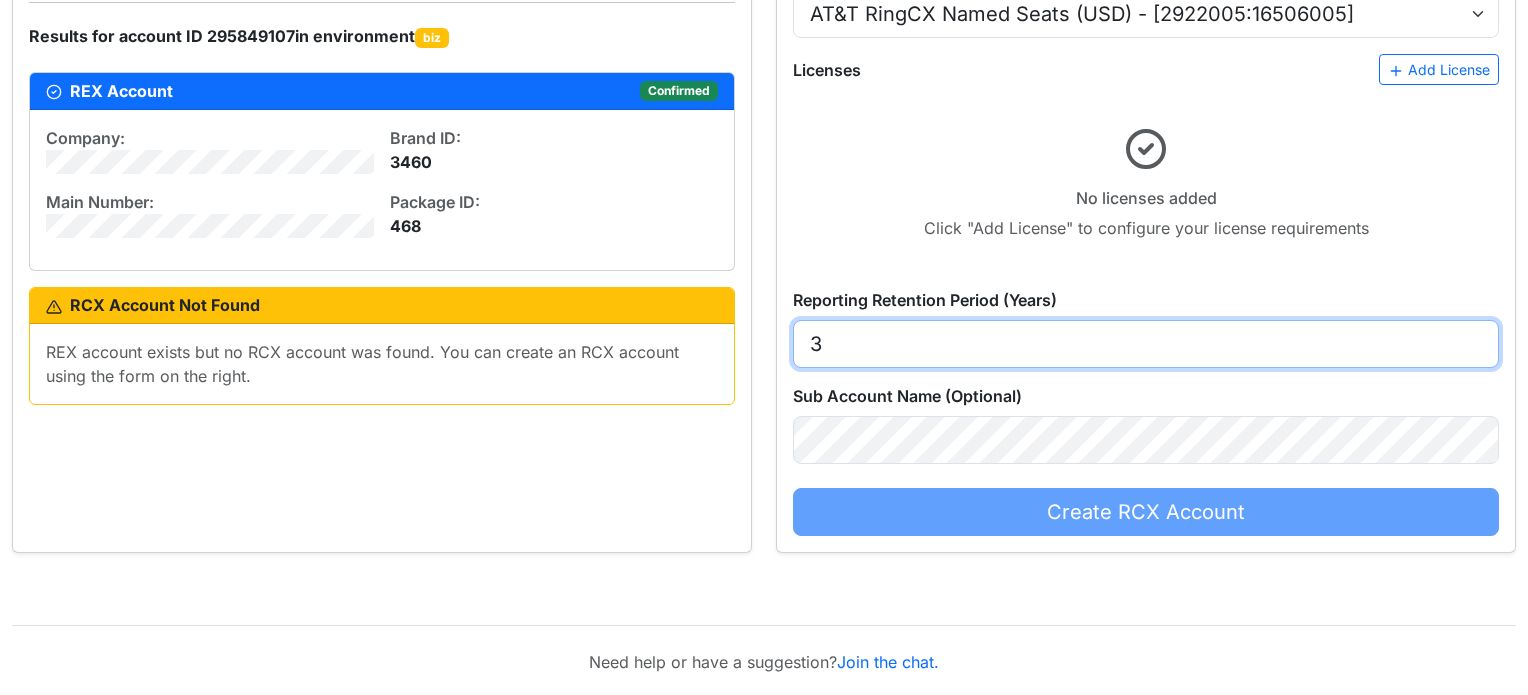 click on "3" at bounding box center (1146, 344) 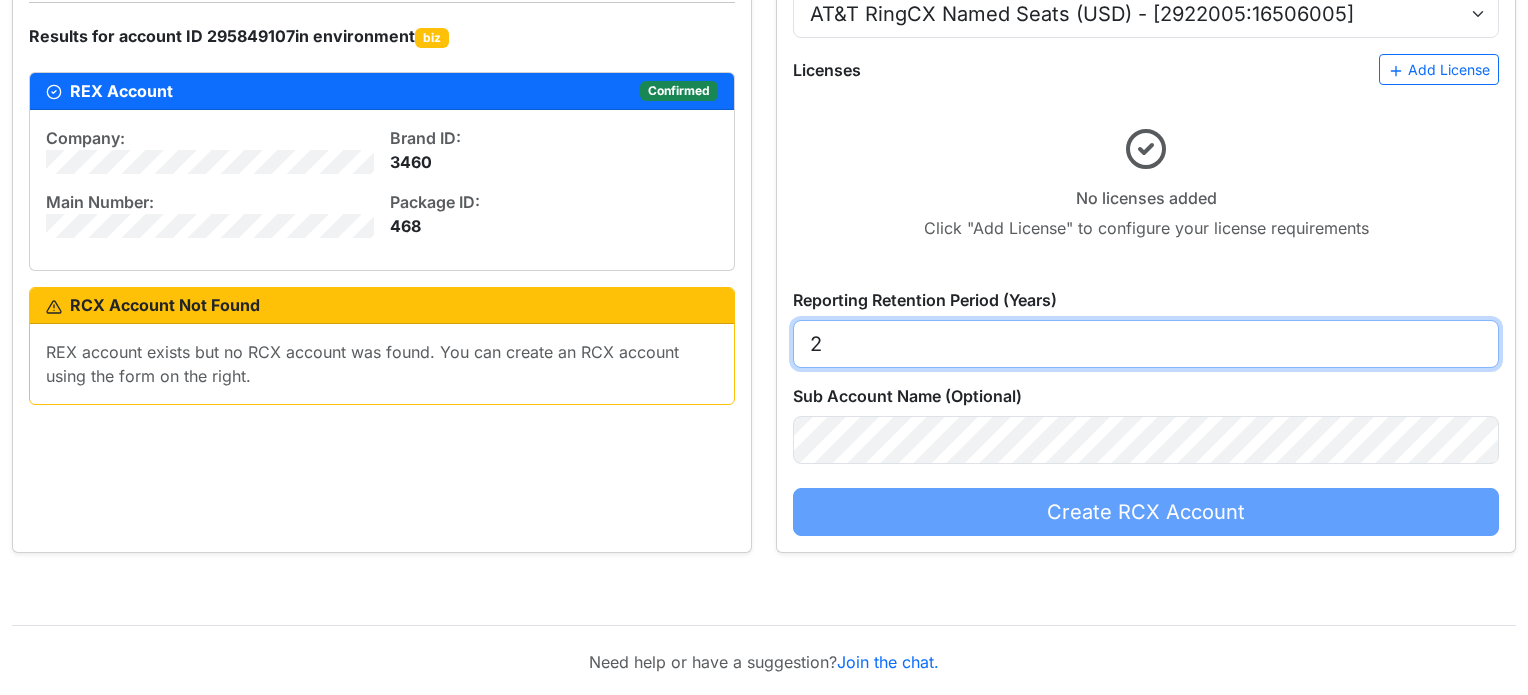 click on "2" at bounding box center [1146, 344] 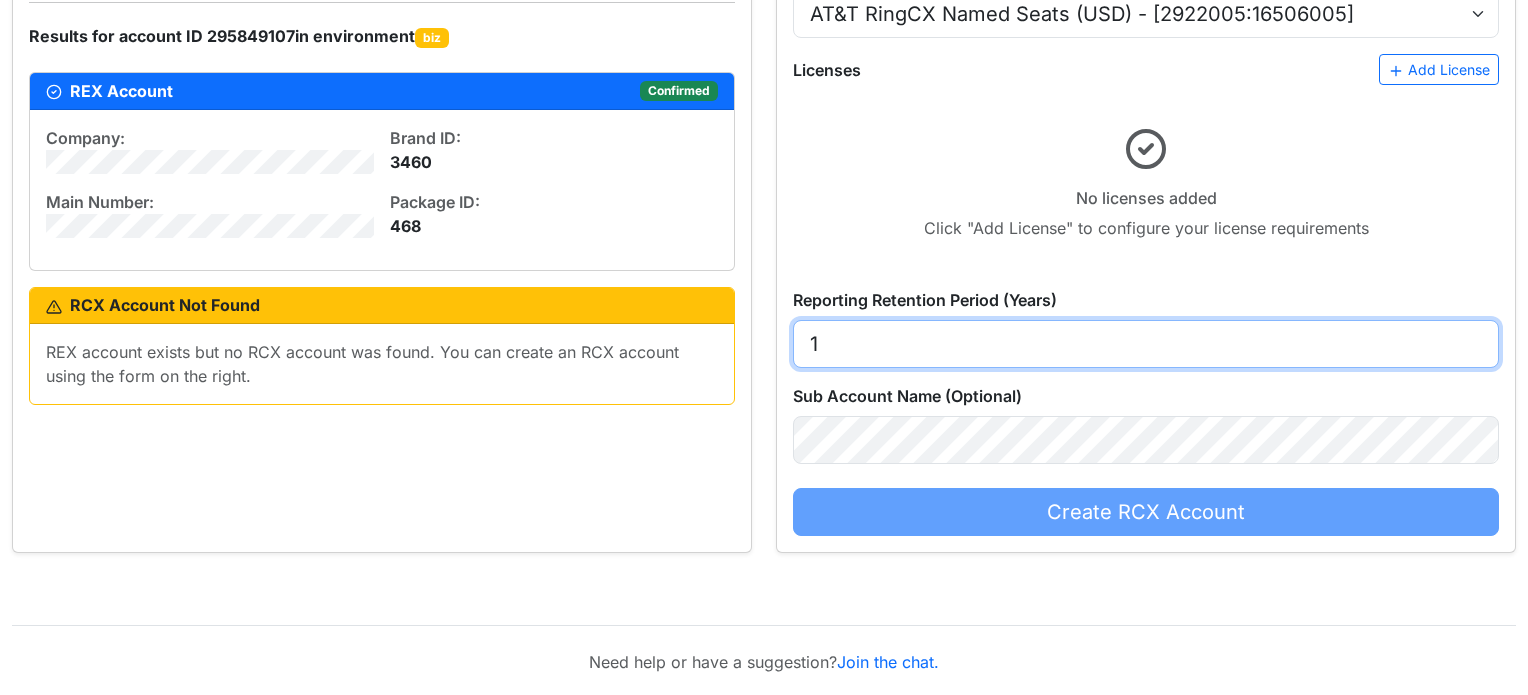 type on "1" 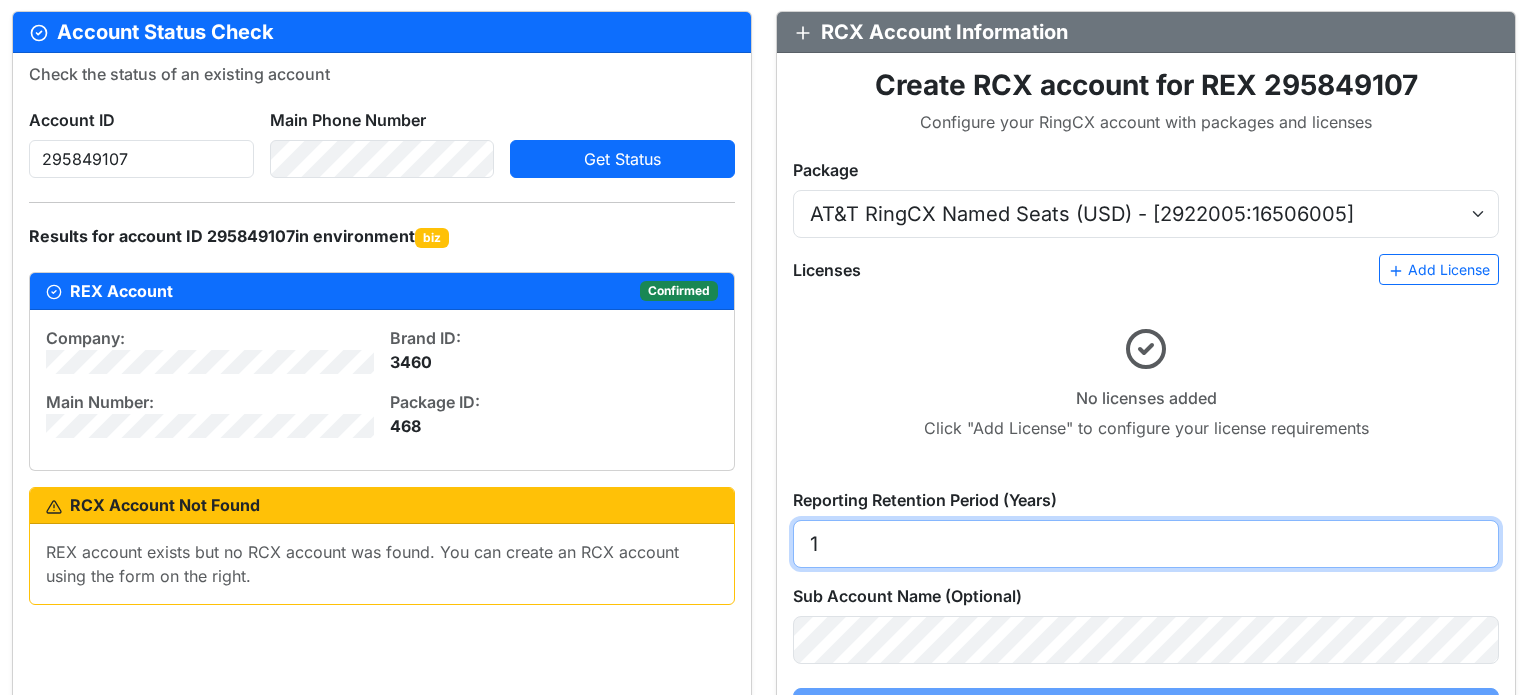 scroll, scrollTop: 172, scrollLeft: 0, axis: vertical 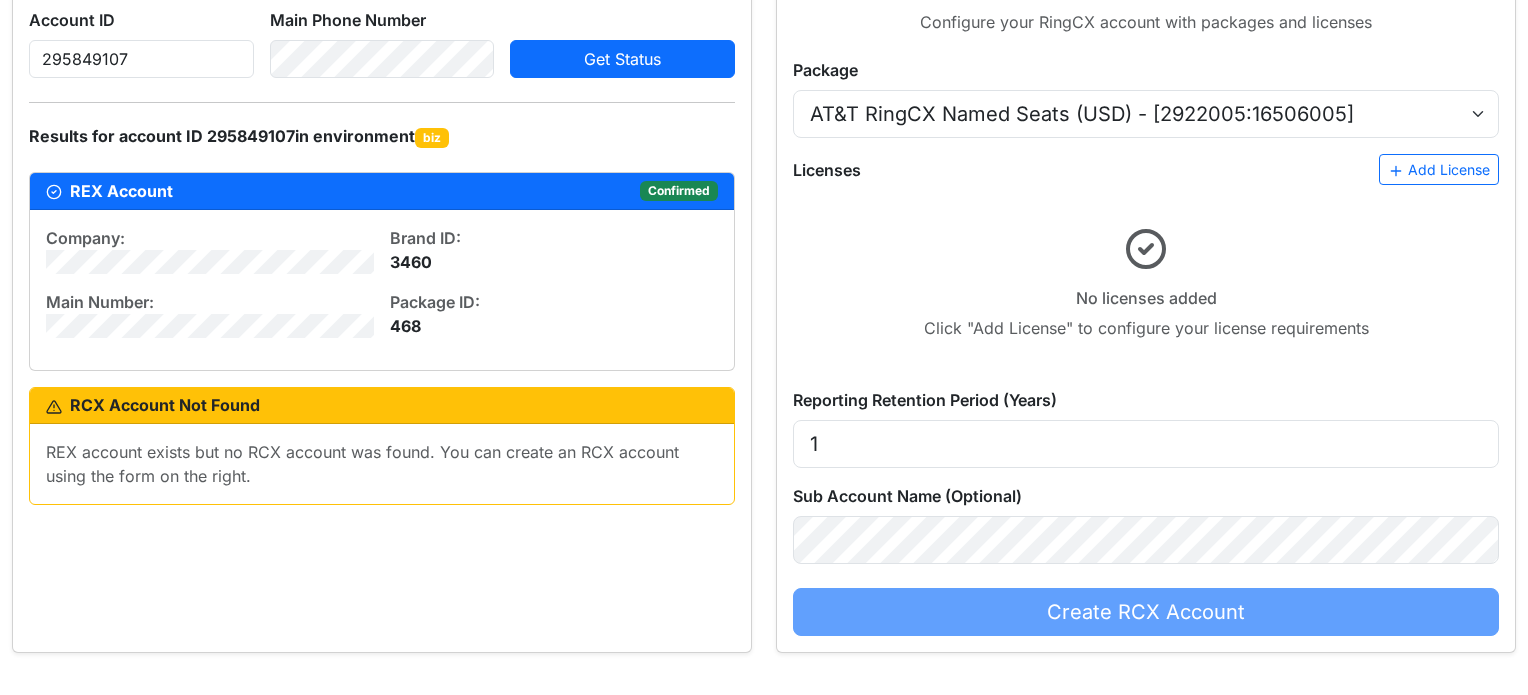 click on "No licenses added Click "Add License" to configure your license requirements" 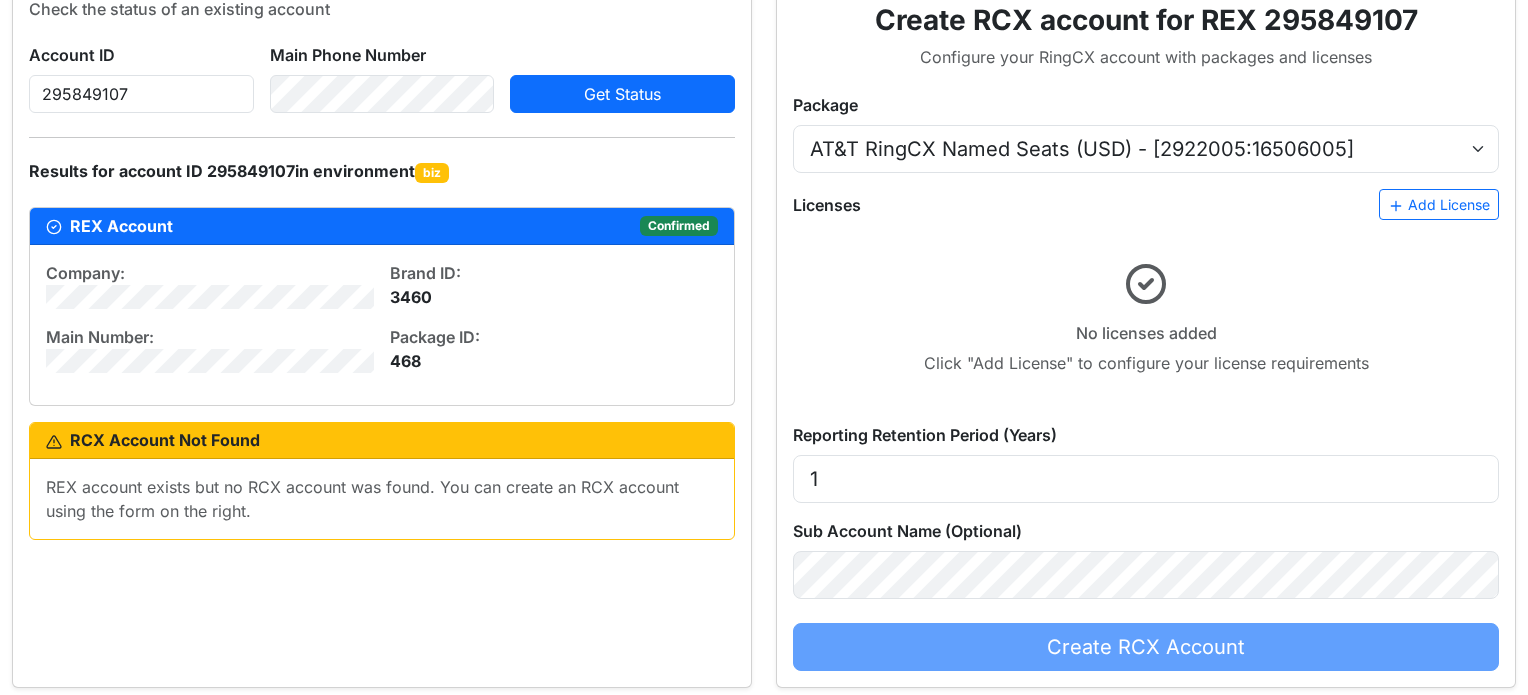 scroll, scrollTop: 172, scrollLeft: 0, axis: vertical 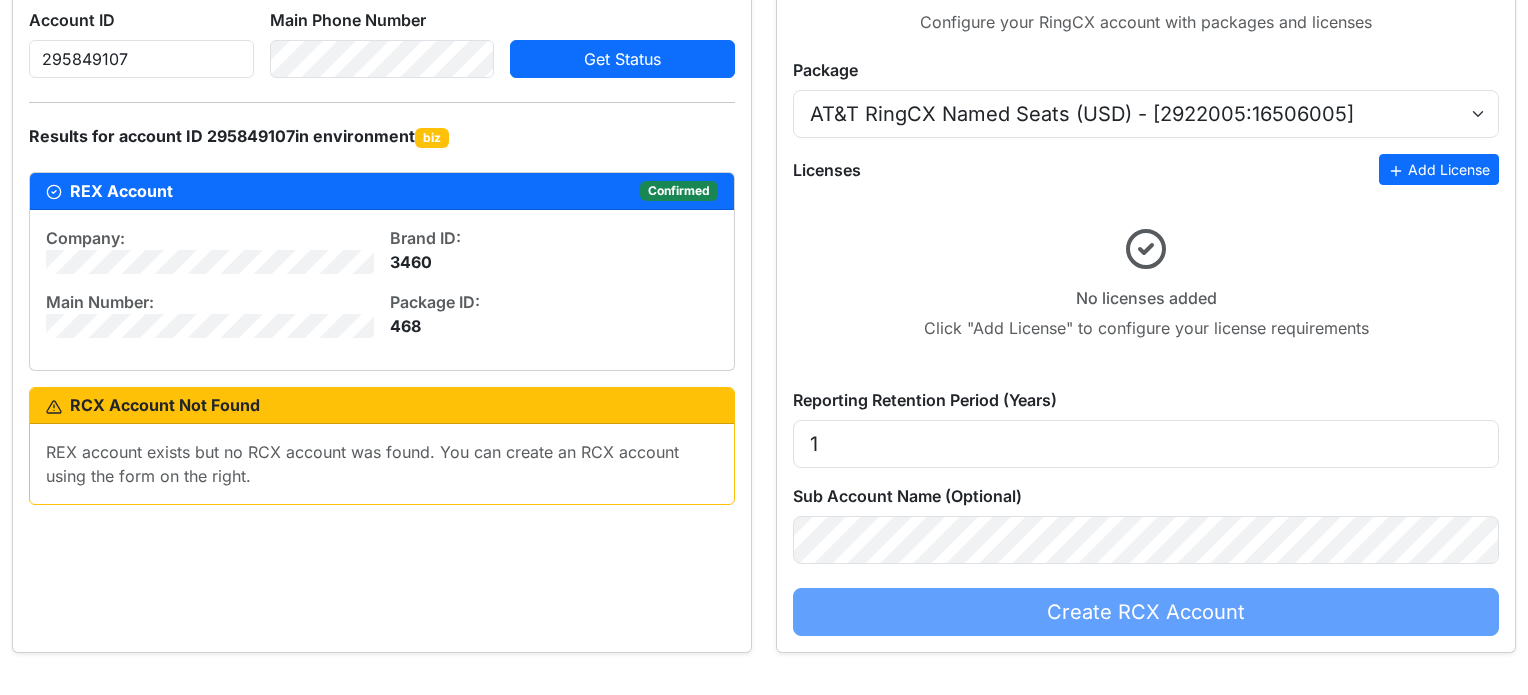 click on "Add License" 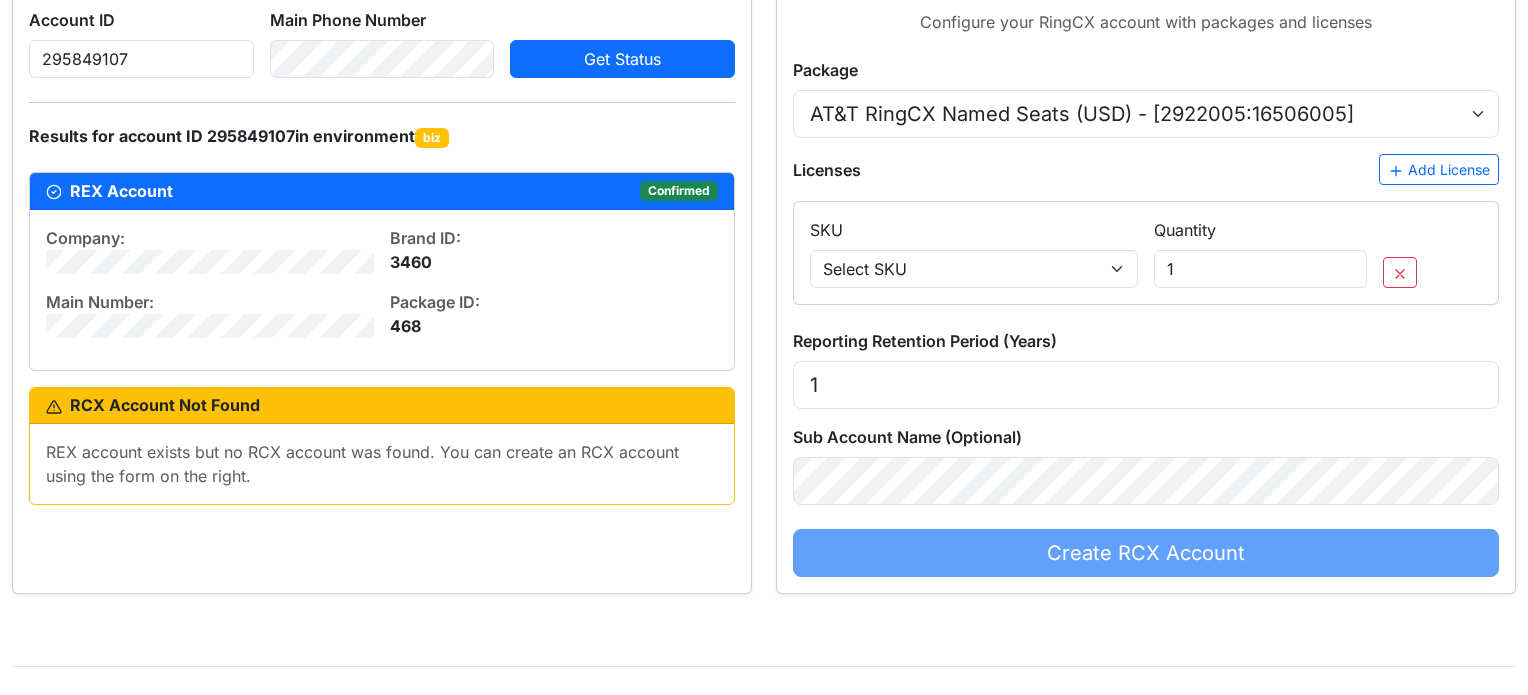 type 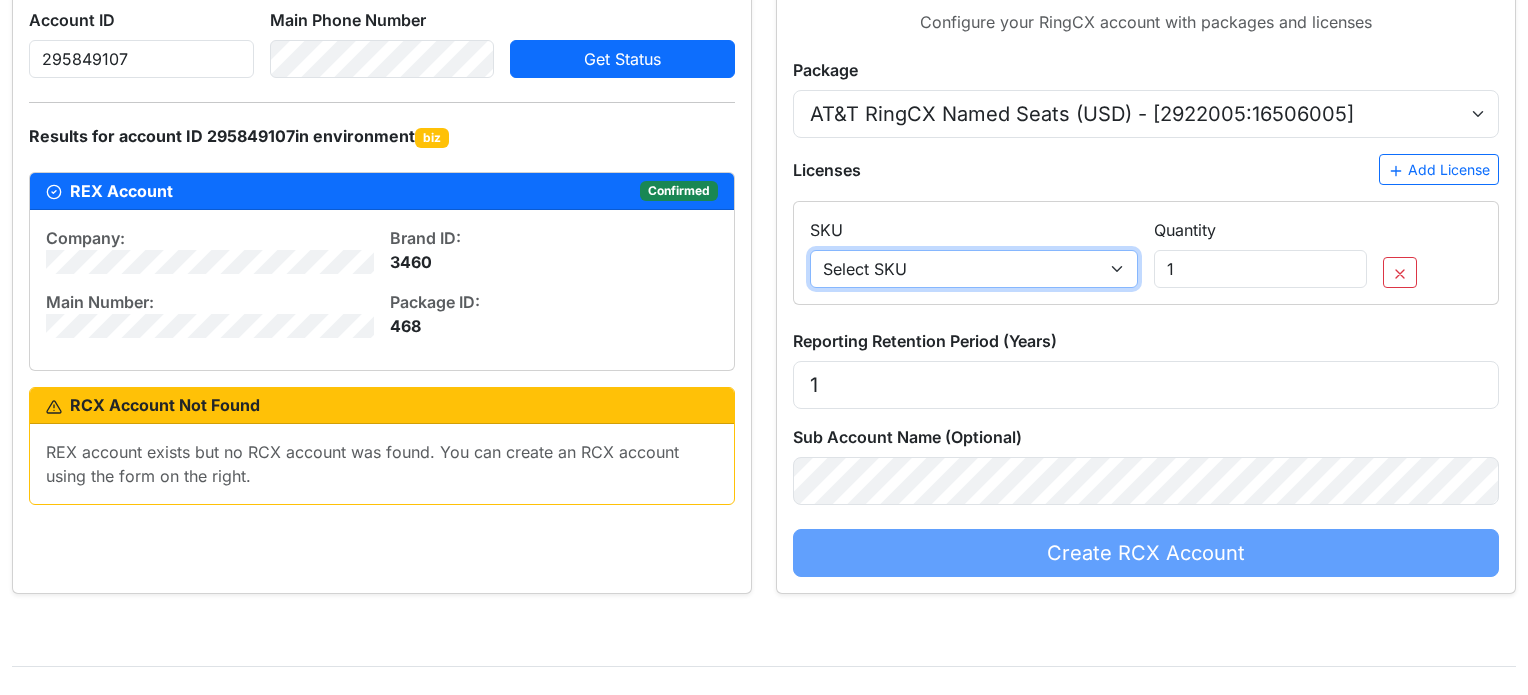 click on "Select SKU SA_SEAT_4 - Engage Voice seat (outbound/blended) SA_TCPA_6 - ManualDial seats SA_CRS30_24 - Call recording storage - 30 days SA_CRS90_25 - Call recording storage - 90 days SA_CRSYEAR_26 - Call recording storage - 1 year SA_CRSADDYEARD_27 - Call recording storage - 2 years SA_CRSADDYEARD_28 - Call recording storage - 3 years SA_CRSADDYEARD_29 - Call recording storage - 4 years SA_CRSADDYEARD_30 - Call recording storage - 5 years SA_CRSADDYEARD_31 - Call recording storage - 6 years SA_CRSADDYEARD_32 - Call recording storage - 7 years SA_CRSADDYEARD_33 - Call recording storage - 8 years SA_COBR_91 - Co-Browsing Extension for Web Chat Connector per seat, for all seats SA_LOCCREBNDL_99 - Local credit bundle SA_INTLBNDL_100 - International Calling Credit bundle SA_IVRBNDL_475 - IVR Service: 25K Minutes Bundle per month SA_LVCREC_631005 - LV Call Recording SA_RINGSENSE_742005 - RingSense no limits RingCX SA_CALABANLITE_1105005 - Calabrio for RingCX Analytics Lite" 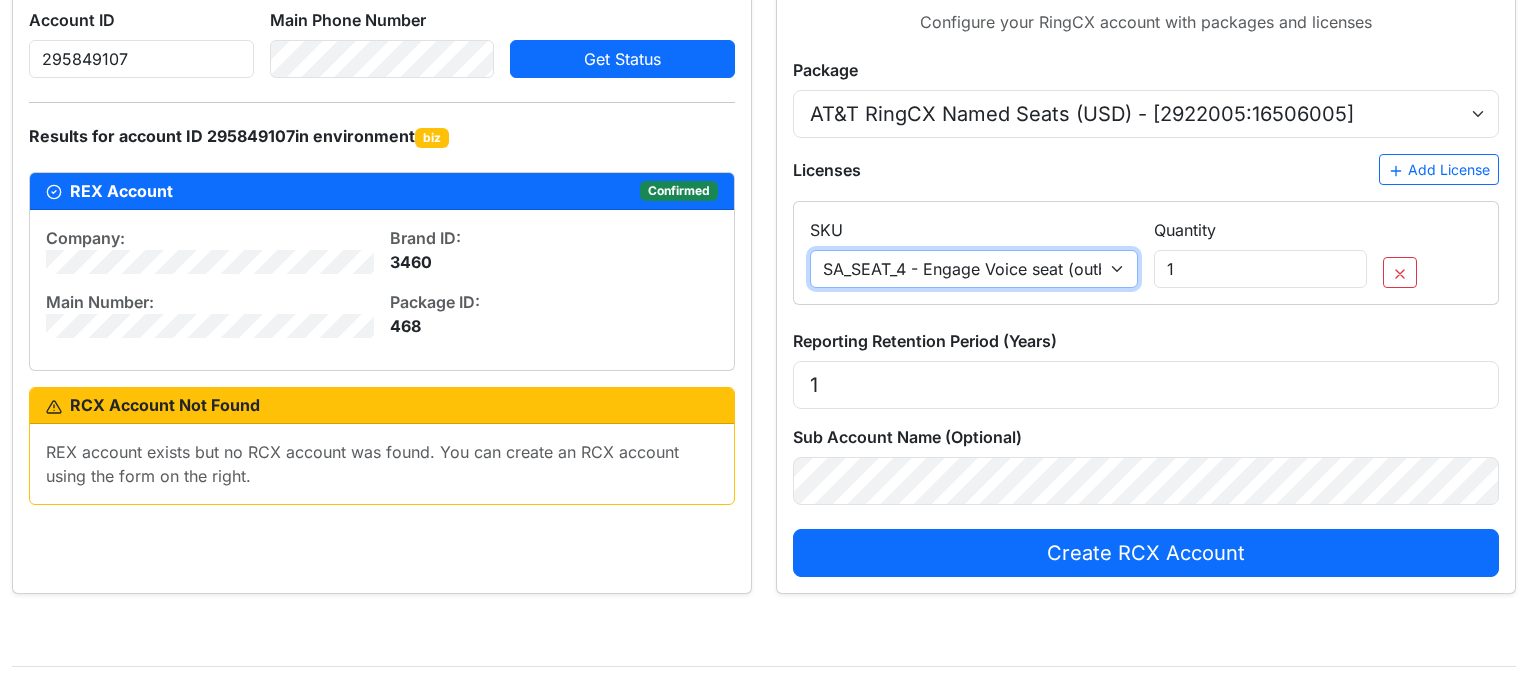 click on "Select SKU SA_SEAT_4 - Engage Voice seat (outbound/blended) SA_TCPA_6 - ManualDial seats SA_CRS30_24 - Call recording storage - 30 days SA_CRS90_25 - Call recording storage - 90 days SA_CRSYEAR_26 - Call recording storage - 1 year SA_CRSADDYEARD_27 - Call recording storage - 2 years SA_CRSADDYEARD_28 - Call recording storage - 3 years SA_CRSADDYEARD_29 - Call recording storage - 4 years SA_CRSADDYEARD_30 - Call recording storage - 5 years SA_CRSADDYEARD_31 - Call recording storage - 6 years SA_CRSADDYEARD_32 - Call recording storage - 7 years SA_CRSADDYEARD_33 - Call recording storage - 8 years SA_COBR_91 - Co-Browsing Extension for Web Chat Connector per seat, for all seats SA_LOCCREBNDL_99 - Local credit bundle SA_INTLBNDL_100 - International Calling Credit bundle SA_IVRBNDL_475 - IVR Service: 25K Minutes Bundle per month SA_LVCREC_631005 - LV Call Recording SA_RINGSENSE_742005 - RingSense no limits RingCX SA_CALABANLITE_1105005 - Calabrio for RingCX Analytics Lite" 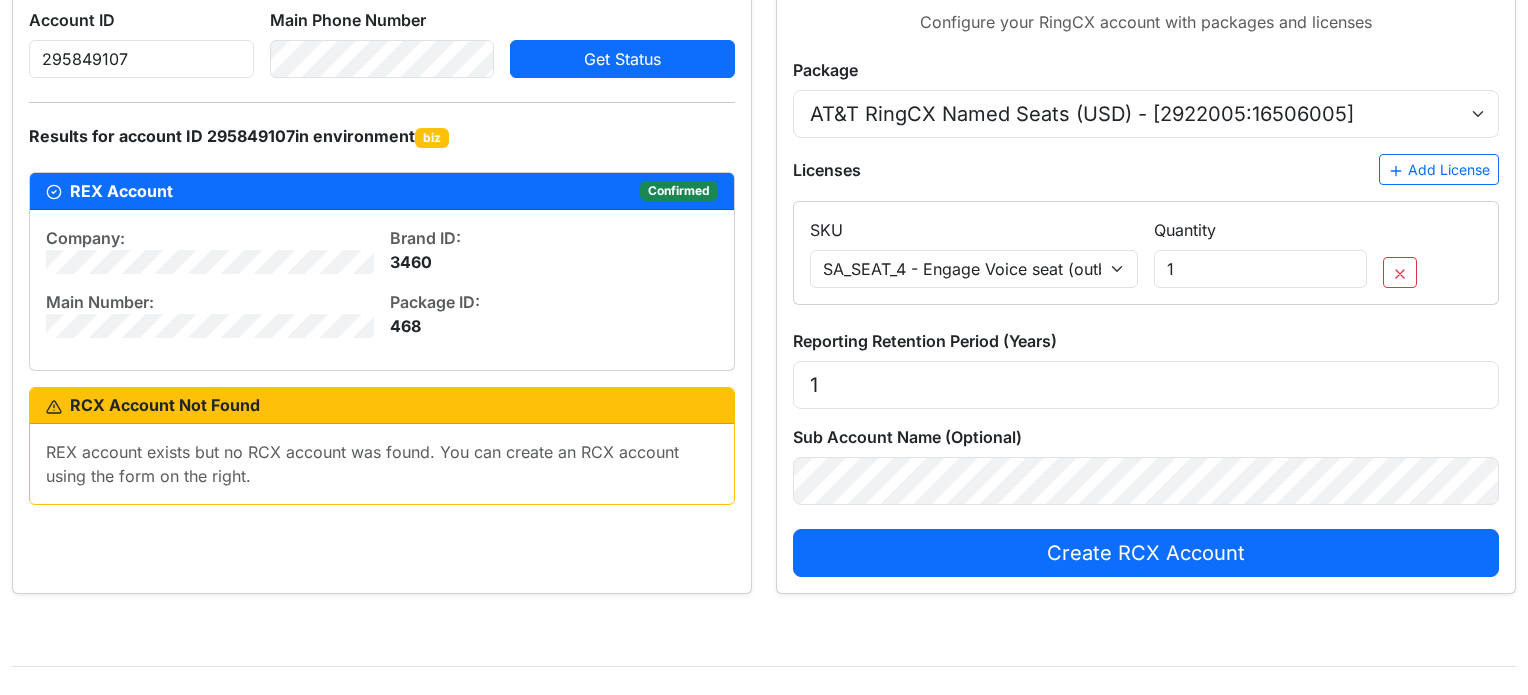 drag, startPoint x: 1348, startPoint y: 343, endPoint x: 1309, endPoint y: 302, distance: 56.586216 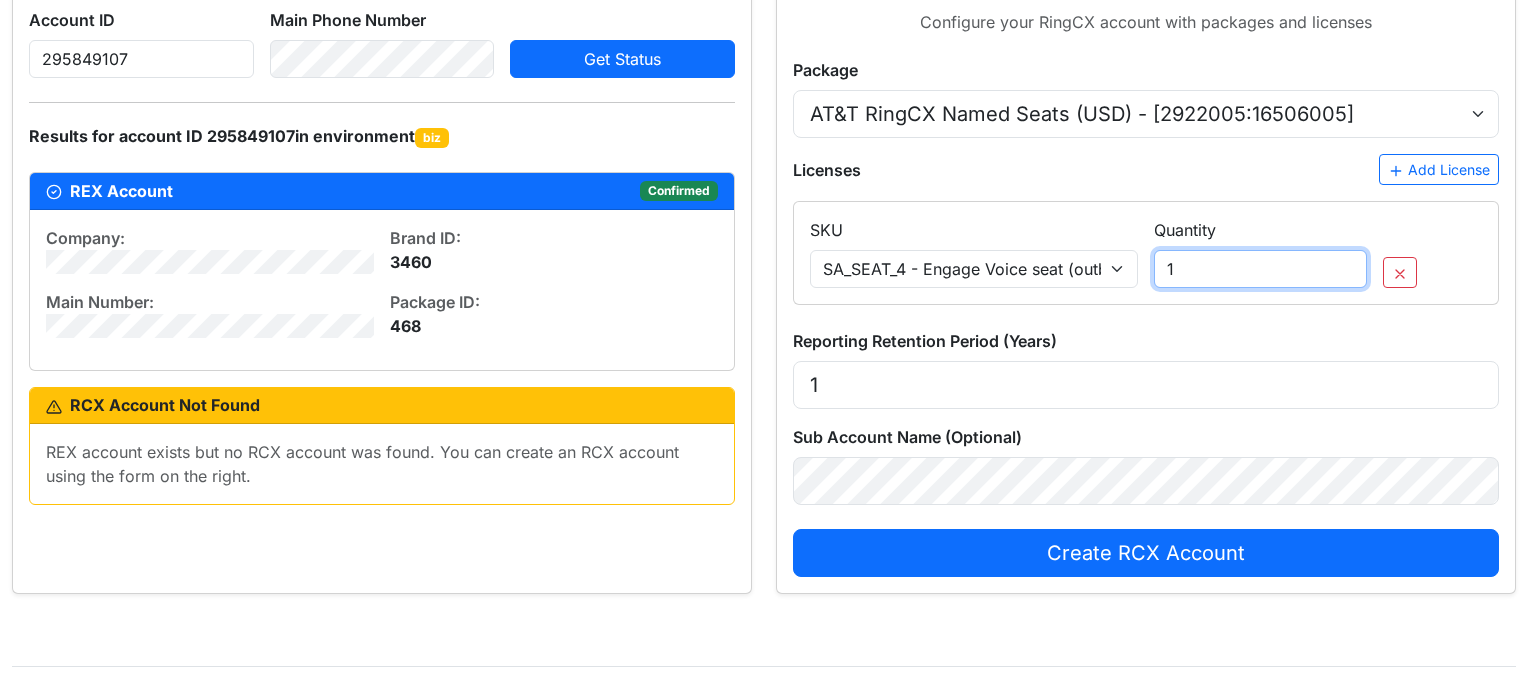 click on "1" 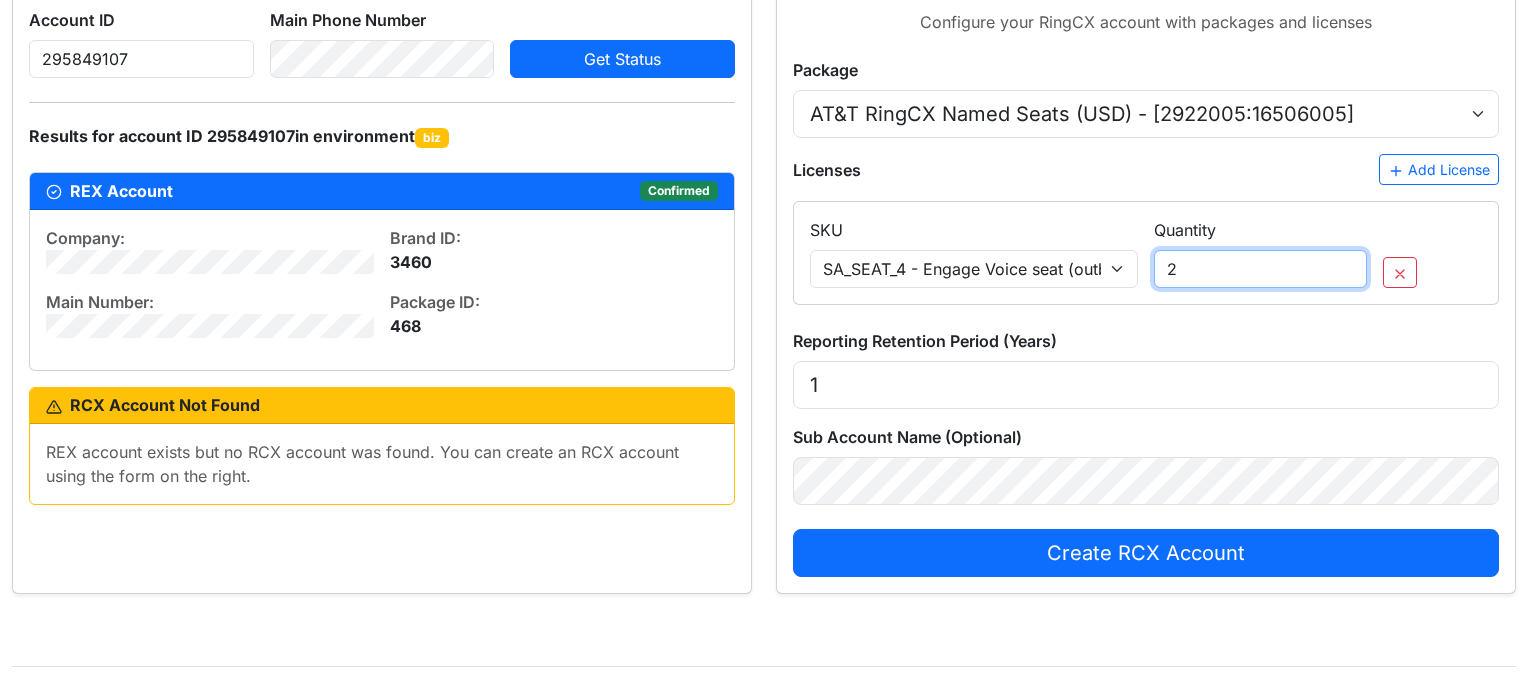 click on "2" 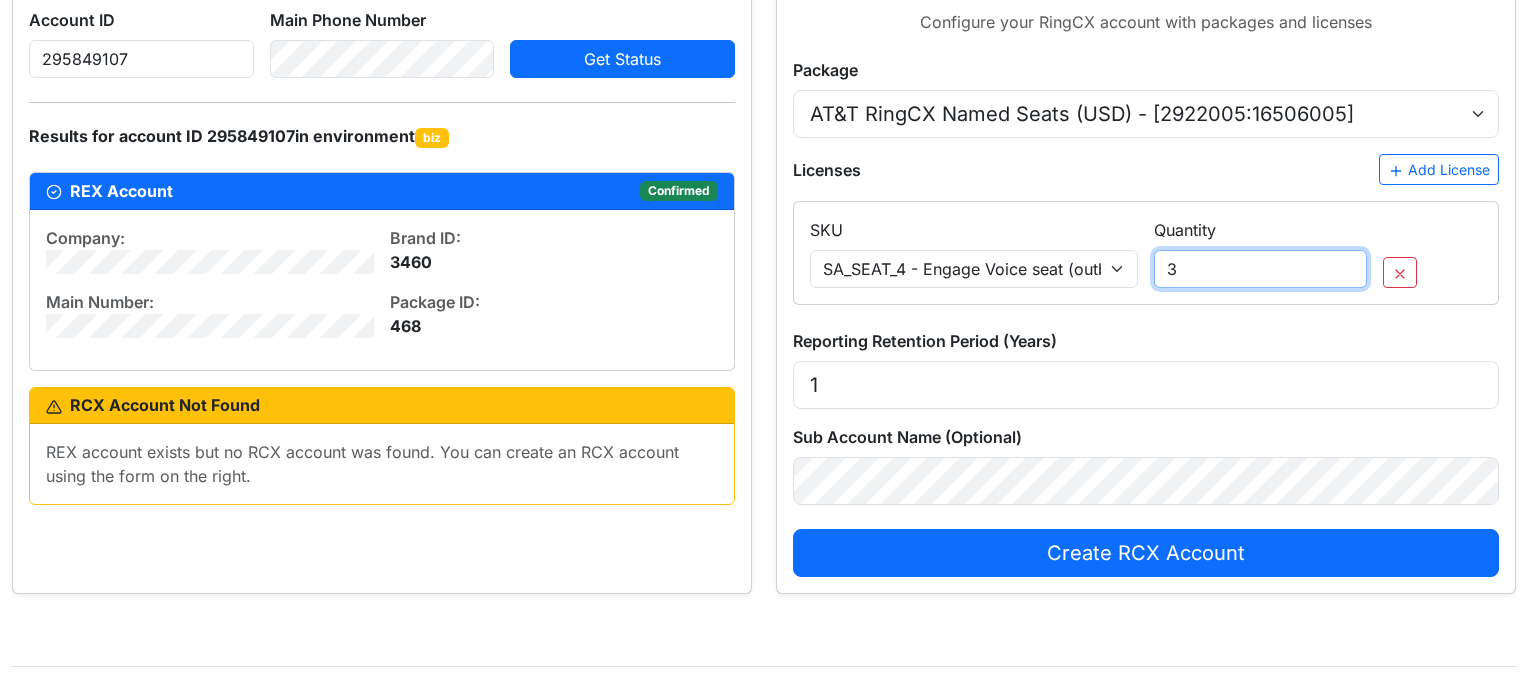 click on "3" 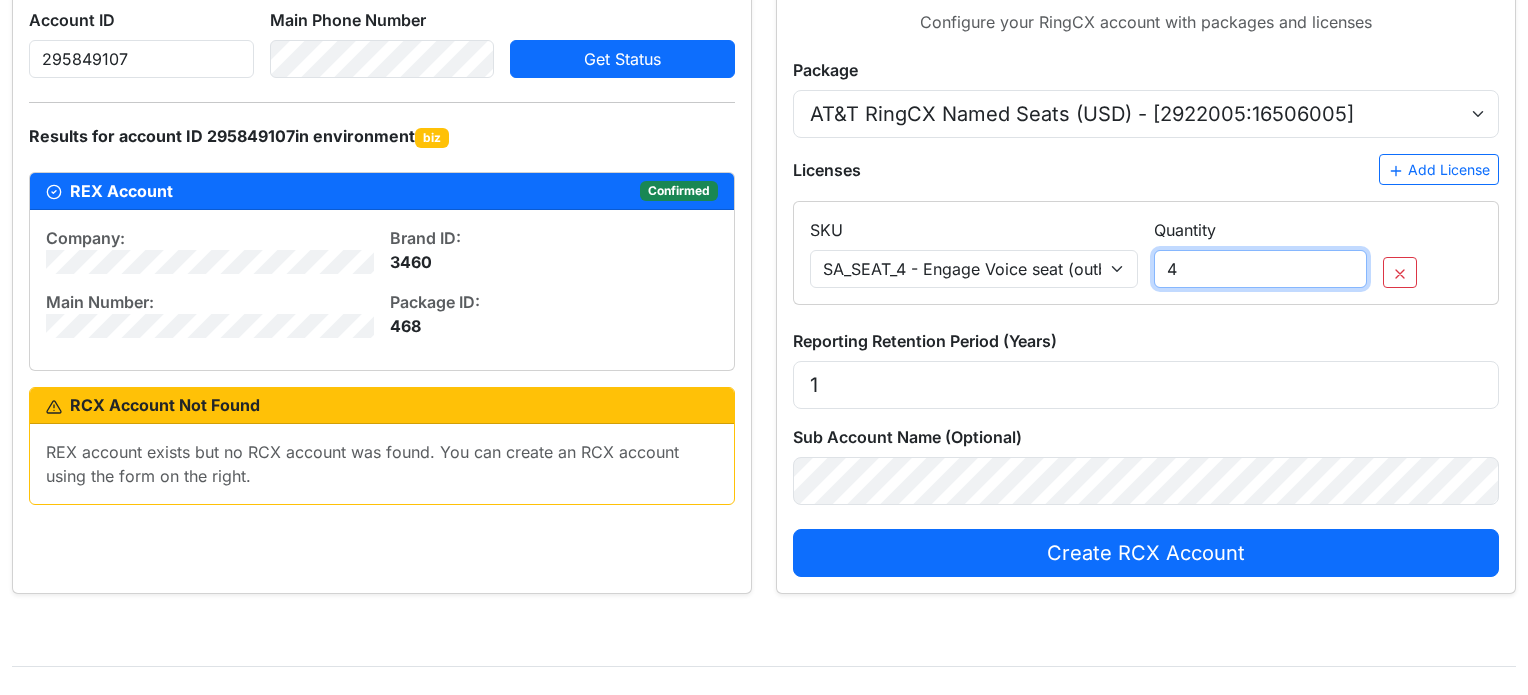click on "4" 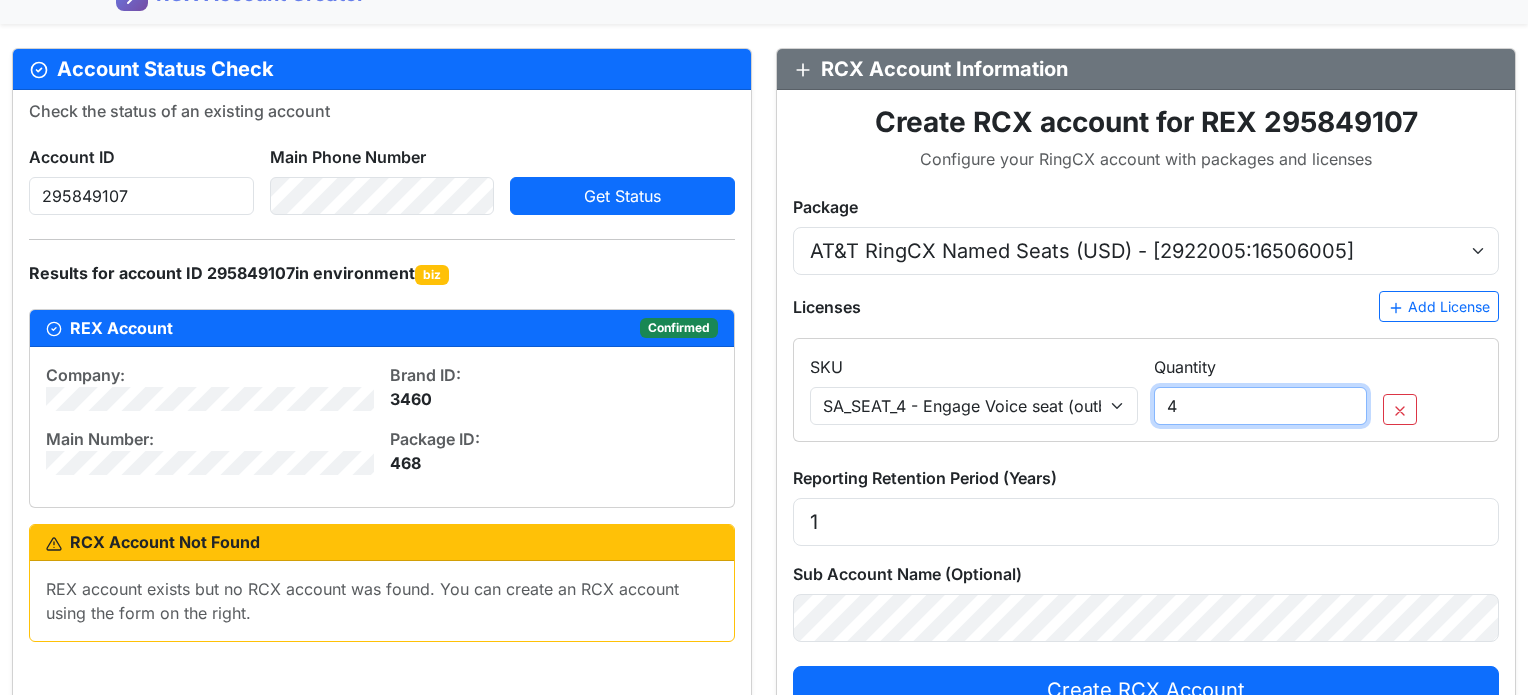 scroll, scrollTop: 0, scrollLeft: 0, axis: both 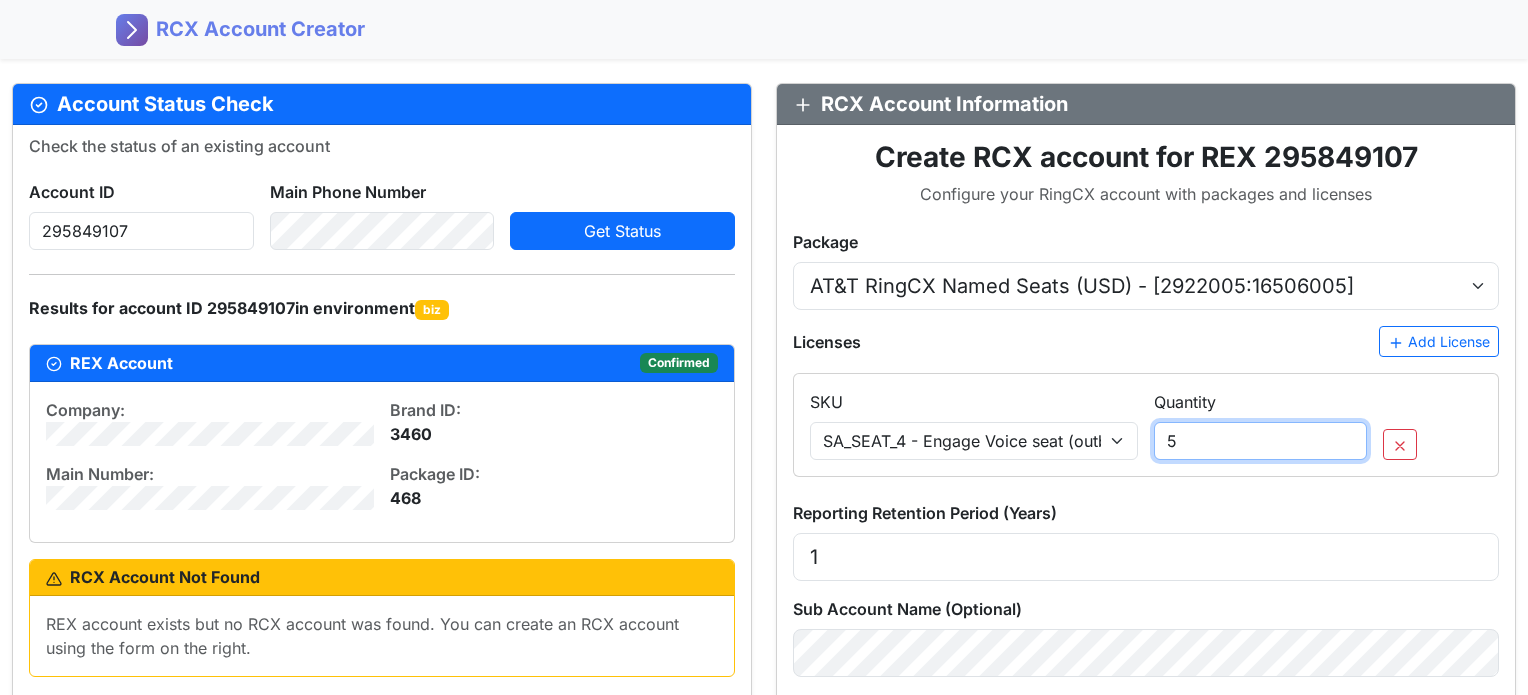 click on "5" 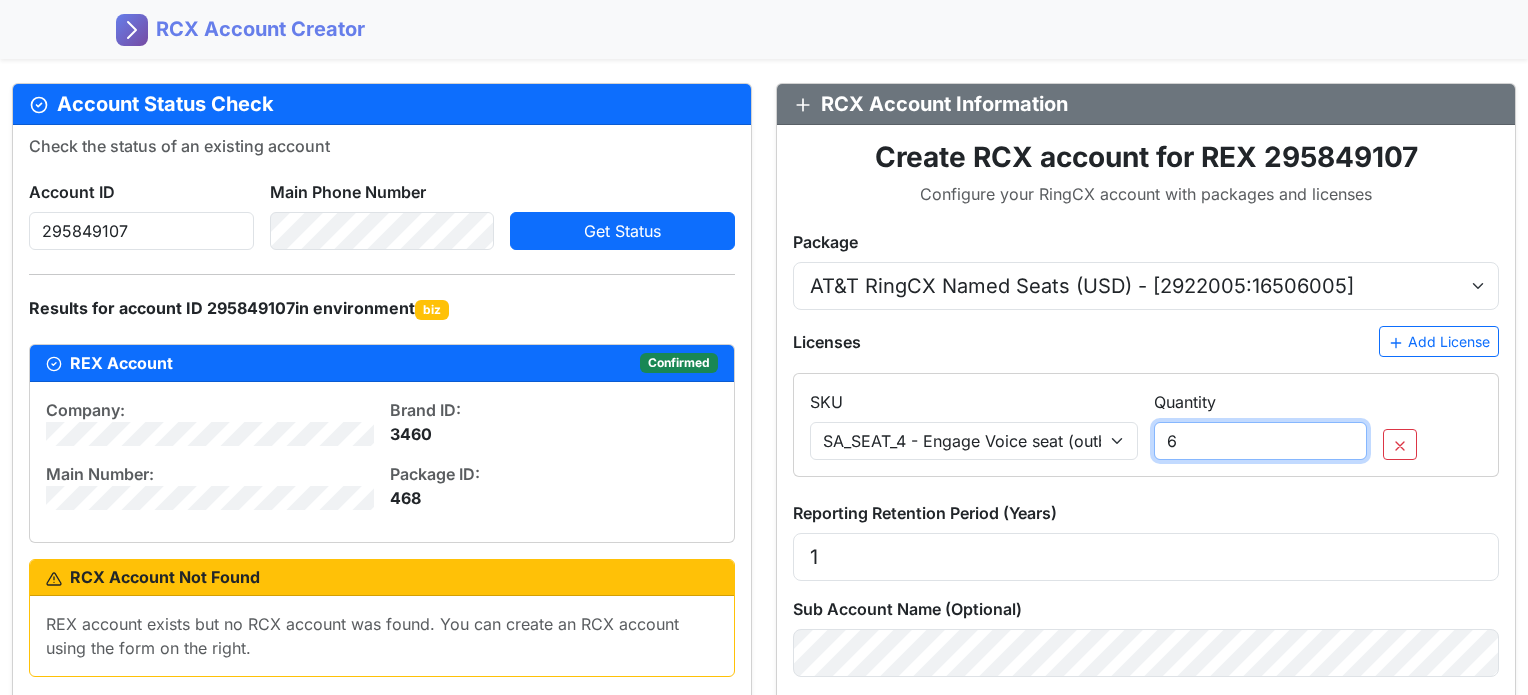 click on "6" 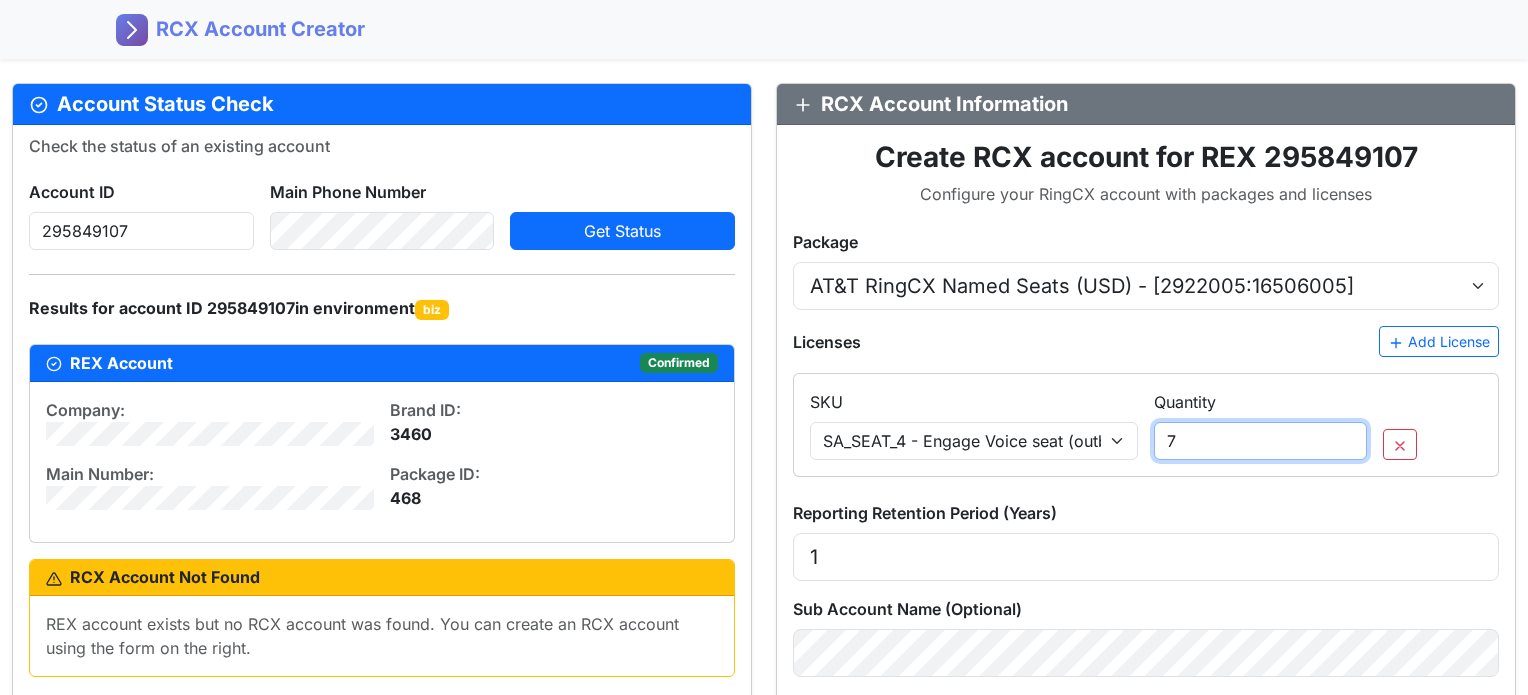 click on "7" 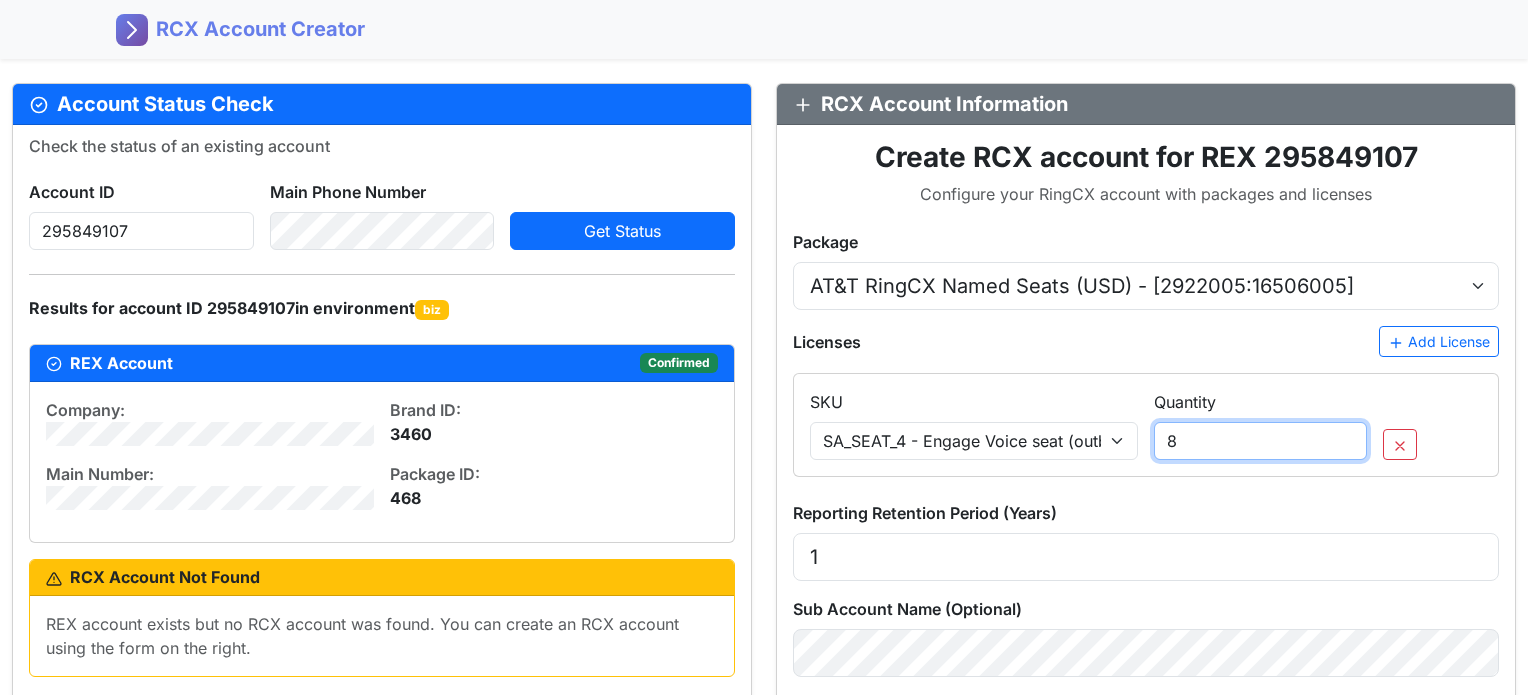 click on "8" 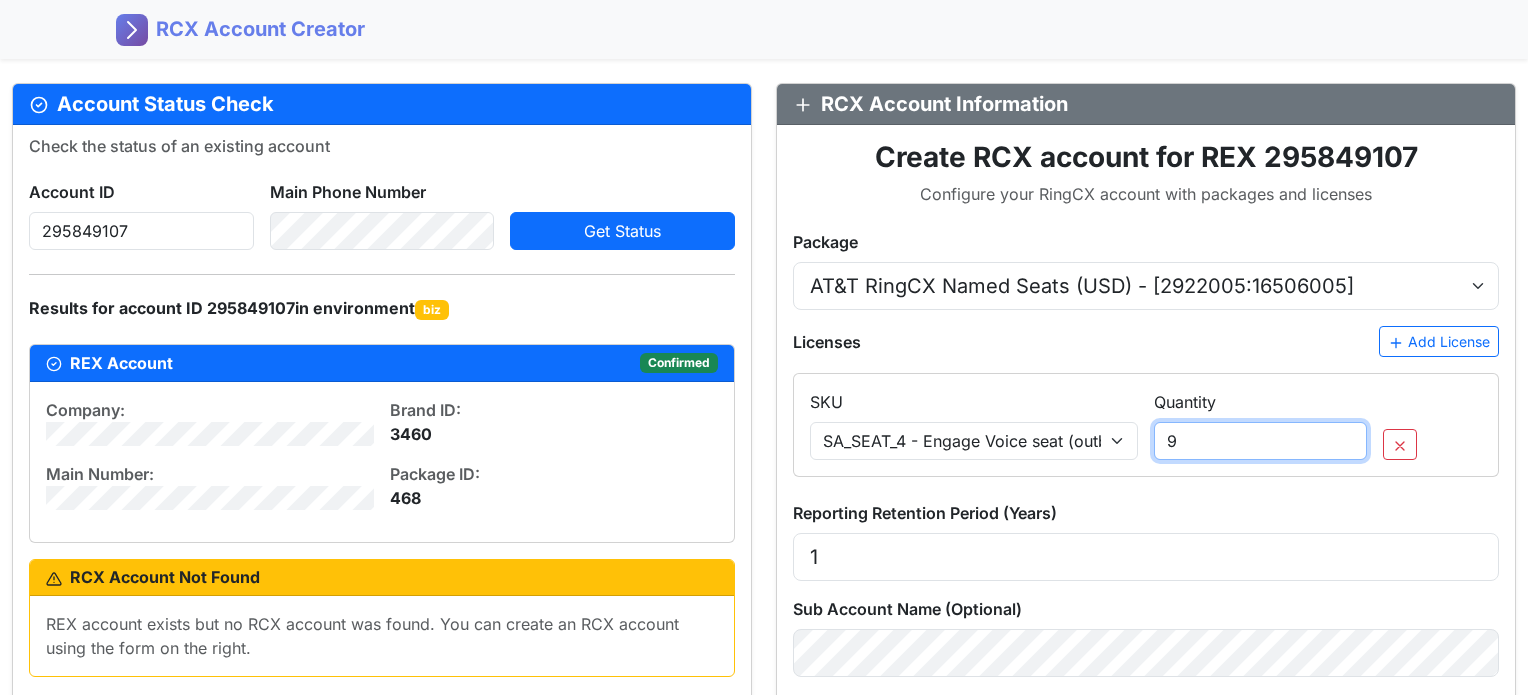 click on "9" 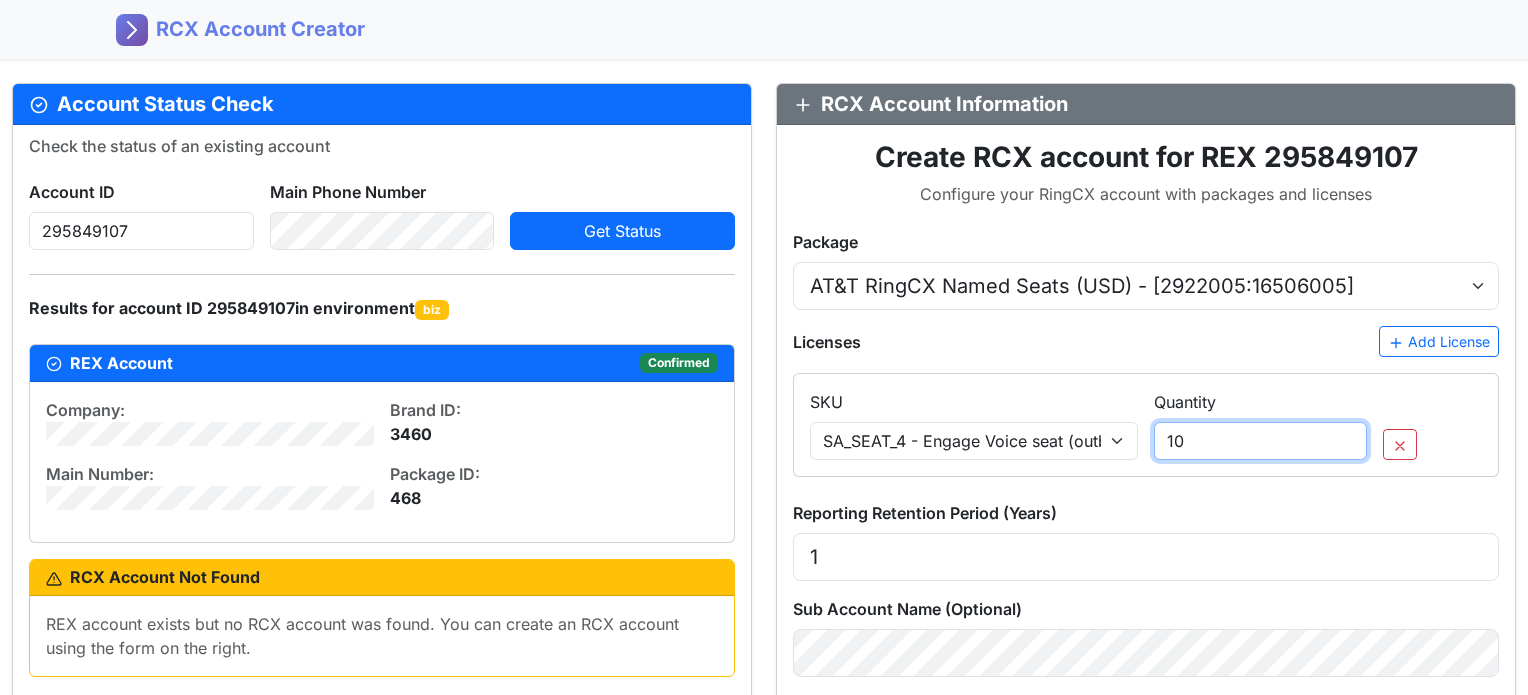 click on "10" 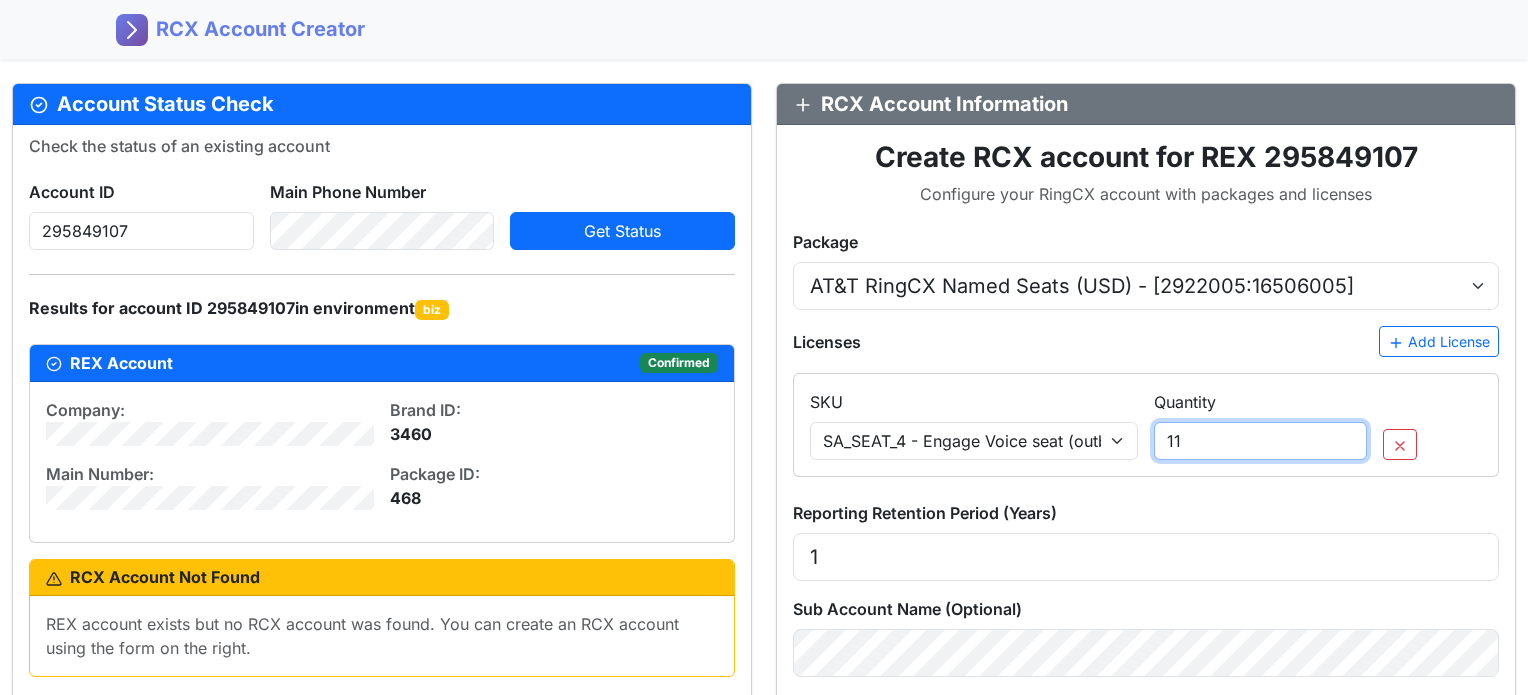 click on "11" 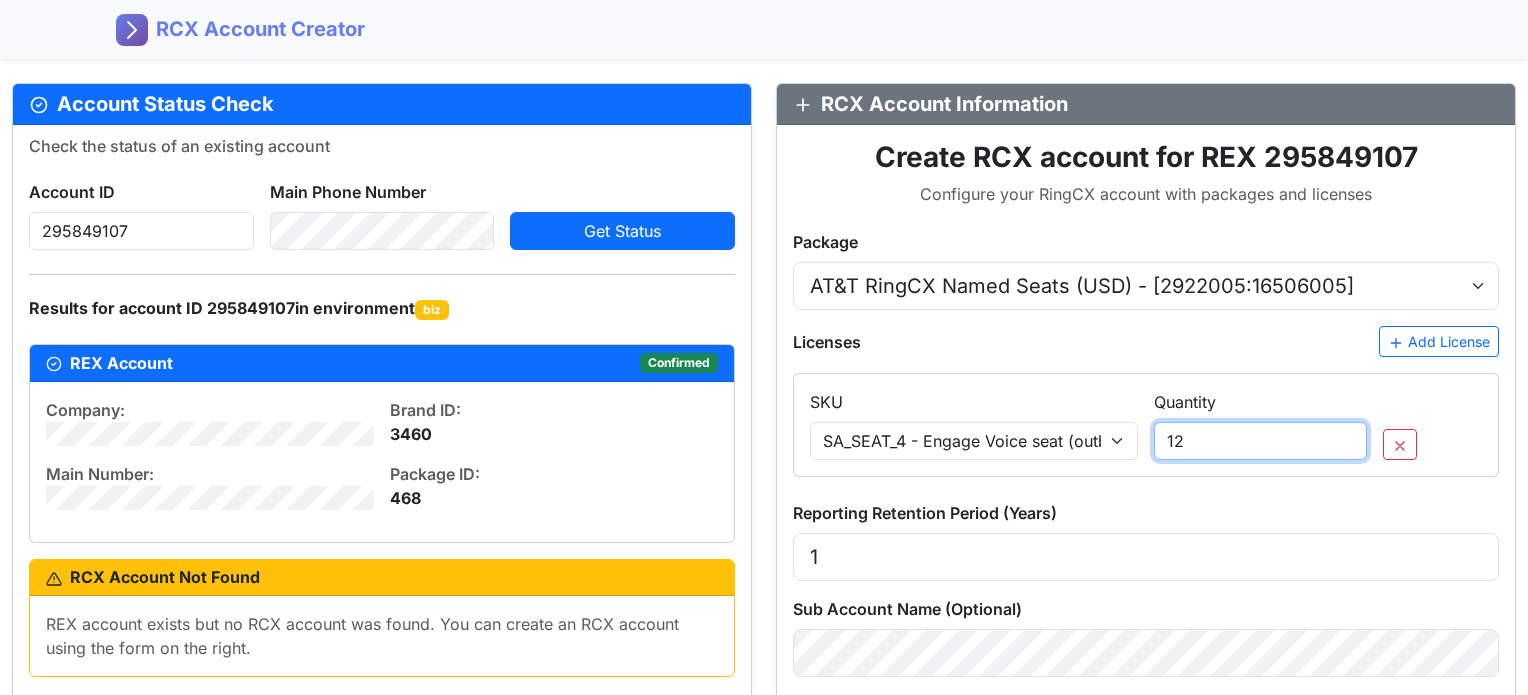 type on "12" 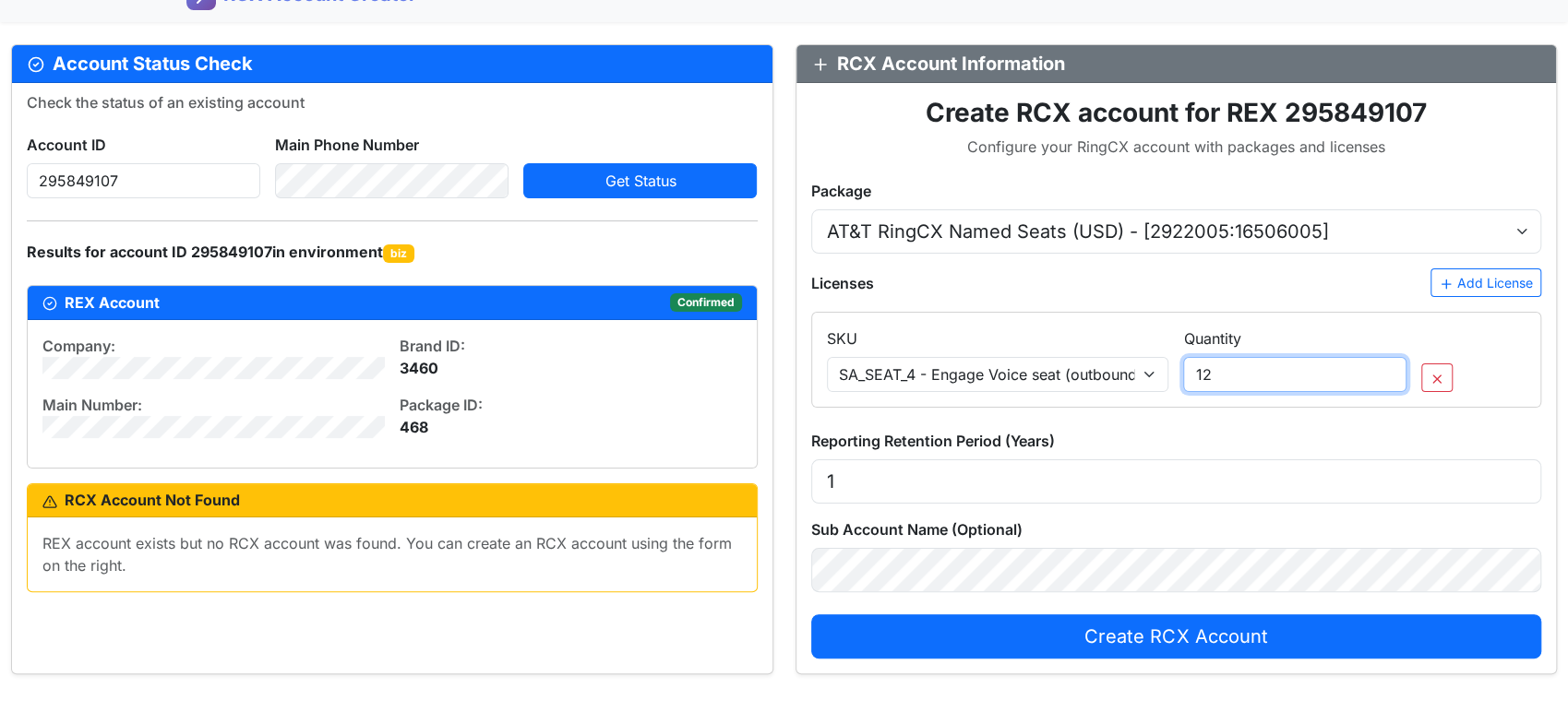 scroll, scrollTop: 0, scrollLeft: 0, axis: both 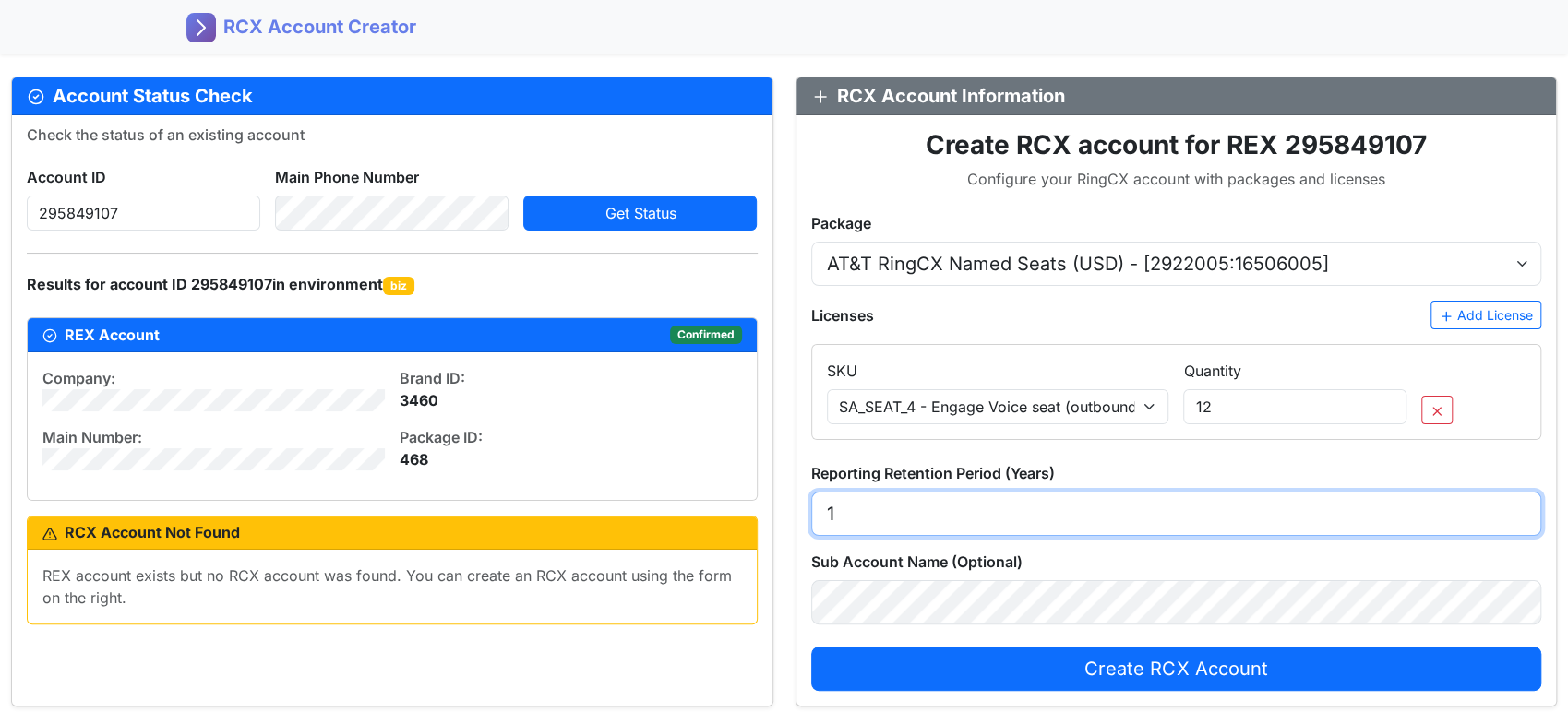 click on "1" at bounding box center (1177, 514) 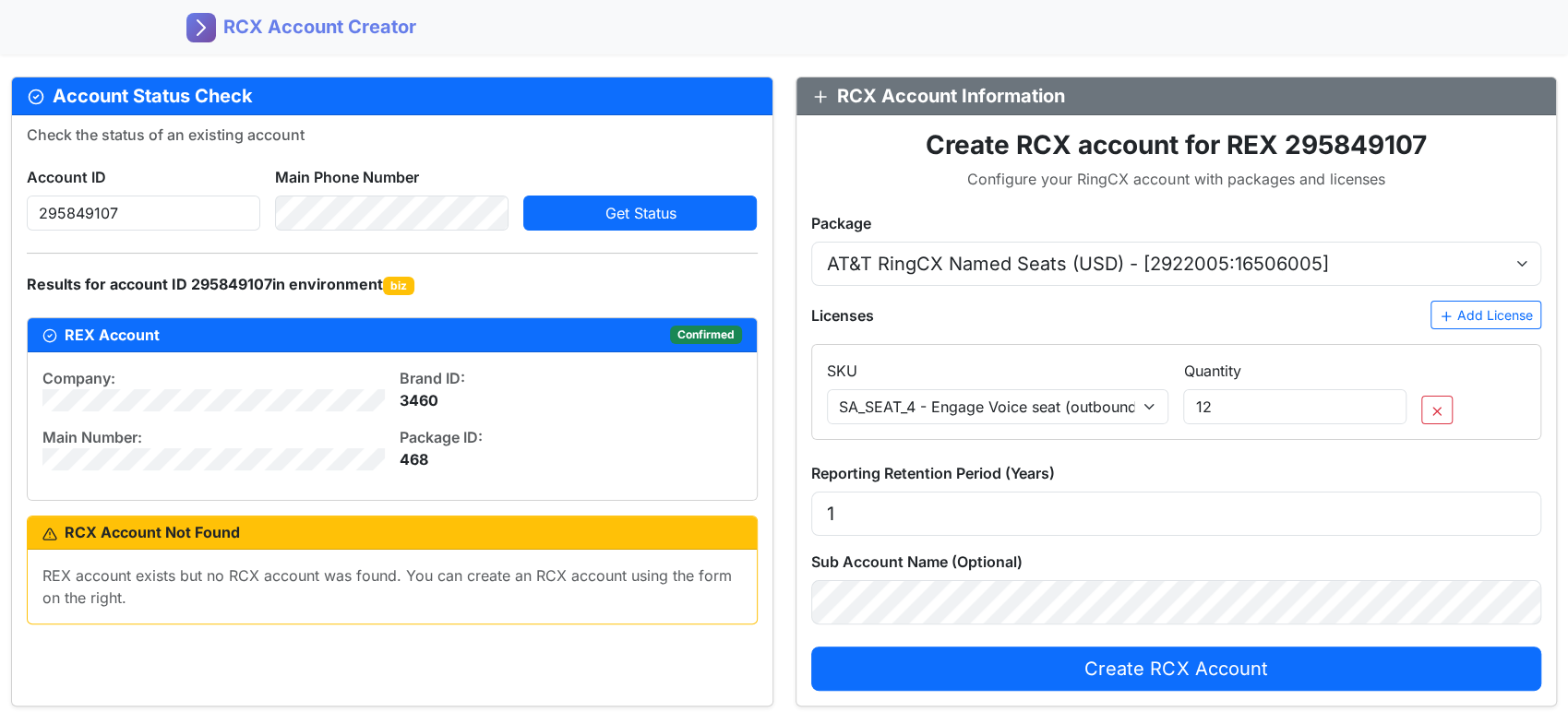 click on "Account Status Check  Check the status of an existing account Account ID 295849107 Main Phone Number Get Status Results for account ID 295849107   in environment  biz  REX Account   Confirmed  Company: Main Number: Brand ID: 3460 Package ID: 468  RCX Account Not Found  REX account exists but no RCX account was found. You can create an RCX account using the form on the right.  RCX Account Information  Create RCX account for REX 295849107 Configure your RingCX account with packages and licenses Package Select Package  AT&T RingCX Named Seats (USD) - [2922005:16506005]   AT&T RingCX Concurrent Seats (USD) - [2923005:16505005]  Licenses  Add License  SKU Select SKU  SA_SEAT_4 - Engage Voice seat (outbound/blended)   SA_TCPA_6 - ManualDial seats   SA_CRS30_24 - Call recording storage - 30 days   SA_CRS90_25 - Call recording storage - 90 days   SA_CRSYEAR_26 - Call recording storage - 1 year   SA_CRSADDYEARD_27 - Call recording storage - 2 years   SA_CRSADDYEARD_28 - Call recording storage - 3 years  Quantity 12 1" 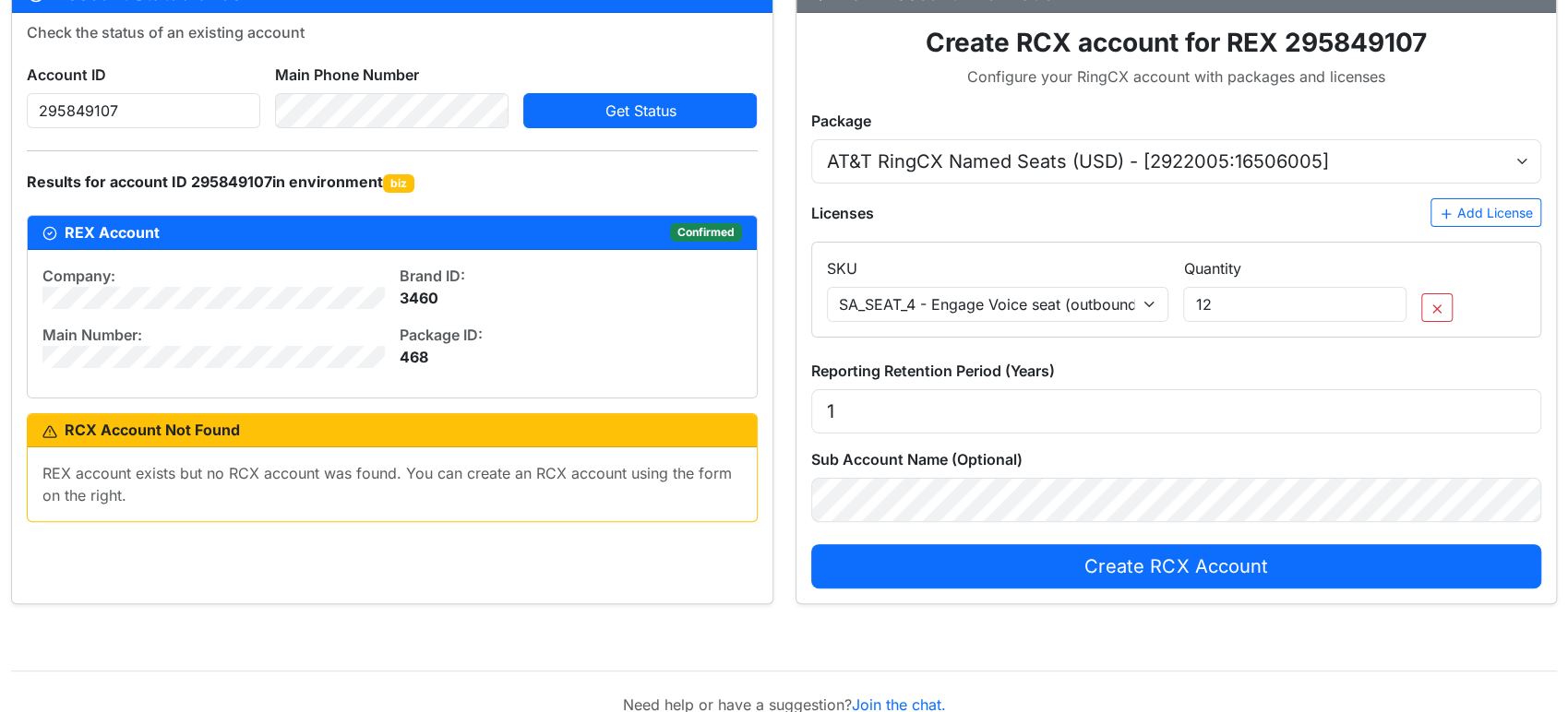 scroll, scrollTop: 0, scrollLeft: 0, axis: both 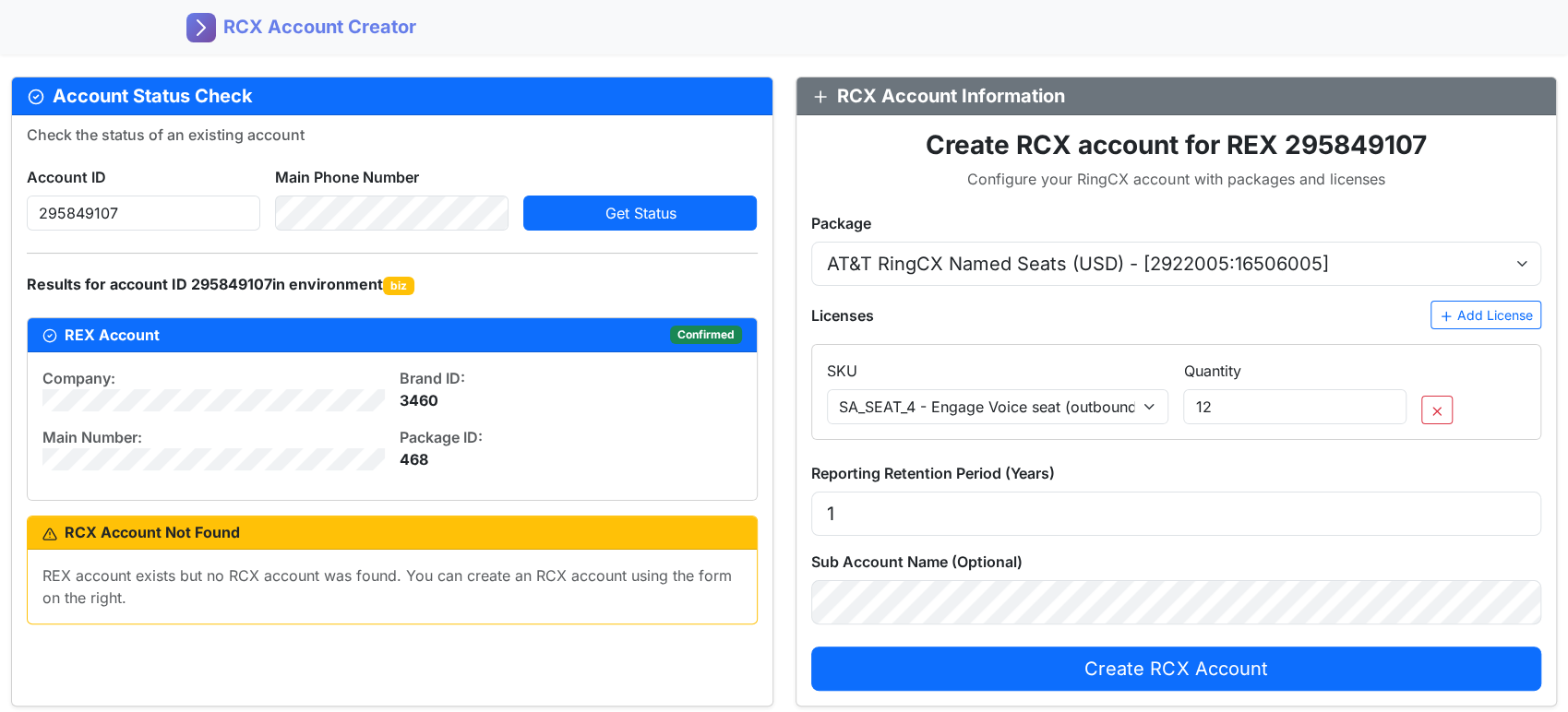 click on "Create RCX account for REX 295849107 Configure your RingCX account with packages and licenses Package Select Package  AT&T RingCX Named Seats (USD) - [2922005:16506005]   AT&T RingCX Concurrent Seats (USD) - [2923005:16505005]  Licenses  Add License  SKU Select SKU  SA_SEAT_4 - Engage Voice seat (outbound/blended)   SA_TCPA_6 - ManualDial seats   SA_CRS30_24 - Call recording storage - 30 days   SA_CRS90_25 - Call recording storage - 90 days   SA_CRSYEAR_26 - Call recording storage - 1 year   SA_CRSADDYEARD_27 - Call recording storage - 2 years   SA_CRSADDYEARD_28 - Call recording storage - 3 years   SA_CRSADDYEARD_29 - Call recording storage - 4 years   SA_CRSADDYEARD_30 - Call recording storage - 5 years   SA_CRSADDYEARD_31 - Call recording storage - 6 years   SA_CRSADDYEARD_32 - Call recording storage - 7 years   SA_CRSADDYEARD_33 - Call recording storage - 8 years   SA_COBR_91 - Co-Browsing Extension for Web Chat Connector per seat, for all seats   SA_LOCCREBNDL_99 - Local credit bundle  Quantity 12 1" 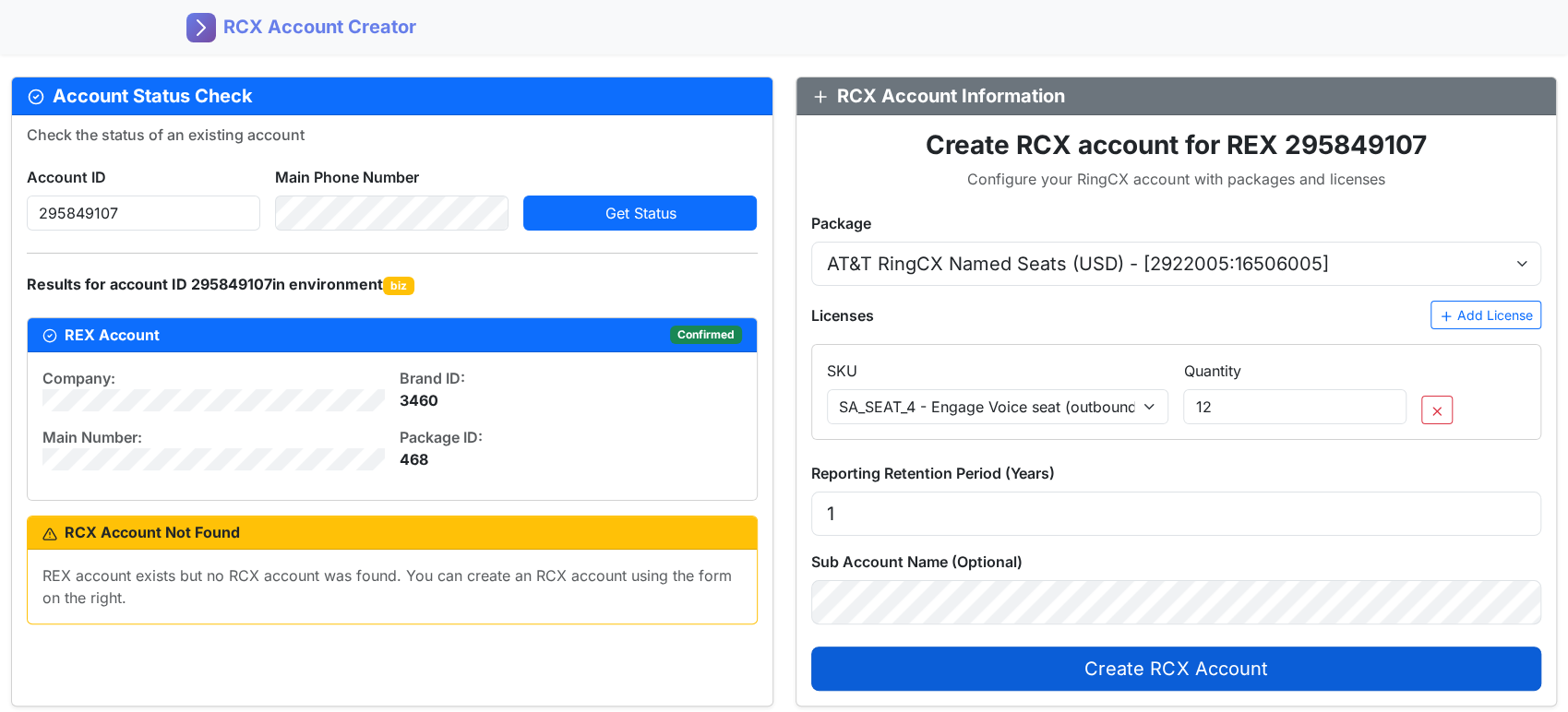 click on "Create RCX Account" 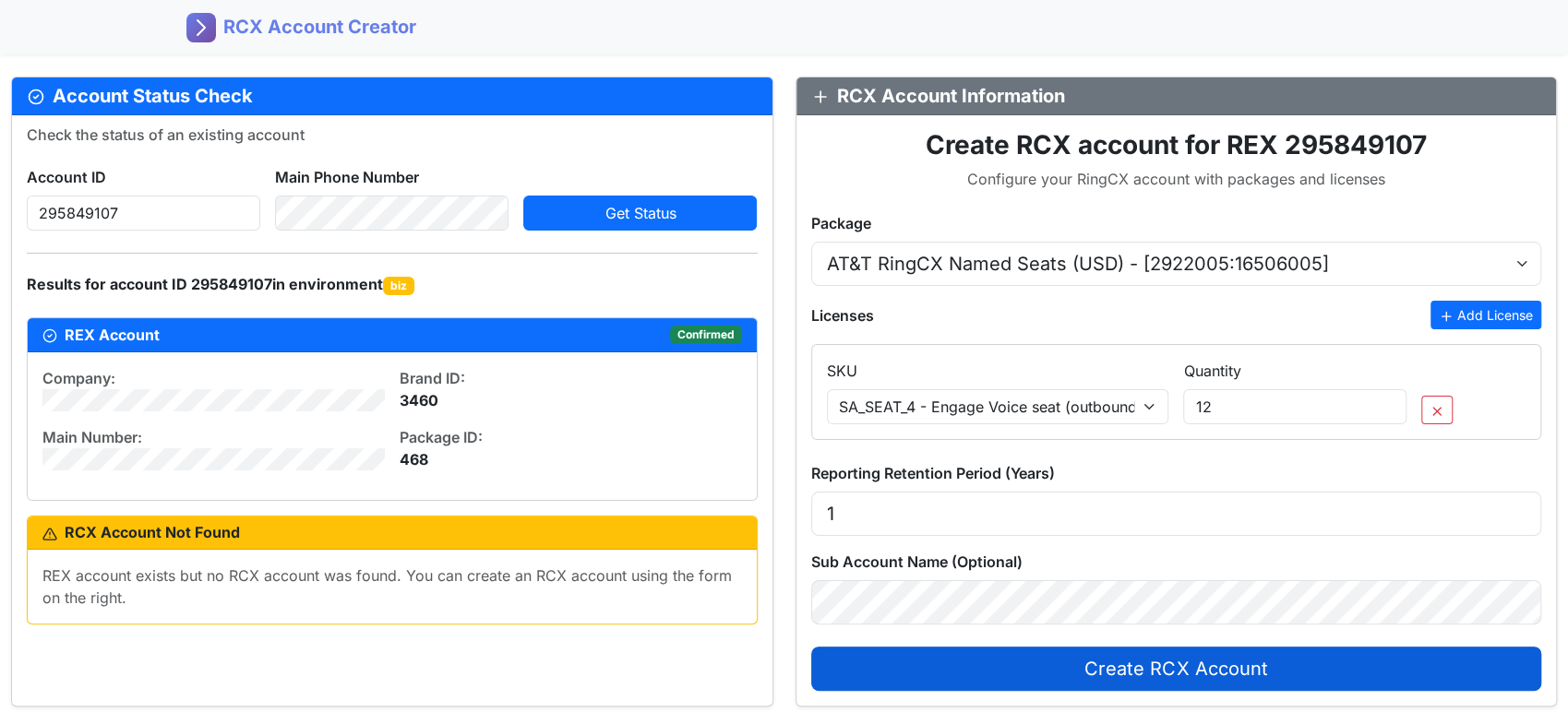 click on "Add License" 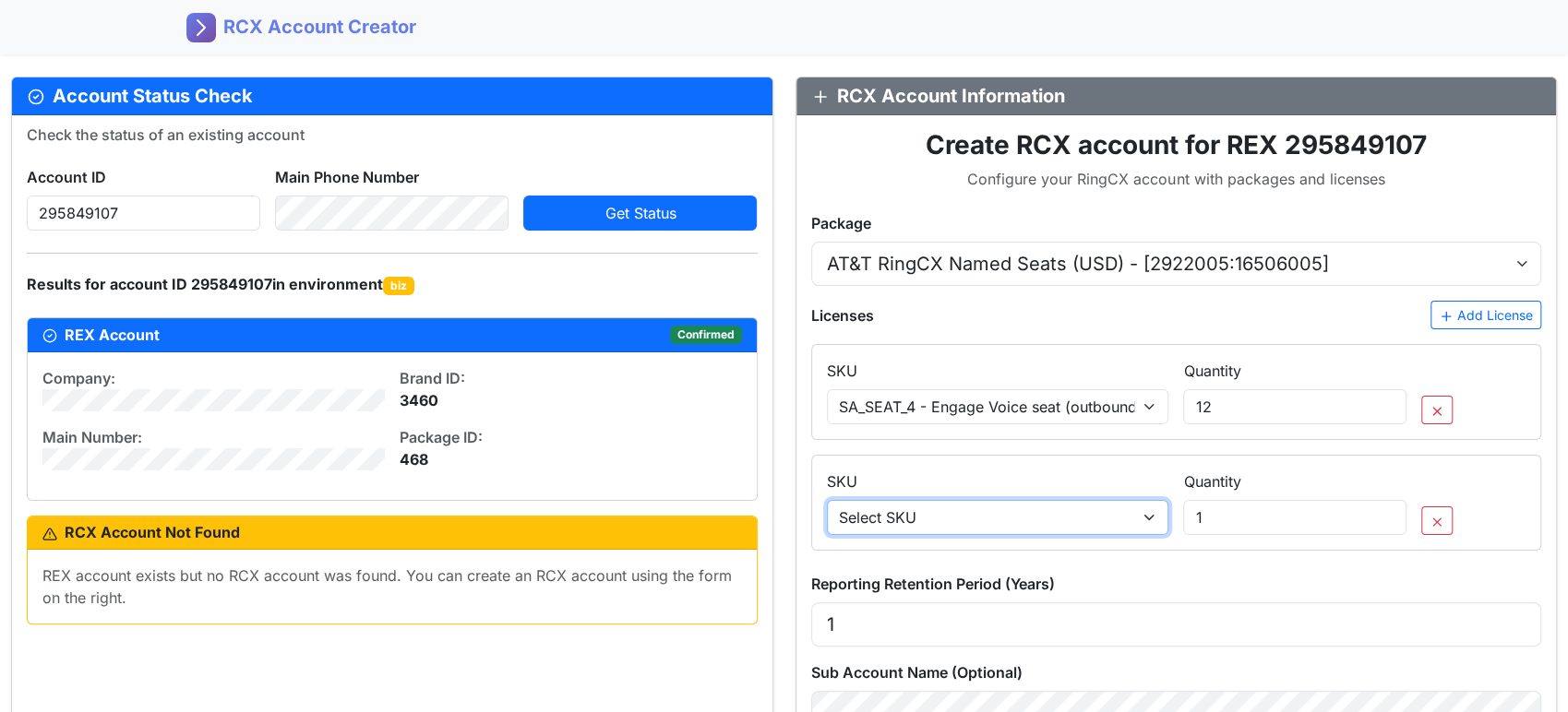 click on "Select SKU SA_SEAT_4 - Engage Voice seat (outbound/blended) SA_TCPA_6 - ManualDial seats SA_CRS30_24 - Call recording storage - 30 days SA_CRS90_25 - Call recording storage - 90 days SA_CRSYEAR_26 - Call recording storage - 1 year SA_CRSADDYEARD_27 - Call recording storage - 2 years SA_CRSADDYEARD_28 - Call recording storage - 3 years SA_CRSADDYEARD_29 - Call recording storage - 4 years SA_CRSADDYEARD_30 - Call recording storage - 5 years SA_CRSADDYEARD_31 - Call recording storage - 6 years SA_CRSADDYEARD_32 - Call recording storage - 7 years SA_CRSADDYEARD_33 - Call recording storage - 8 years SA_COBR_91 - Co-Browsing Extension for Web Chat Connector per seat, for all seats SA_LOCCREBNDL_99 - Local credit bundle SA_INTLBNDL_100 - International Calling Credit bundle SA_IVRBNDL_475 - IVR Service: 25K Minutes Bundle per month SA_LVCREC_631005 - LV Call Recording SA_RINGSENSE_742005 - RingSense no limits RingCX SA_CALABANLITE_1105005 - Calabrio for RingCX Analytics Lite" 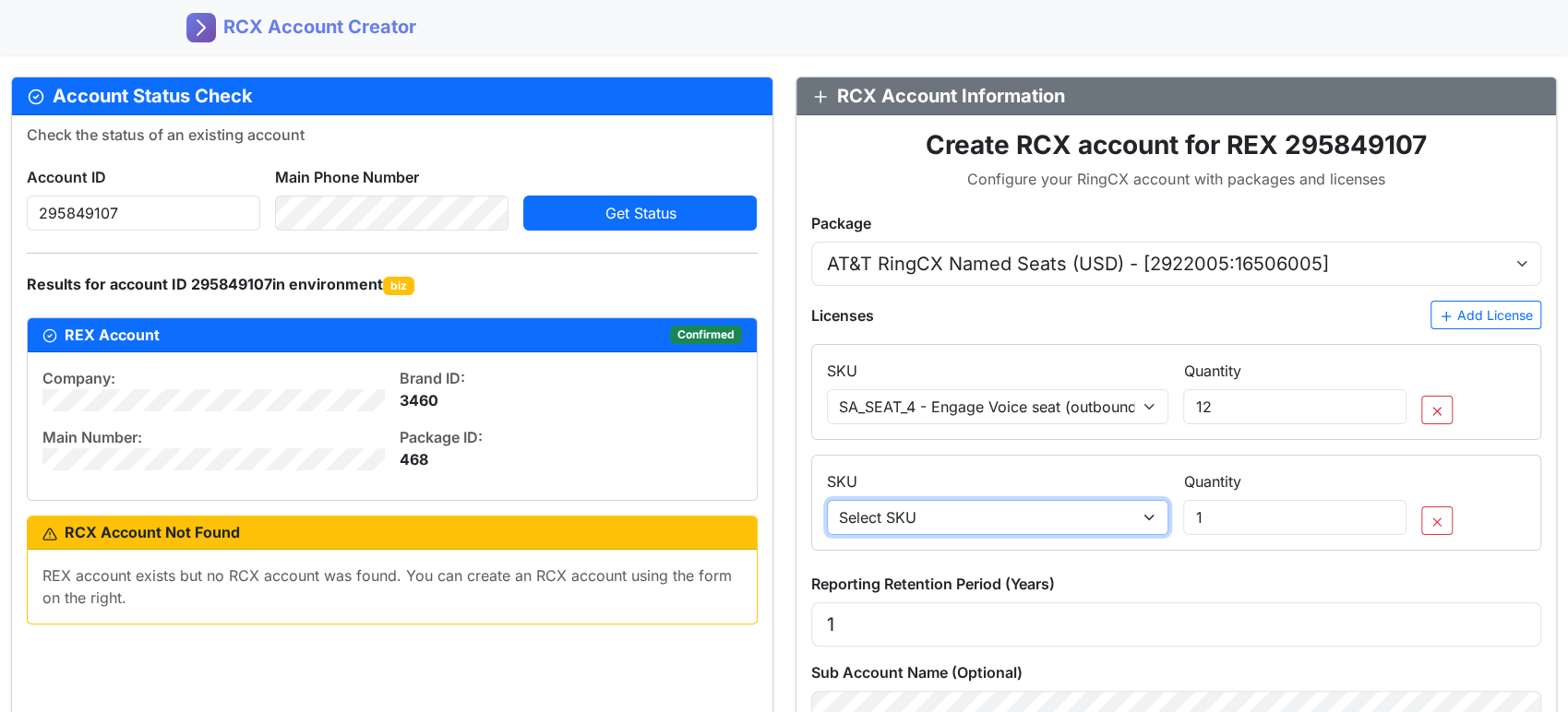 select on "SA_CRS30_24" 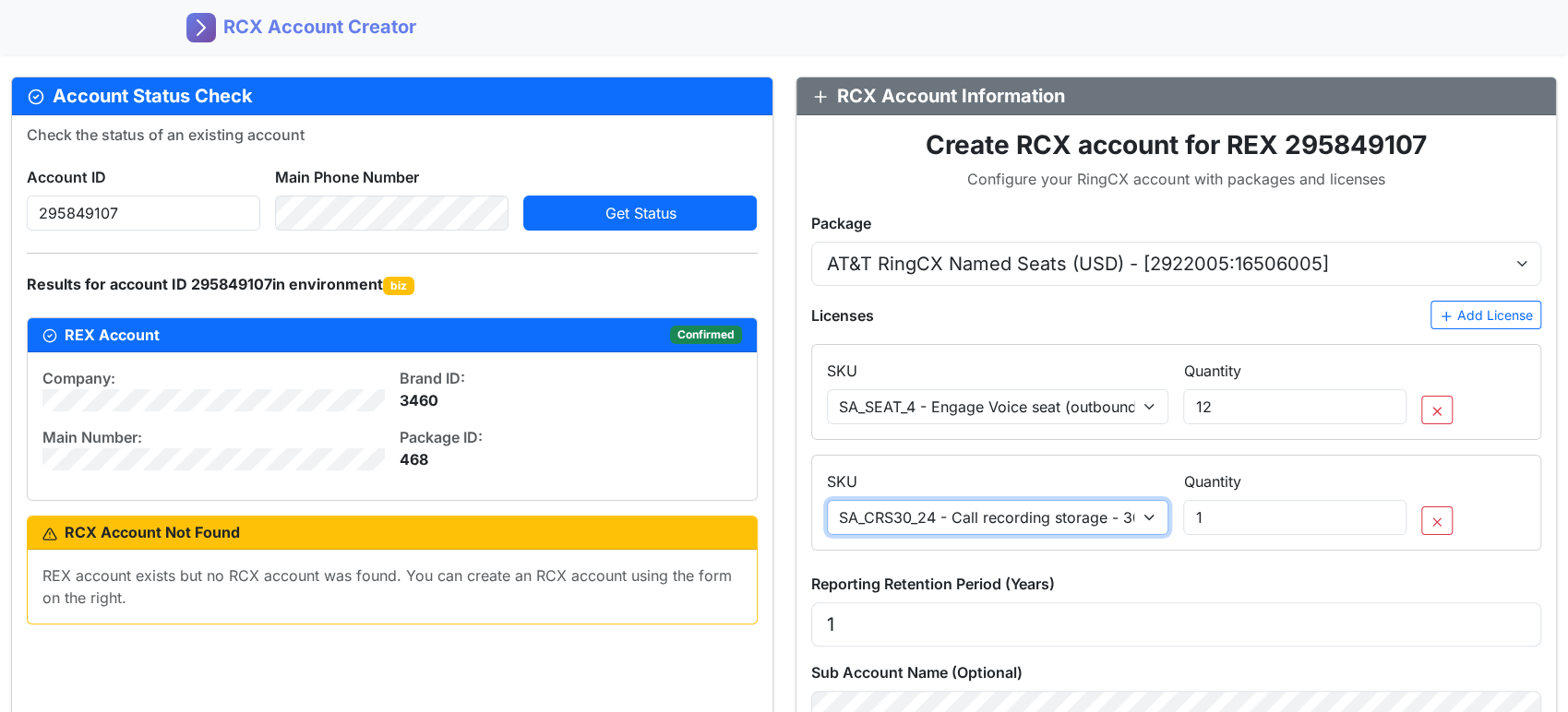 click on "Select SKU SA_SEAT_4 - Engage Voice seat (outbound/blended) SA_TCPA_6 - ManualDial seats SA_CRS30_24 - Call recording storage - 30 days SA_CRS90_25 - Call recording storage - 90 days SA_CRSYEAR_26 - Call recording storage - 1 year SA_CRSADDYEARD_27 - Call recording storage - 2 years SA_CRSADDYEARD_28 - Call recording storage - 3 years SA_CRSADDYEARD_29 - Call recording storage - 4 years SA_CRSADDYEARD_30 - Call recording storage - 5 years SA_CRSADDYEARD_31 - Call recording storage - 6 years SA_CRSADDYEARD_32 - Call recording storage - 7 years SA_CRSADDYEARD_33 - Call recording storage - 8 years SA_COBR_91 - Co-Browsing Extension for Web Chat Connector per seat, for all seats SA_LOCCREBNDL_99 - Local credit bundle SA_INTLBNDL_100 - International Calling Credit bundle SA_IVRBNDL_475 - IVR Service: 25K Minutes Bundle per month SA_LVCREC_631005 - LV Call Recording SA_RINGSENSE_742005 - RingSense no limits RingCX SA_CALABANLITE_1105005 - Calabrio for RingCX Analytics Lite" 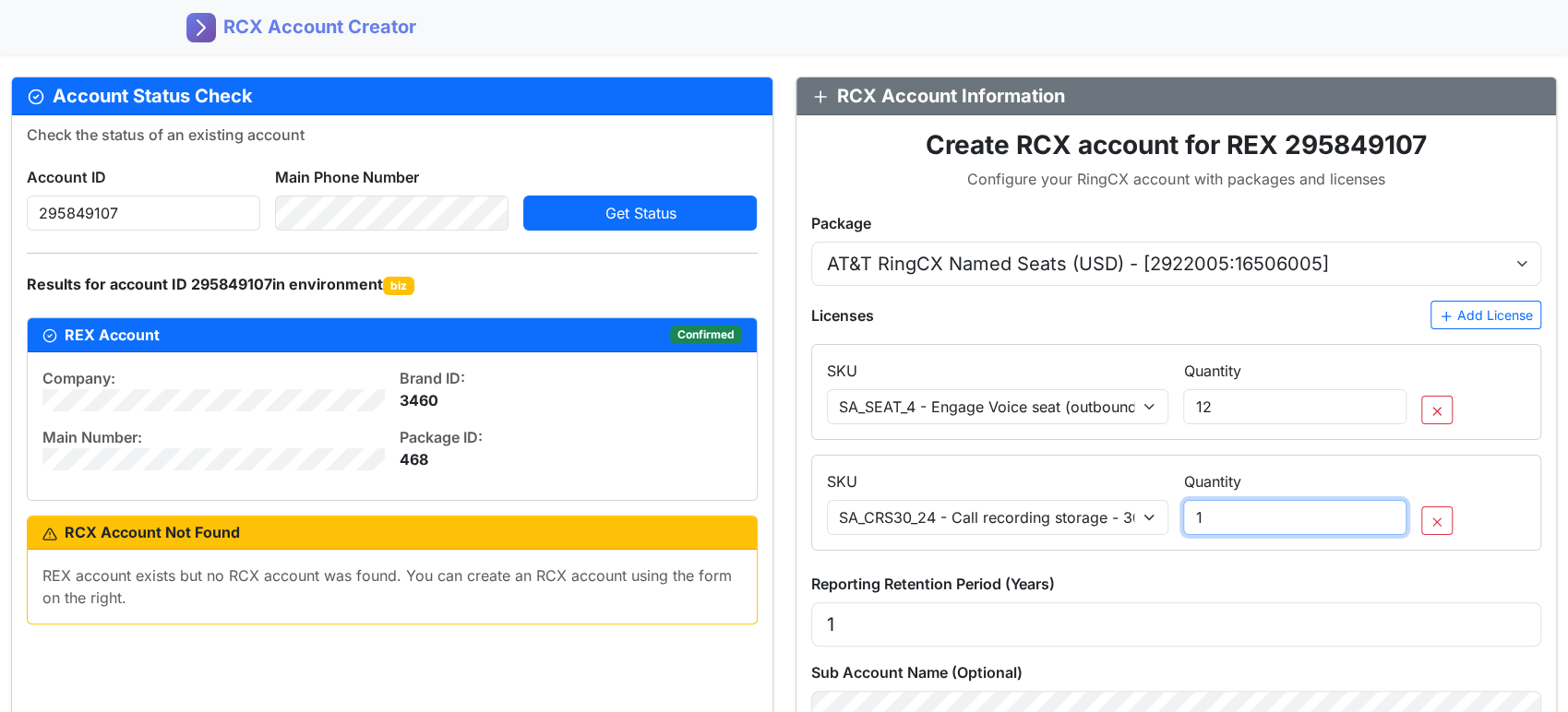 drag, startPoint x: 1282, startPoint y: 515, endPoint x: 1236, endPoint y: 516, distance: 46.01 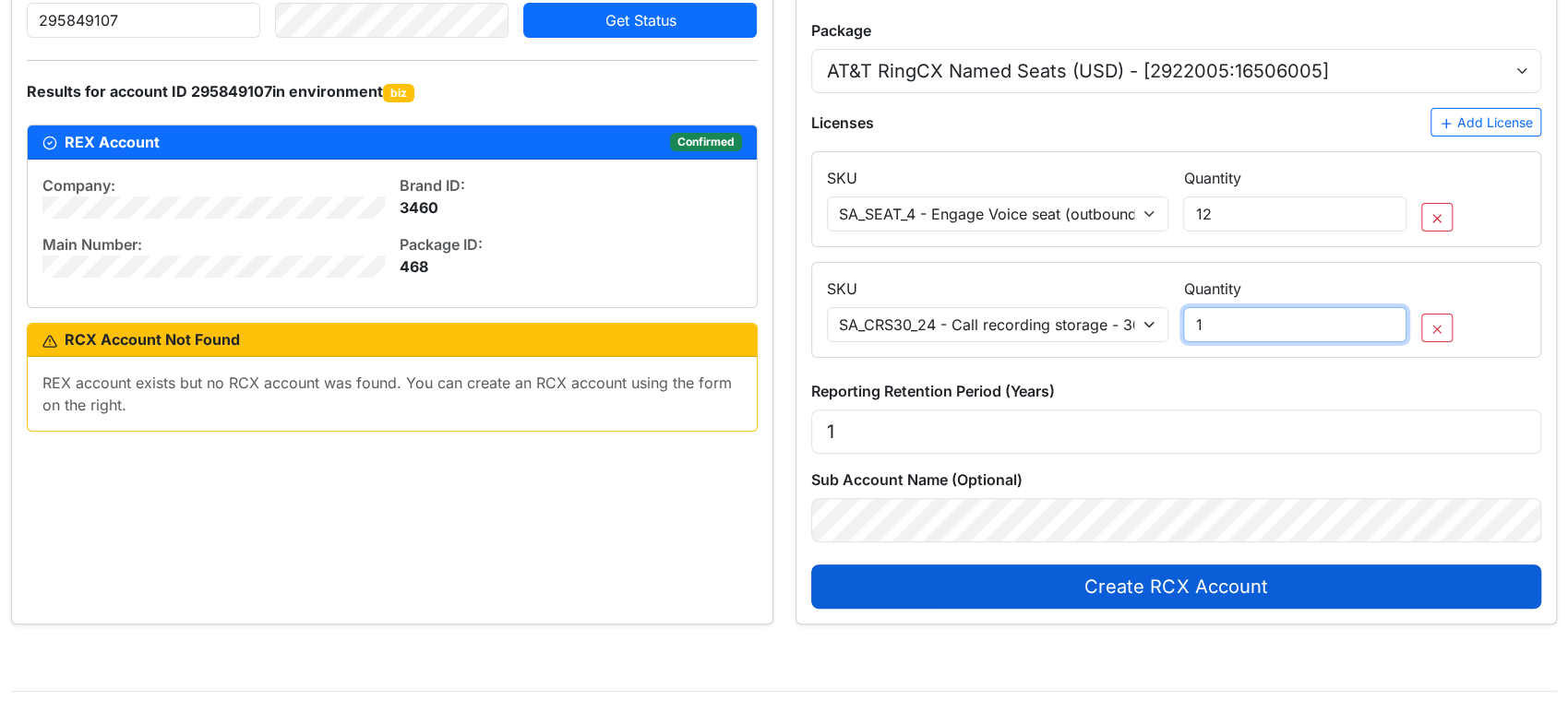 scroll, scrollTop: 205, scrollLeft: 0, axis: vertical 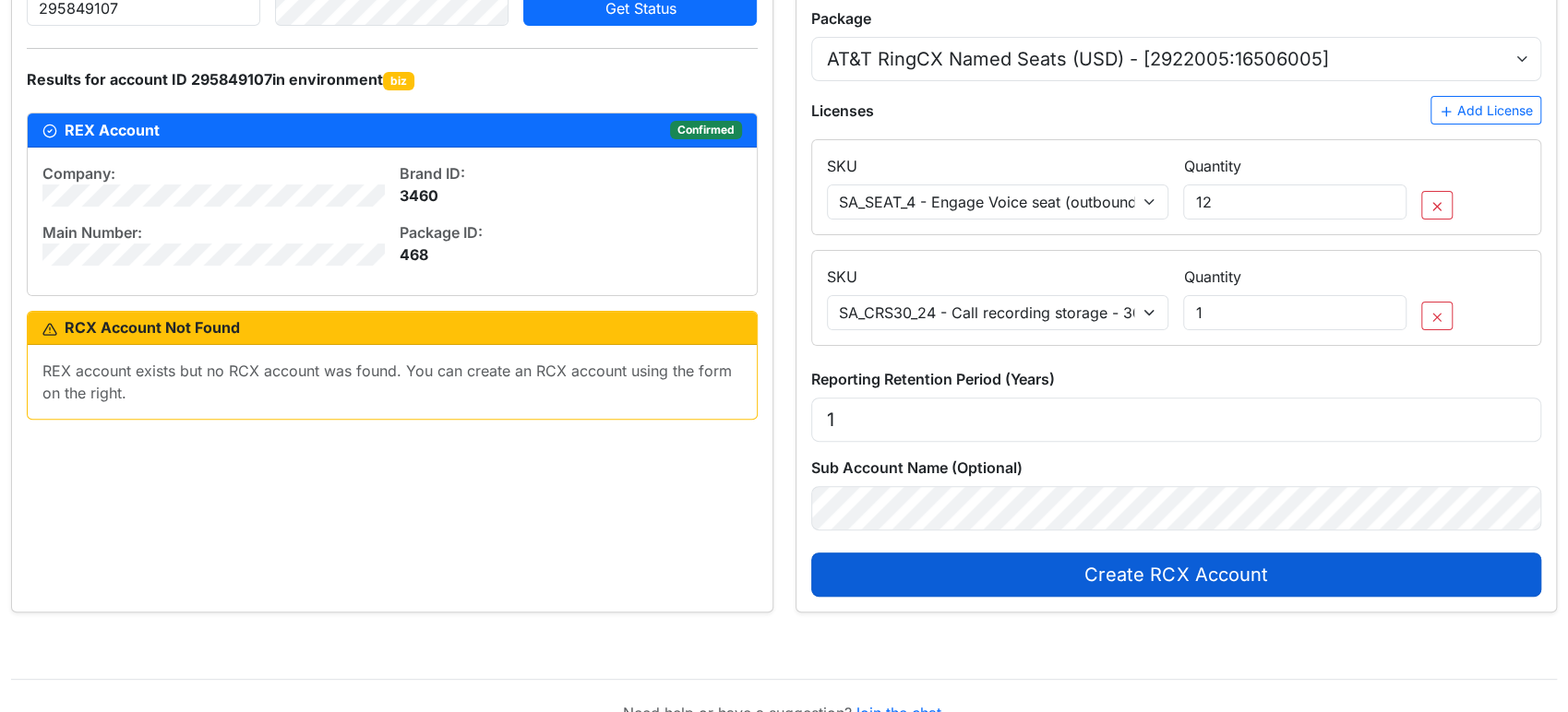 click on "Check the status of an existing account Account ID 295849107 Main Phone Number Get Status Results for account ID 295849107   in environment  biz  REX Account   Confirmed  Company: Main Number: Brand ID: 3460 Package ID: 468  RCX Account Not Found  REX account exists but no RCX account was found. You can create an RCX account using the form on the right." 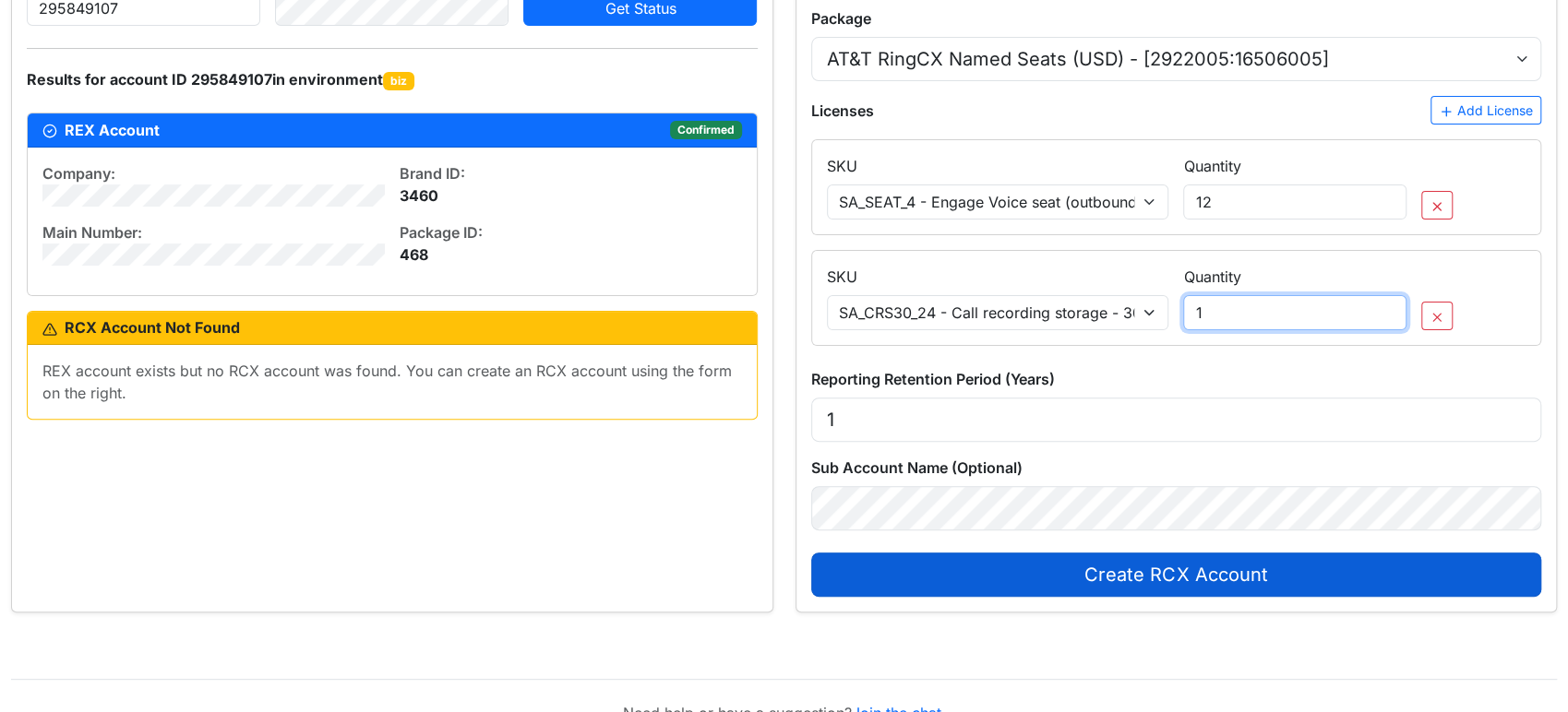 drag, startPoint x: 1279, startPoint y: 299, endPoint x: 1021, endPoint y: 296, distance: 258.01744 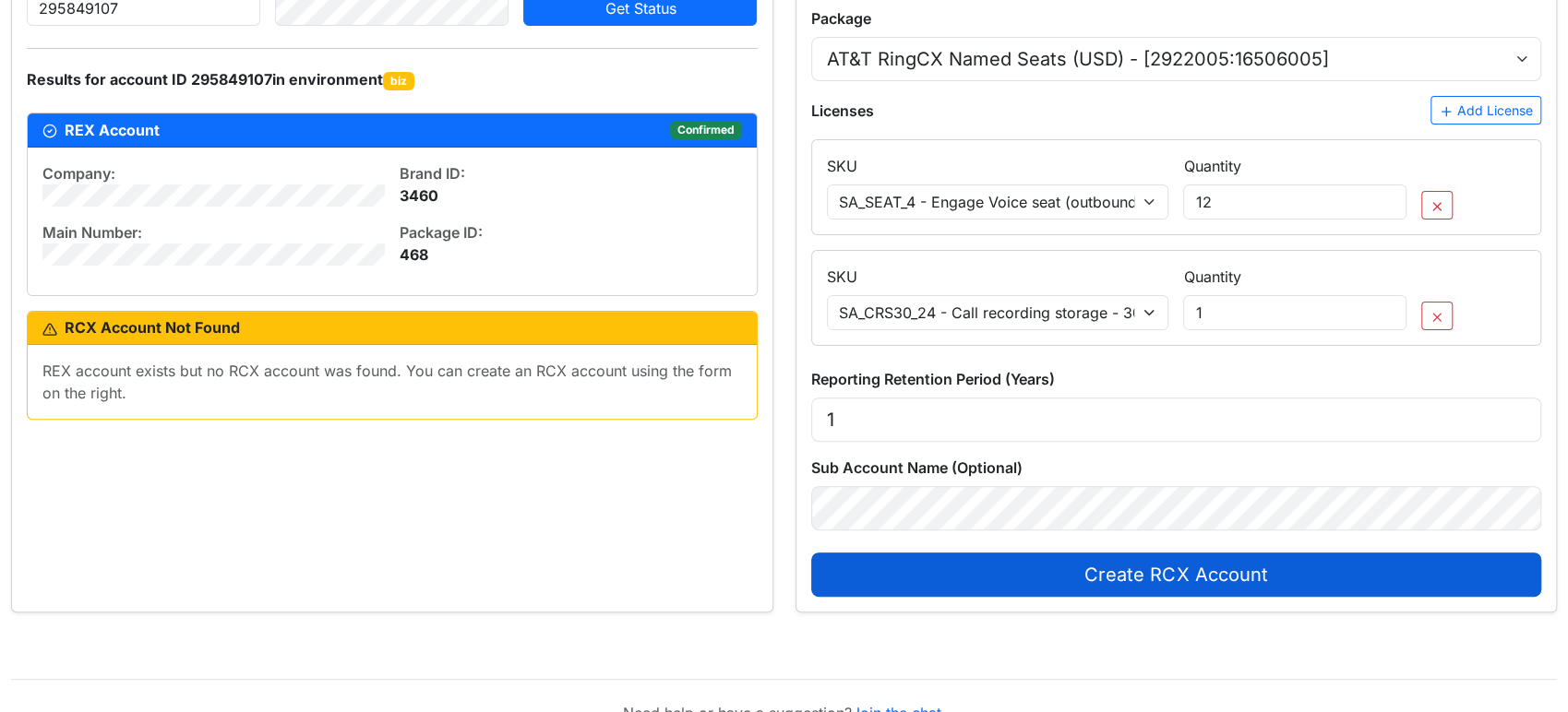 click on "Check the status of an existing account Account ID 295849107 Main Phone Number Get Status Results for account ID 295849107   in environment  biz  REX Account   Confirmed  Company: Main Number: Brand ID: 3460 Package ID: 468  RCX Account Not Found  REX account exists but no RCX account was found. You can create an RCX account using the form on the right." 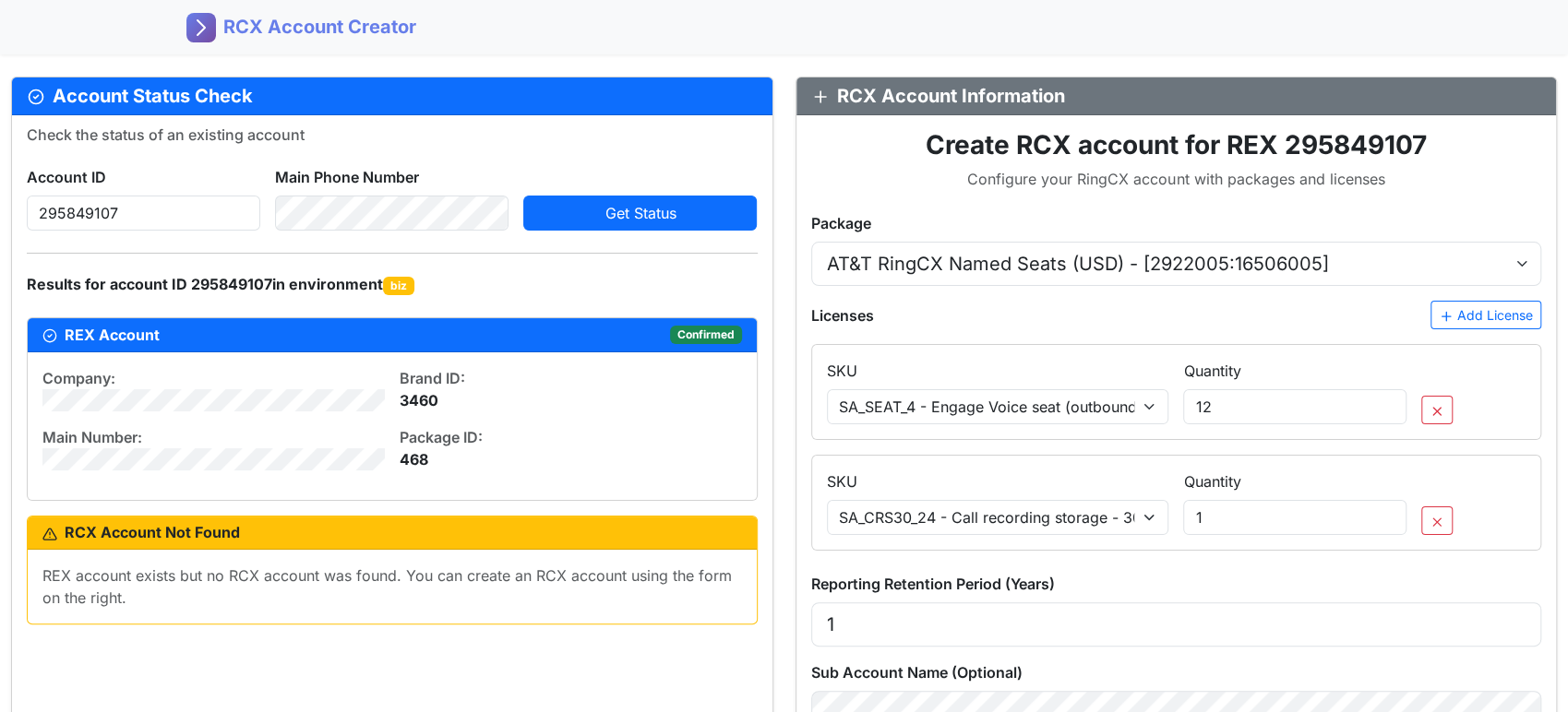 scroll, scrollTop: 102, scrollLeft: 0, axis: vertical 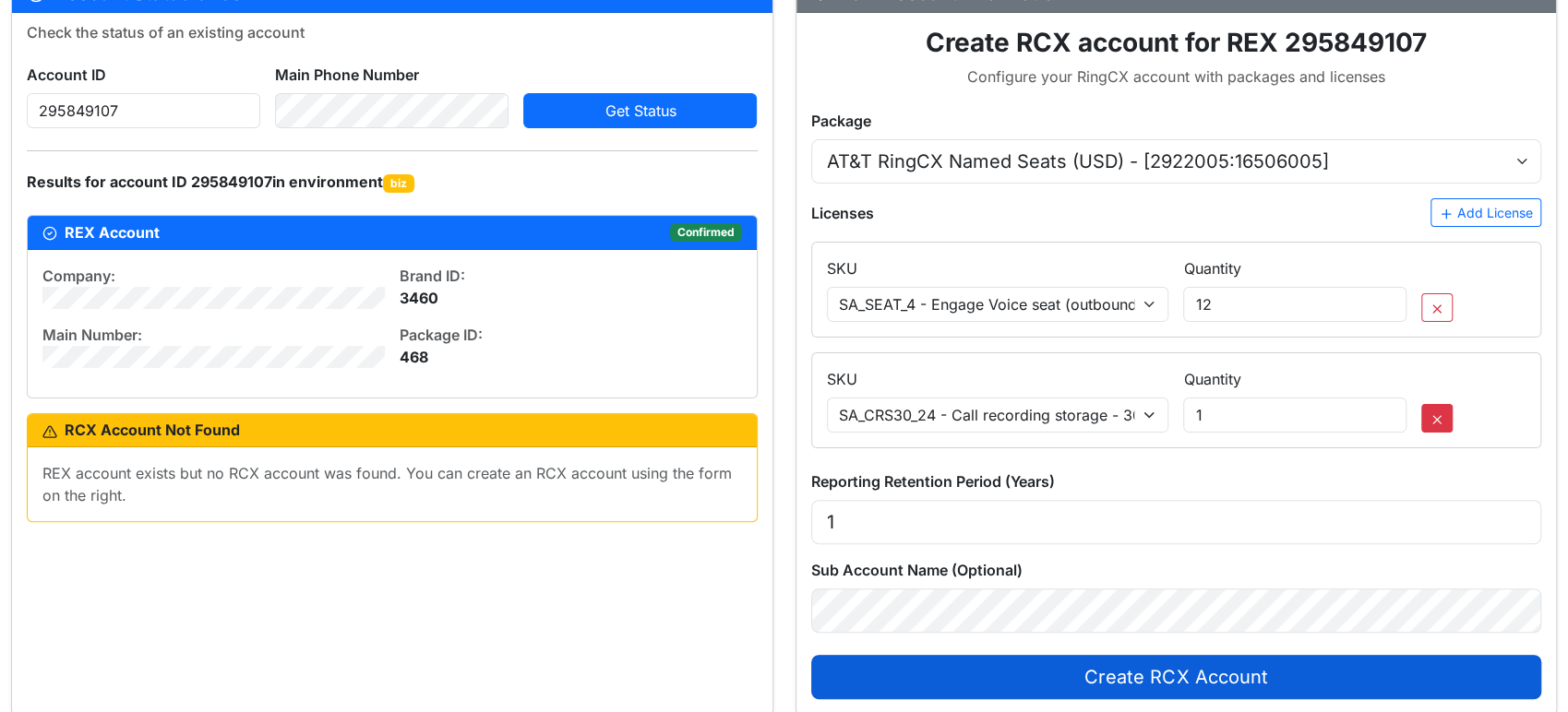 click 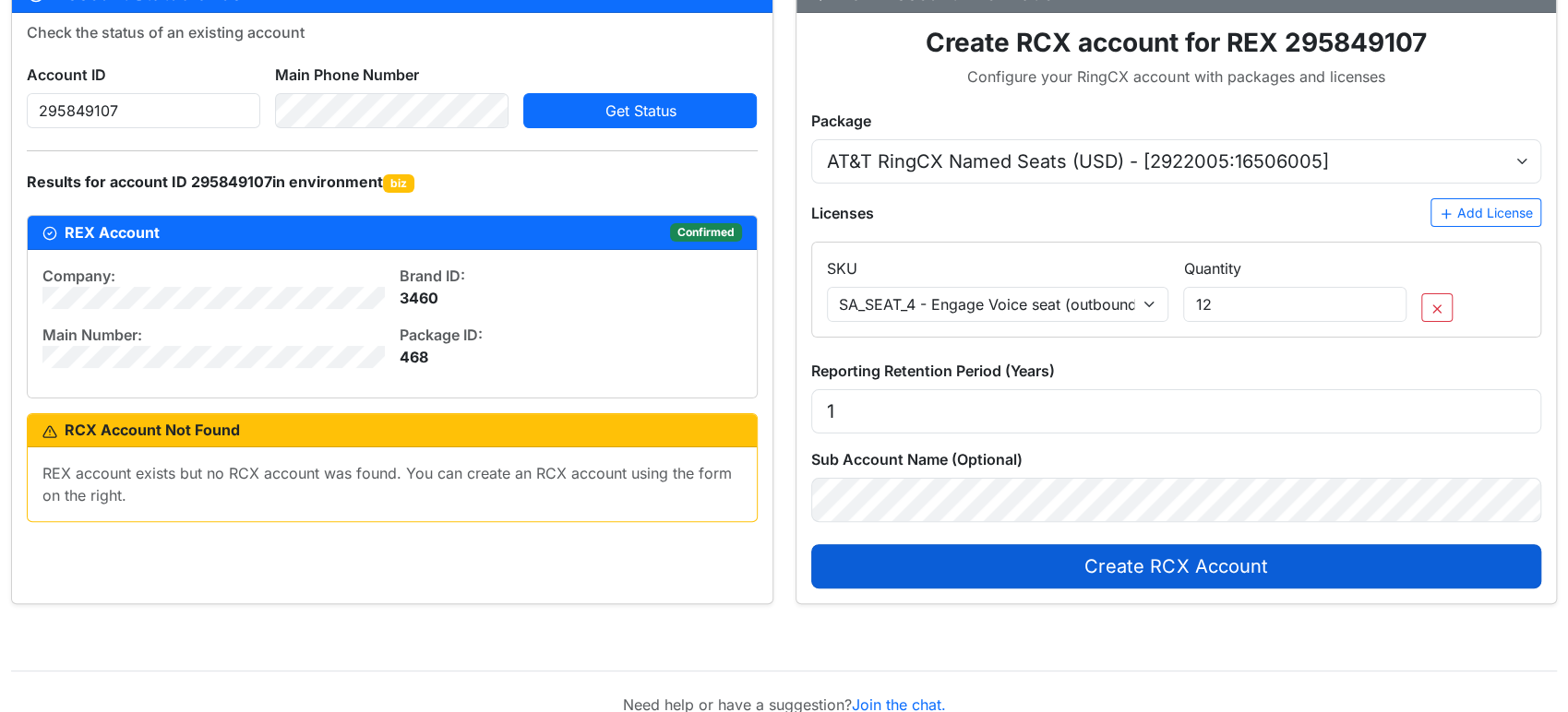 scroll, scrollTop: 0, scrollLeft: 0, axis: both 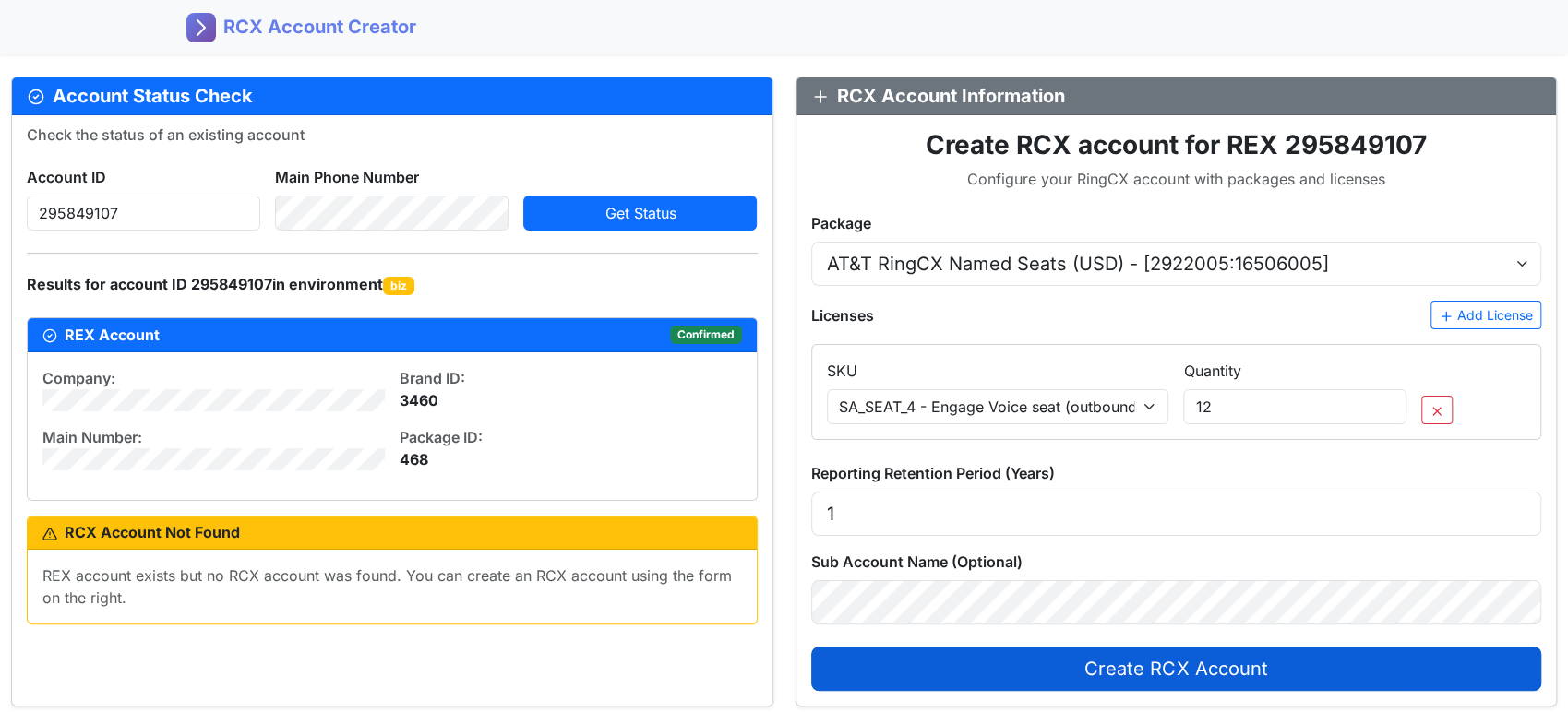 click on "RCX Account Information Create RCX account for REX [ACCOUNT_ID] Configure your RingCX account with packages and licenses Package Select Package AT&T RingCX Named Seats (USD) - [PACKAGE_ID:LICENSE_ID] AT&T RingCX Concurrent Seats (USD) - [PACKAGE_ID:LICENSE_ID] Licenses Add License SKU Select SKU SA_SEAT_4 - Engage Voice seat (outbound/blended) SA_TCPA_6 - ManualDial seats SA_CRS30_24 - Call recording storage - 30 days SA_CRS90_25 - Call recording storage - 90 days SA_CRSYEAR_26 - Call recording storage - 1 year SA_CRSADDYEARD_27 - Call recording storage - 2 years SA_CRSADDYEARD_28 - Call recording storage - 3 years SA_CRSADDYEARD_29 - Call recording storage - 4 years SA_CRSADDYEARD_30 - Call recording storage - 5 years SA_CRSADDYEARD_31 - Call recording storage - 6 years SA_CRSADDYEARD_32 - Call recording storage - 7 years SA_CRSADDYEARD_33 - Call recording storage - 8 years SA_COBR_91 - Co-Browsing Extension for Web Chat Connector per seat, for all seats Quantity [QUANTITY] 1 Create RCX Account" 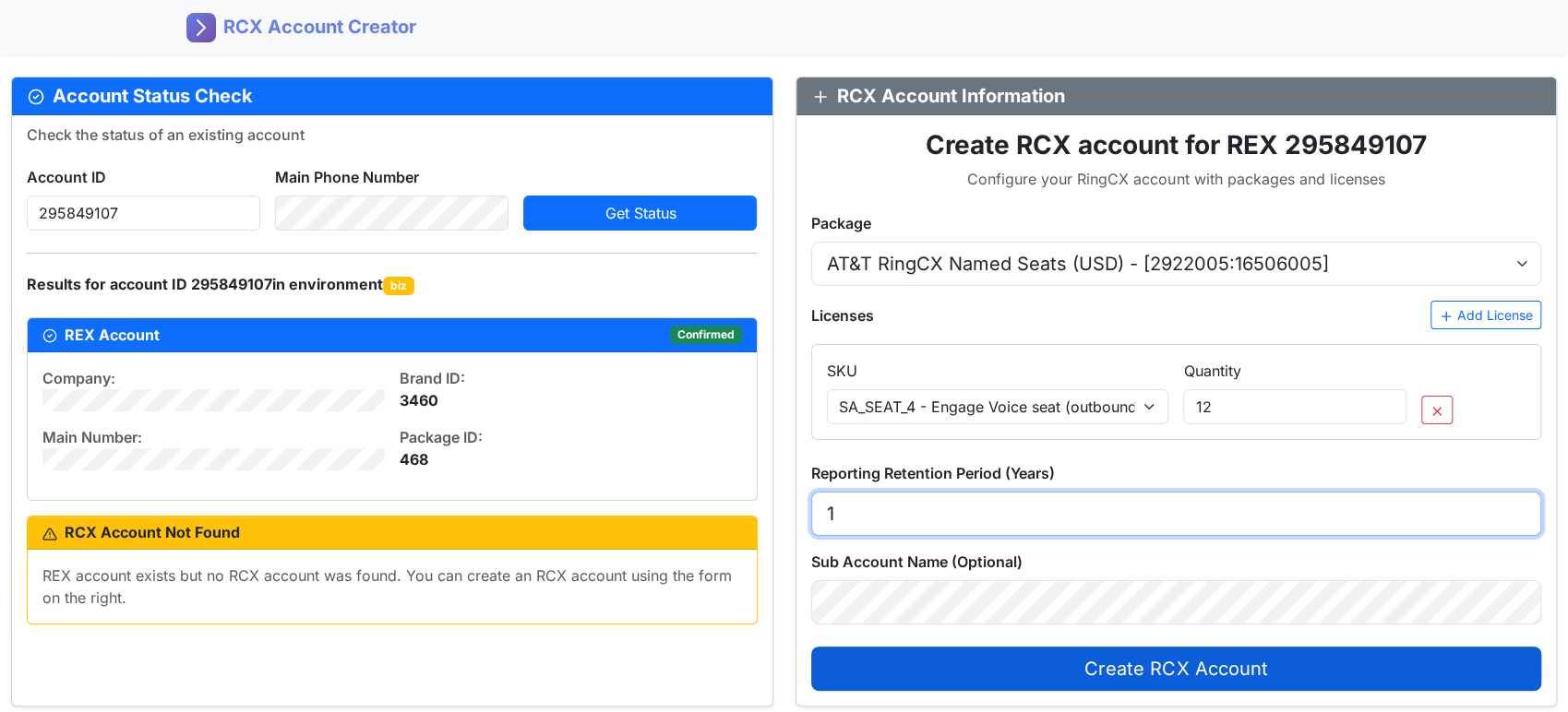click on "1" at bounding box center (1177, 514) 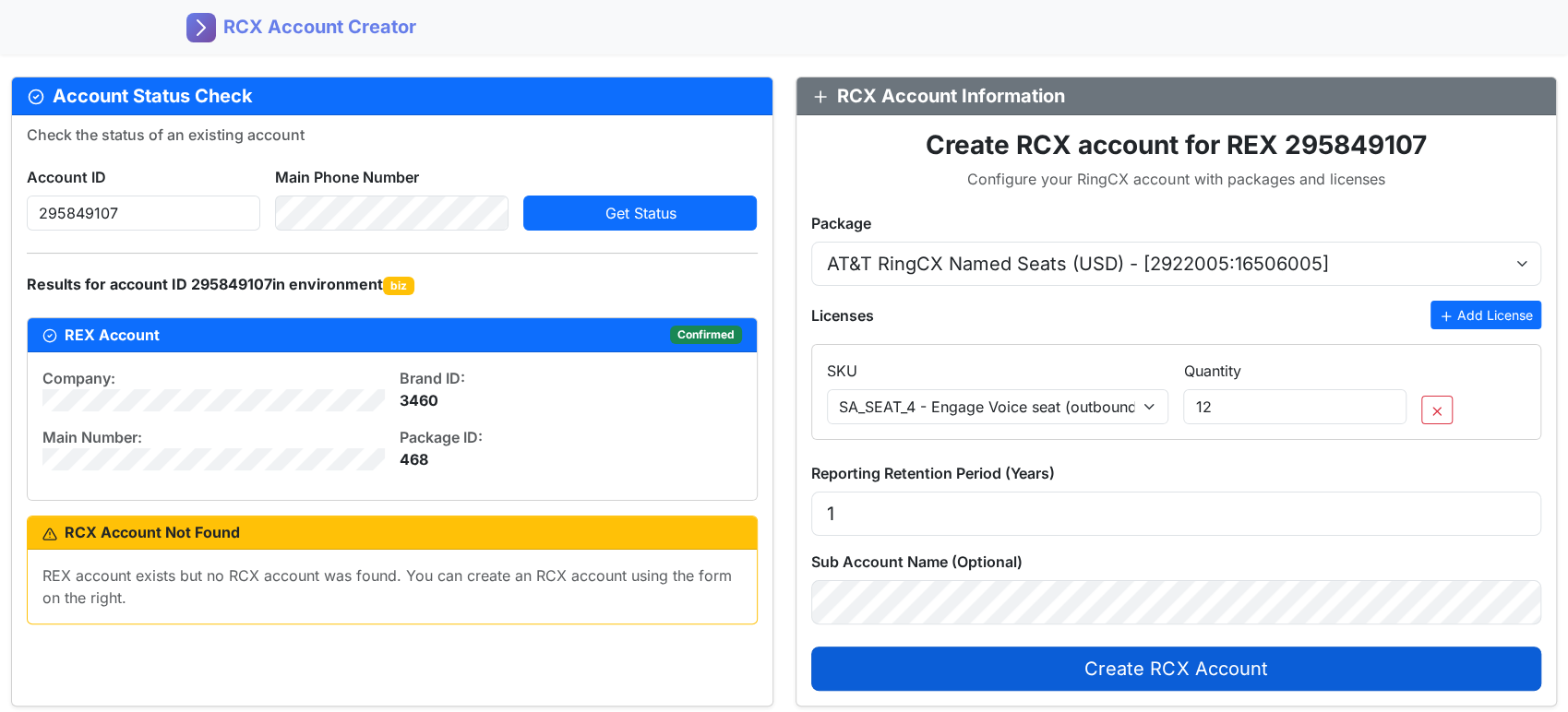 click on "Add License" 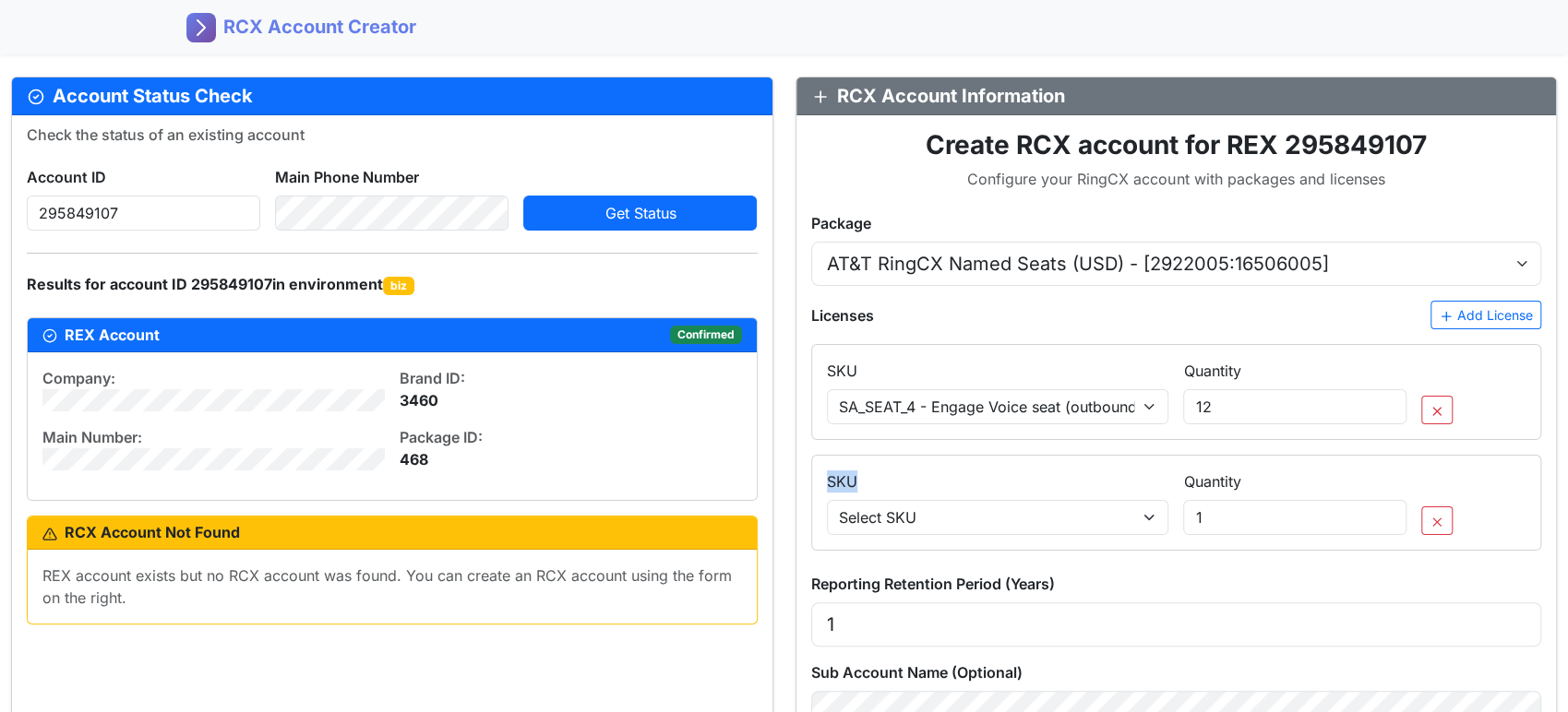 drag, startPoint x: 1009, startPoint y: 497, endPoint x: 1009, endPoint y: 507, distance: 10 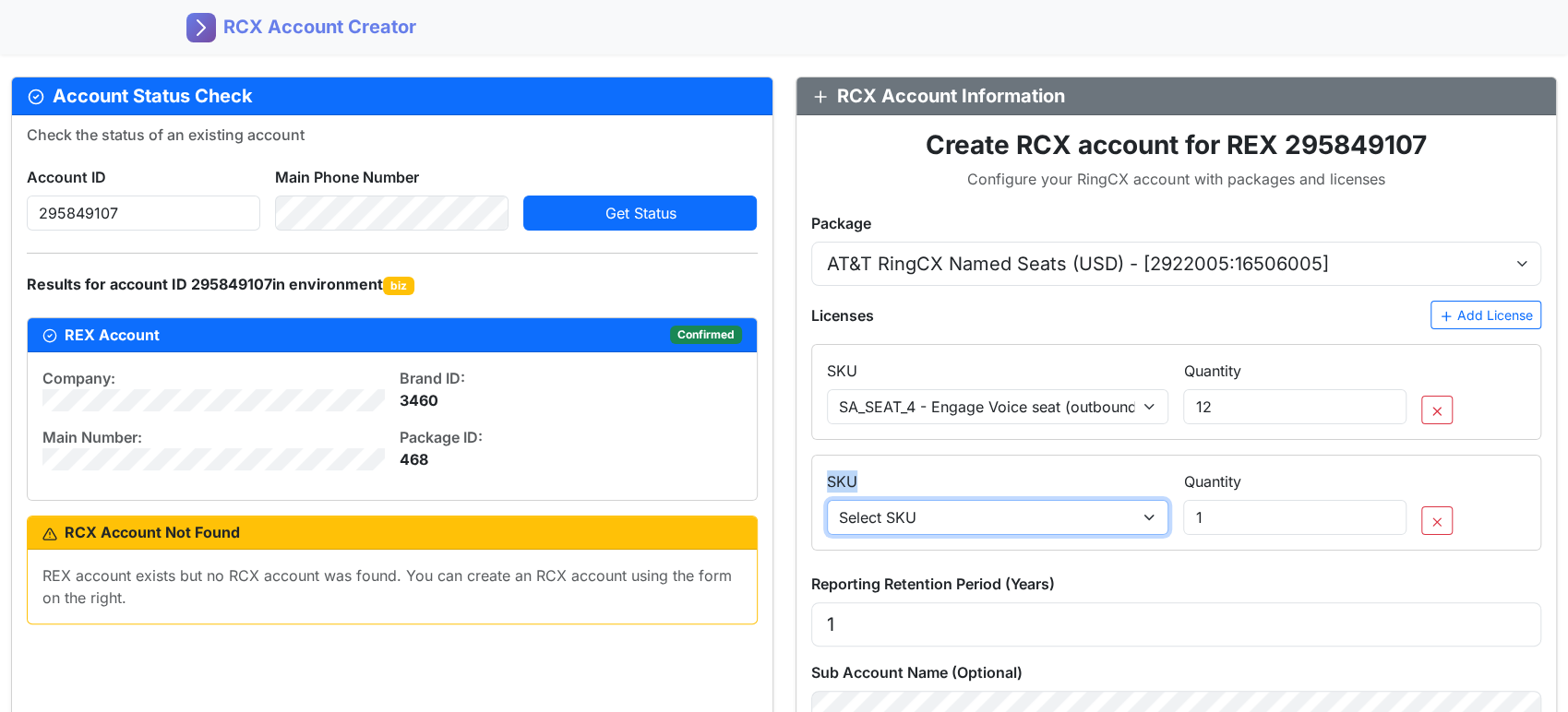 drag, startPoint x: 1008, startPoint y: 523, endPoint x: 1004, endPoint y: 504, distance: 19.416488 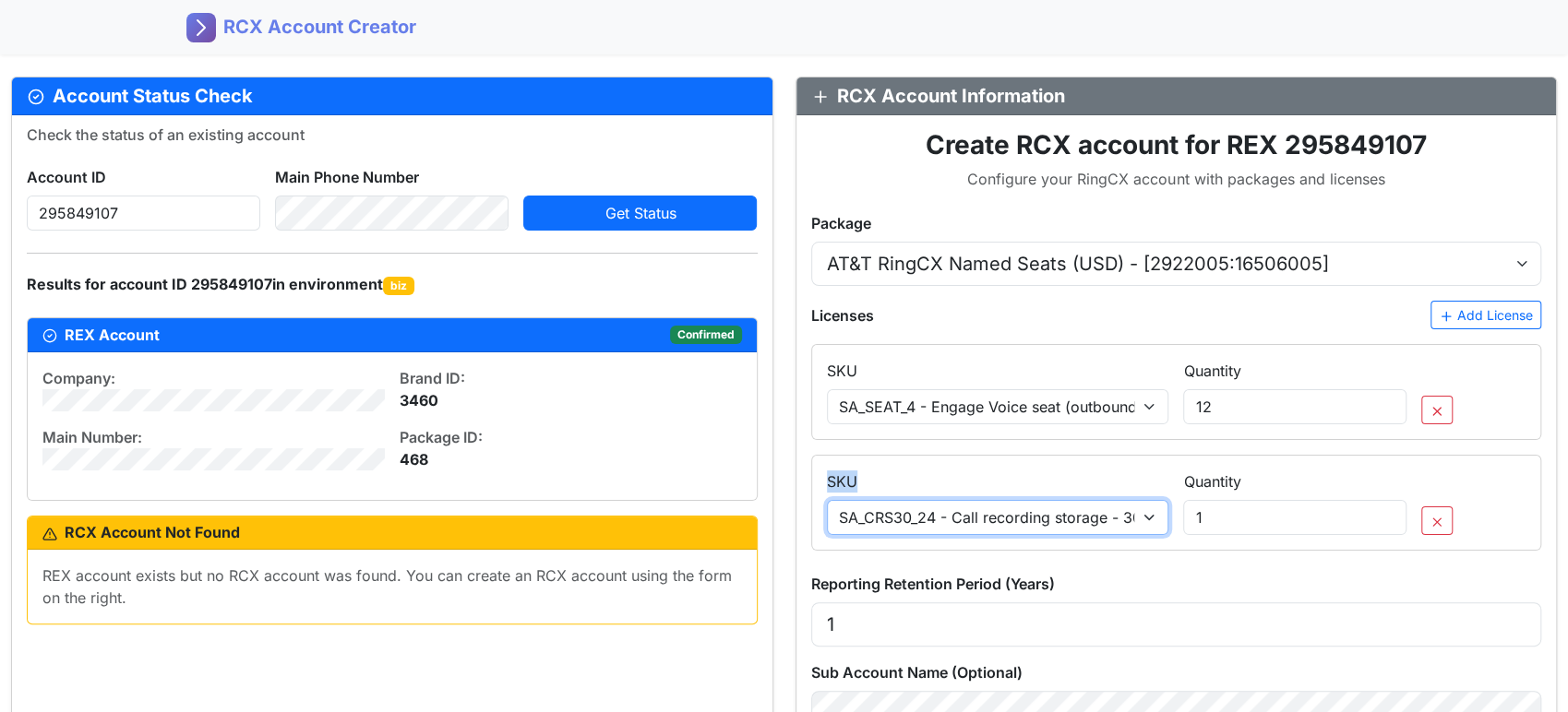 click on "Select SKU SA_SEAT_4 - Engage Voice seat (outbound/blended) SA_TCPA_6 - ManualDial seats SA_CRS30_24 - Call recording storage - 30 days SA_CRS90_25 - Call recording storage - 90 days SA_CRSYEAR_26 - Call recording storage - 1 year SA_CRSADDYEARD_27 - Call recording storage - 2 years SA_CRSADDYEARD_28 - Call recording storage - 3 years SA_CRSADDYEARD_29 - Call recording storage - 4 years SA_CRSADDYEARD_30 - Call recording storage - 5 years SA_CRSADDYEARD_31 - Call recording storage - 6 years SA_CRSADDYEARD_32 - Call recording storage - 7 years SA_CRSADDYEARD_33 - Call recording storage - 8 years SA_COBR_91 - Co-Browsing Extension for Web Chat Connector per seat, for all seats SA_LOCCREBNDL_99 - Local credit bundle SA_INTLBNDL_100 - International Calling Credit bundle SA_IVRBNDL_475 - IVR Service: 25K Minutes Bundle per month SA_LVCREC_631005 - LV Call Recording SA_RINGSENSE_742005 - RingSense no limits RingCX SA_CALABANLITE_1105005 - Calabrio for RingCX Analytics Lite" 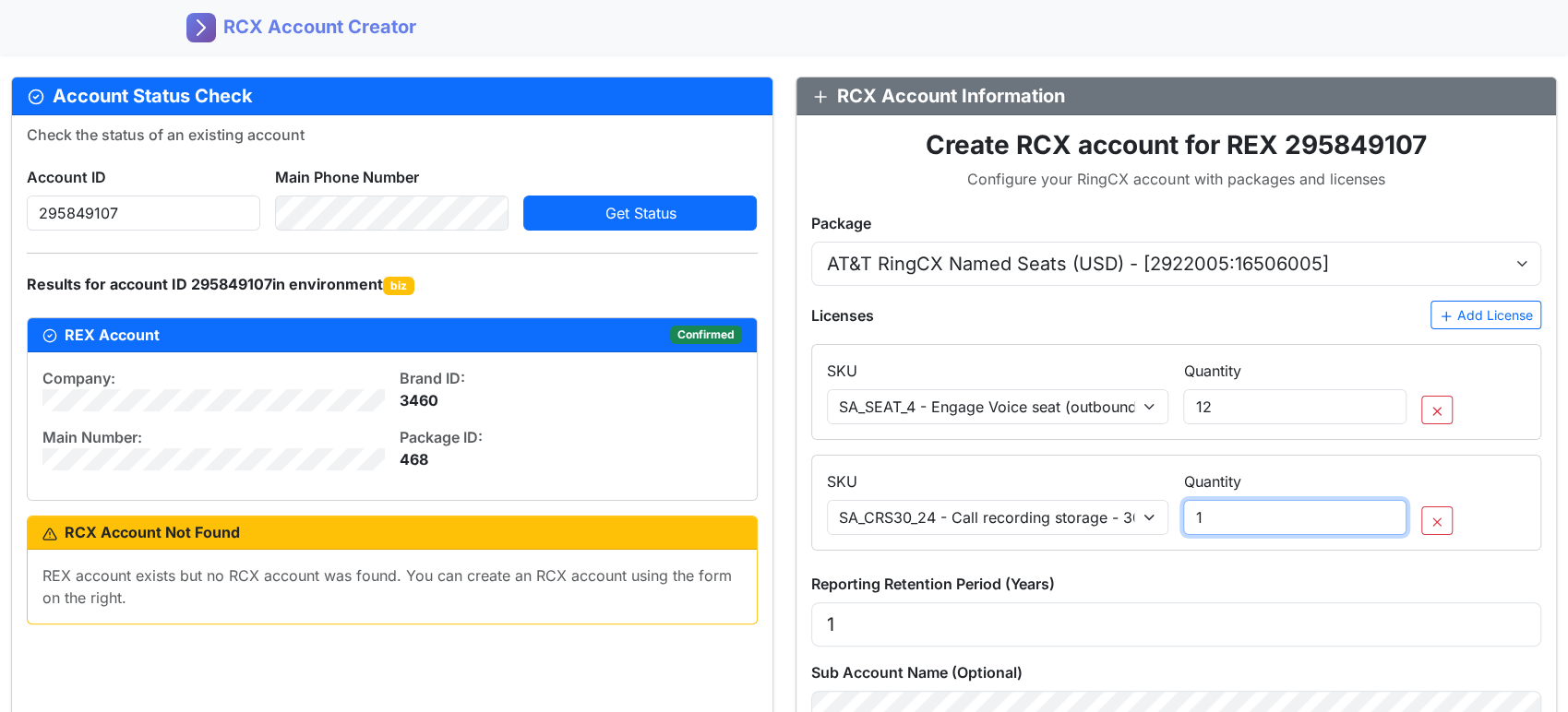 drag, startPoint x: 1255, startPoint y: 518, endPoint x: 1130, endPoint y: 519, distance: 125.004 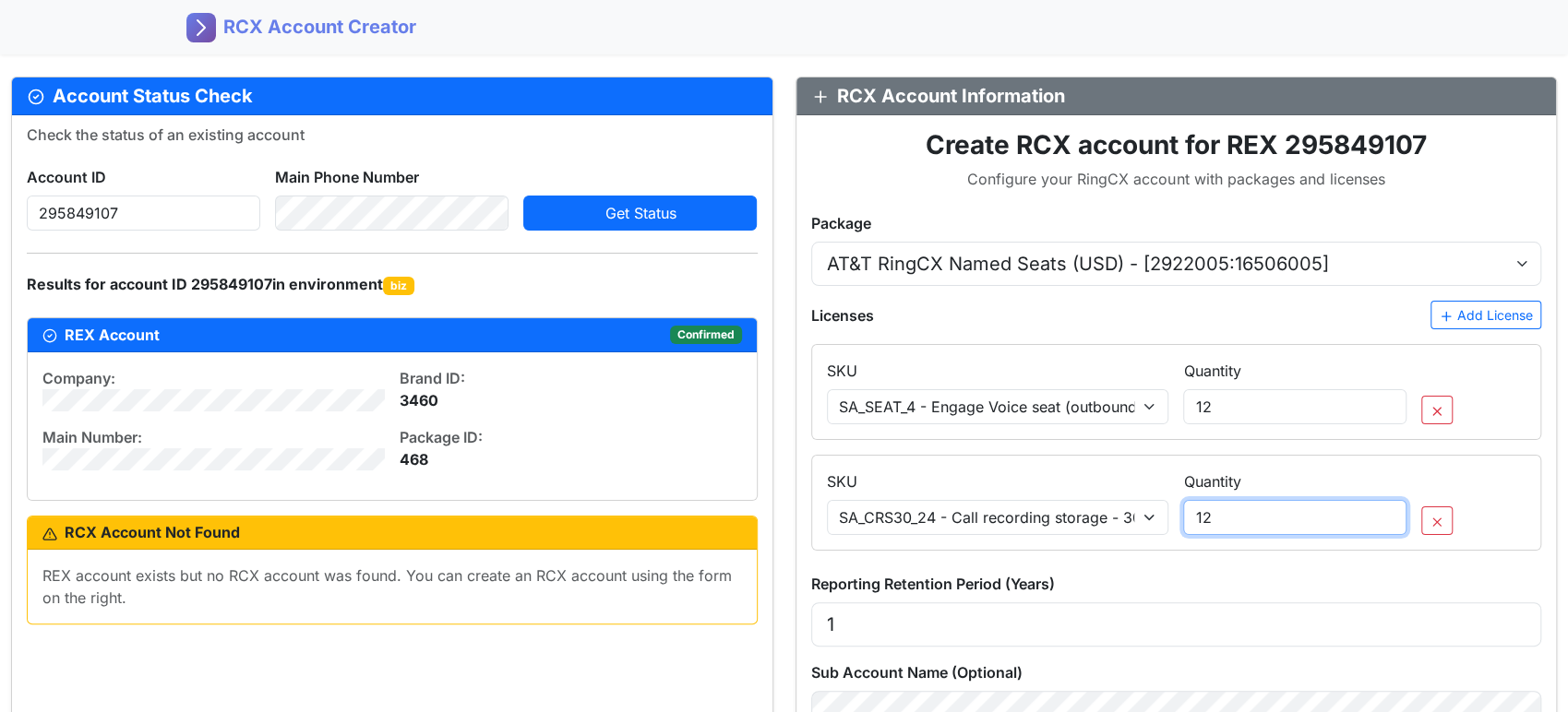 type on "12" 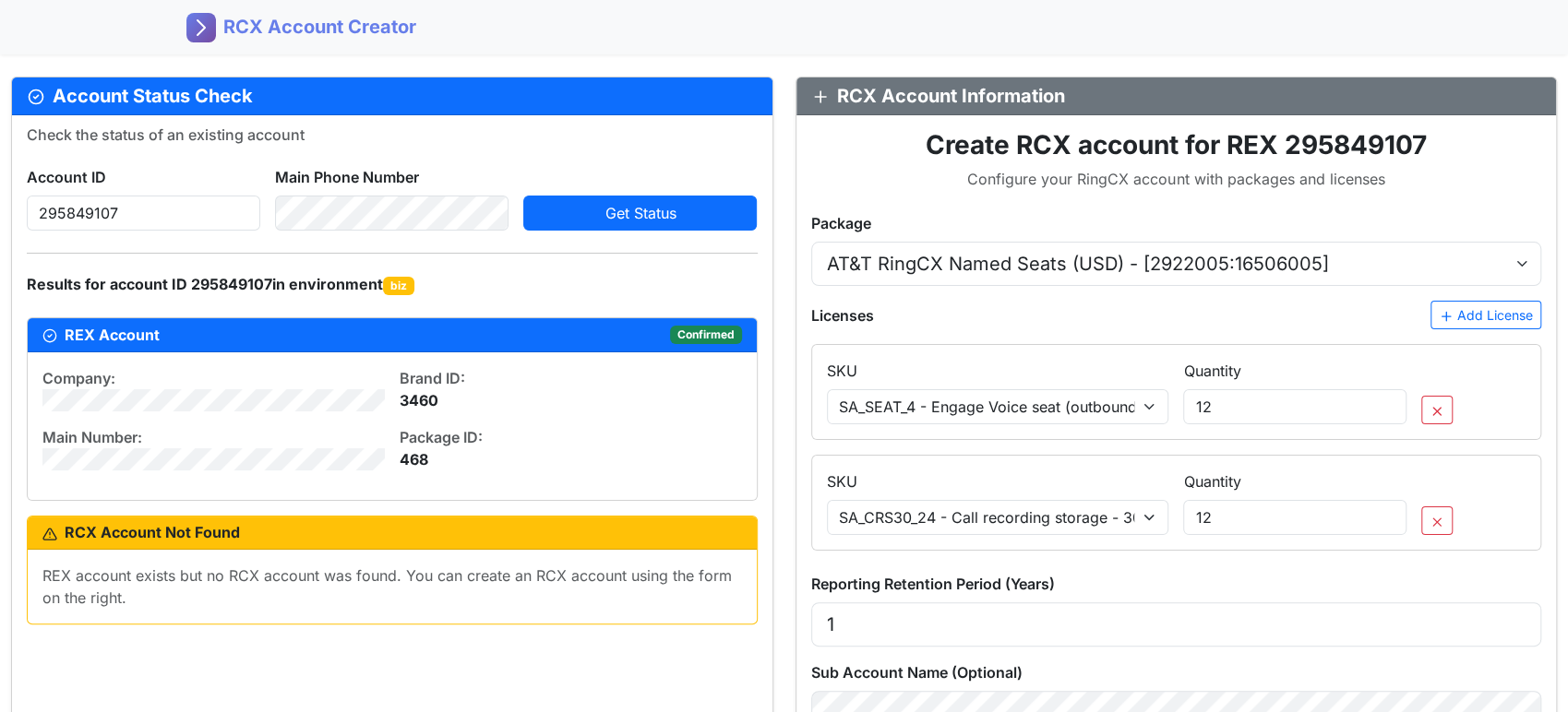 click on "SKU Select SKU  SA_SEAT_4 - Engage Voice seat (outbound/blended)   SA_TCPA_6 - ManualDial seats   SA_CRS30_24 - Call recording storage - 30 days   SA_CRS90_25 - Call recording storage - 90 days   SA_CRSYEAR_26 - Call recording storage - 1 year   SA_CRSADDYEARD_27 - Call recording storage - 2 years   SA_CRSADDYEARD_28 - Call recording storage - 3 years   SA_CRSADDYEARD_29 - Call recording storage - 4 years   SA_CRSADDYEARD_30 - Call recording storage - 5 years   SA_CRSADDYEARD_31 - Call recording storage - 6 years   SA_CRSADDYEARD_32 - Call recording storage - 7 years   SA_CRSADDYEARD_33 - Call recording storage - 8 years   SA_COBR_91 - Co-Browsing Extension for Web Chat Connector per seat, for all seats   SA_LOCCREBNDL_99 - Local credit bundle   SA_INTLBNDL_100 - International Calling Credit bundle   SA_IVRBNDL_475 - IVR Service: 25K Minutes Bundle per month   SA_LVCREC_631005 - LV Call Recording   SA_RINGSENSE_742005 - RingSense no limits RingCX   SA_CALABANLITE_1105005 - Calabrio for RingCX Analytics Lite" 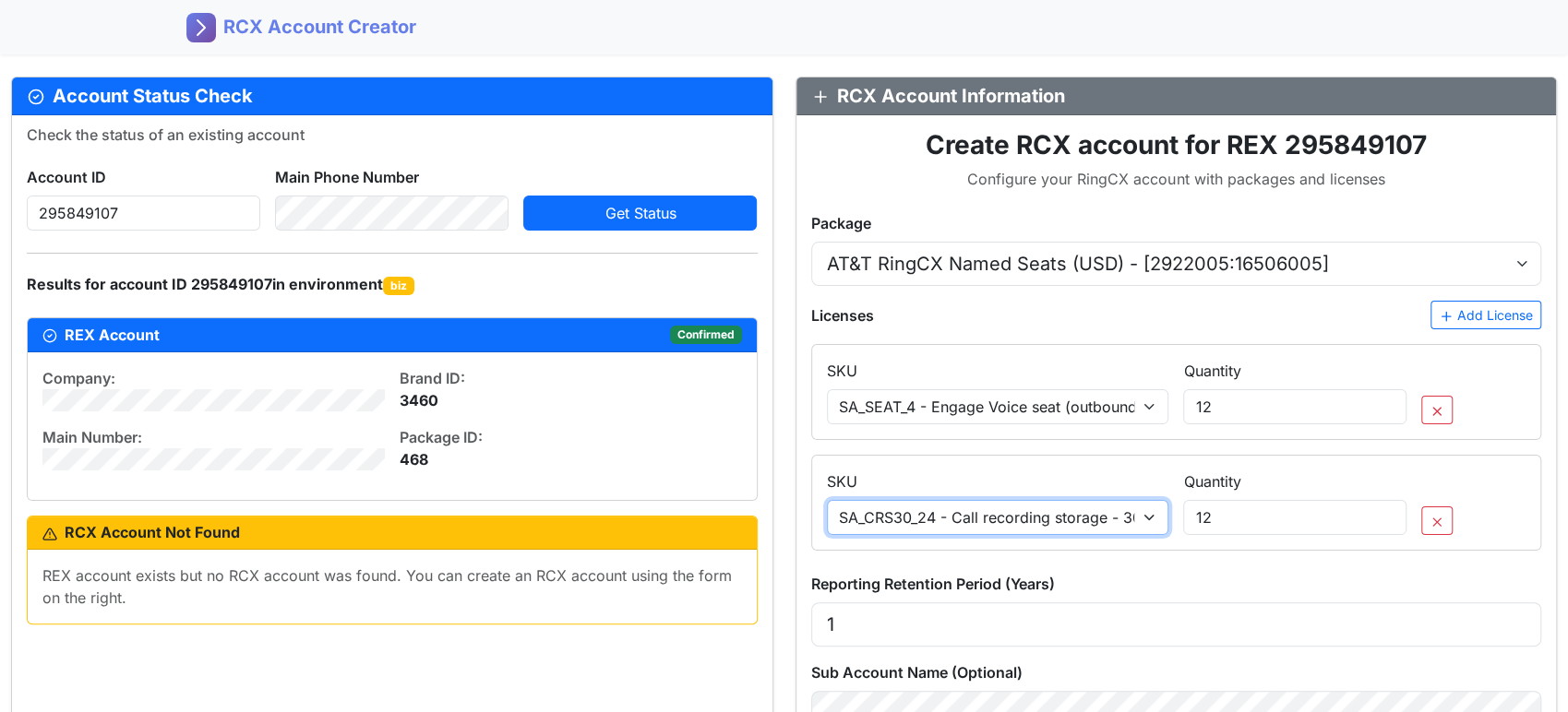 click on "Select SKU SA_SEAT_4 - Engage Voice seat (outbound/blended) SA_TCPA_6 - ManualDial seats SA_CRS30_24 - Call recording storage - 30 days SA_CRS90_25 - Call recording storage - 90 days SA_CRSYEAR_26 - Call recording storage - 1 year SA_CRSADDYEARD_27 - Call recording storage - 2 years SA_CRSADDYEARD_28 - Call recording storage - 3 years SA_CRSADDYEARD_29 - Call recording storage - 4 years SA_CRSADDYEARD_30 - Call recording storage - 5 years SA_CRSADDYEARD_31 - Call recording storage - 6 years SA_CRSADDYEARD_32 - Call recording storage - 7 years SA_CRSADDYEARD_33 - Call recording storage - 8 years SA_COBR_91 - Co-Browsing Extension for Web Chat Connector per seat, for all seats SA_LOCCREBNDL_99 - Local credit bundle SA_INTLBNDL_100 - International Calling Credit bundle SA_IVRBNDL_475 - IVR Service: 25K Minutes Bundle per month SA_LVCREC_631005 - LV Call Recording SA_RINGSENSE_742005 - RingSense no limits RingCX SA_CALABANLITE_1105005 - Calabrio for RingCX Analytics Lite" 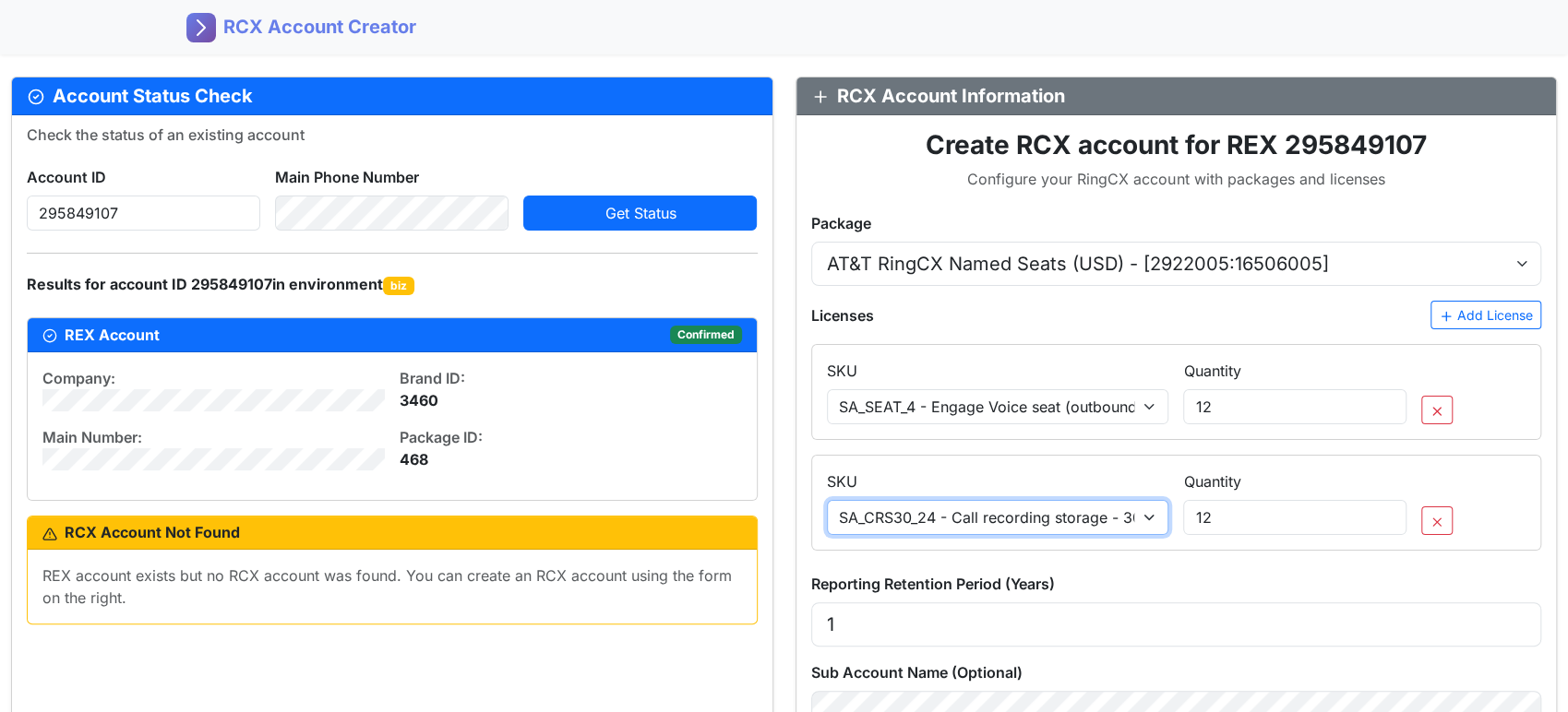 click on "Select SKU SA_SEAT_4 - Engage Voice seat (outbound/blended) SA_TCPA_6 - ManualDial seats SA_CRS30_24 - Call recording storage - 30 days SA_CRS90_25 - Call recording storage - 90 days SA_CRSYEAR_26 - Call recording storage - 1 year SA_CRSADDYEARD_27 - Call recording storage - 2 years SA_CRSADDYEARD_28 - Call recording storage - 3 years SA_CRSADDYEARD_29 - Call recording storage - 4 years SA_CRSADDYEARD_30 - Call recording storage - 5 years SA_CRSADDYEARD_31 - Call recording storage - 6 years SA_CRSADDYEARD_32 - Call recording storage - 7 years SA_CRSADDYEARD_33 - Call recording storage - 8 years SA_COBR_91 - Co-Browsing Extension for Web Chat Connector per seat, for all seats SA_LOCCREBNDL_99 - Local credit bundle SA_INTLBNDL_100 - International Calling Credit bundle SA_IVRBNDL_475 - IVR Service: 25K Minutes Bundle per month SA_LVCREC_631005 - LV Call Recording SA_RINGSENSE_742005 - RingSense no limits RingCX SA_CALABANLITE_1105005 - Calabrio for RingCX Analytics Lite" 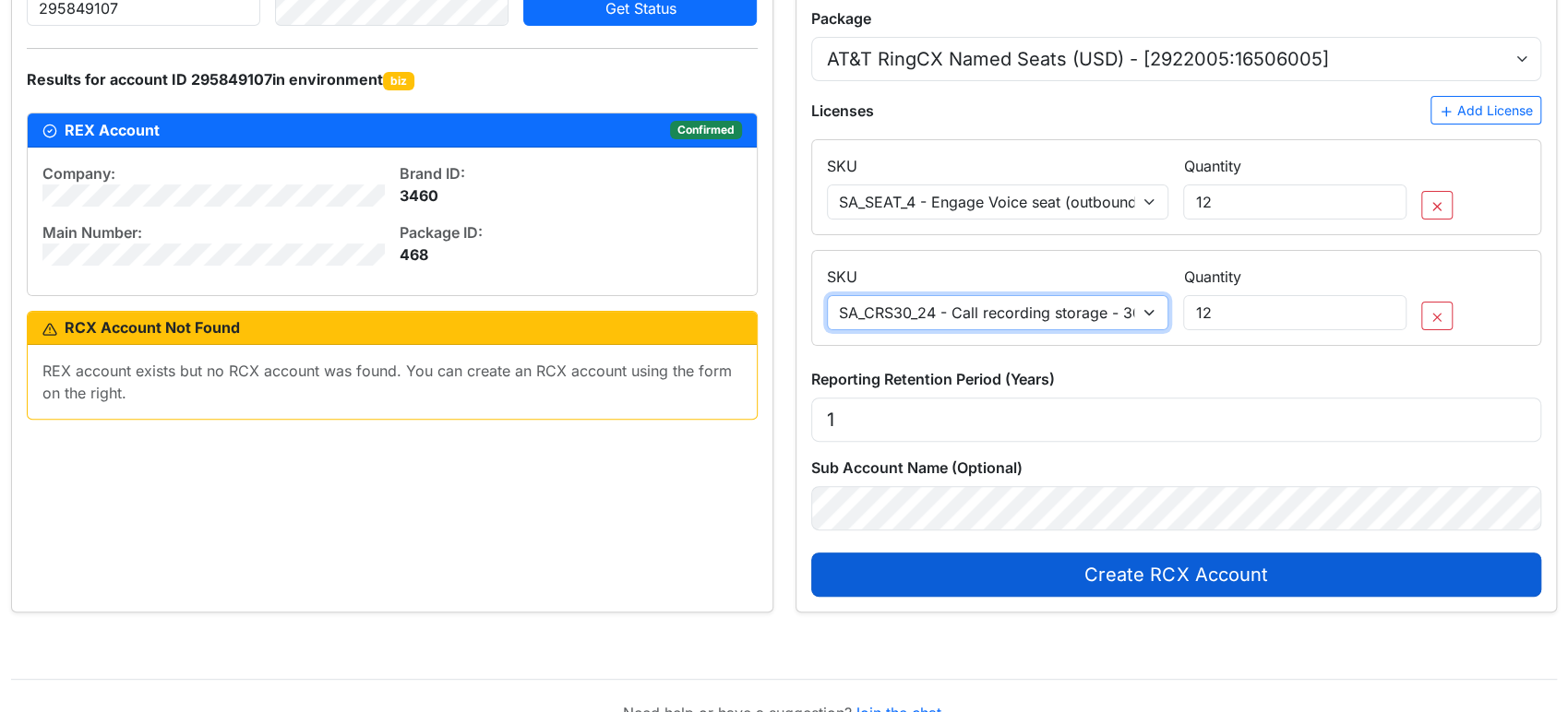 scroll, scrollTop: 102, scrollLeft: 0, axis: vertical 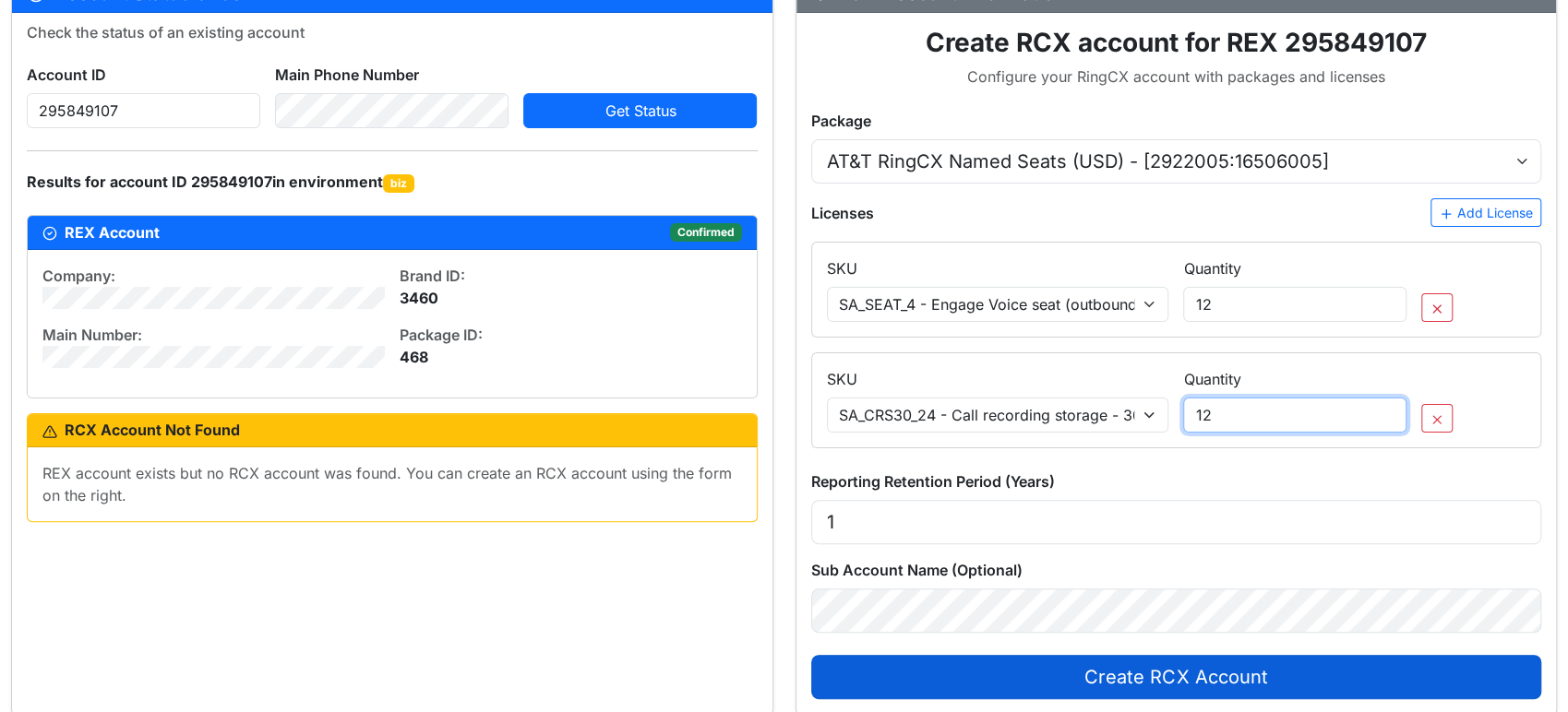 drag, startPoint x: 1251, startPoint y: 413, endPoint x: 1148, endPoint y: 478, distance: 121.79491 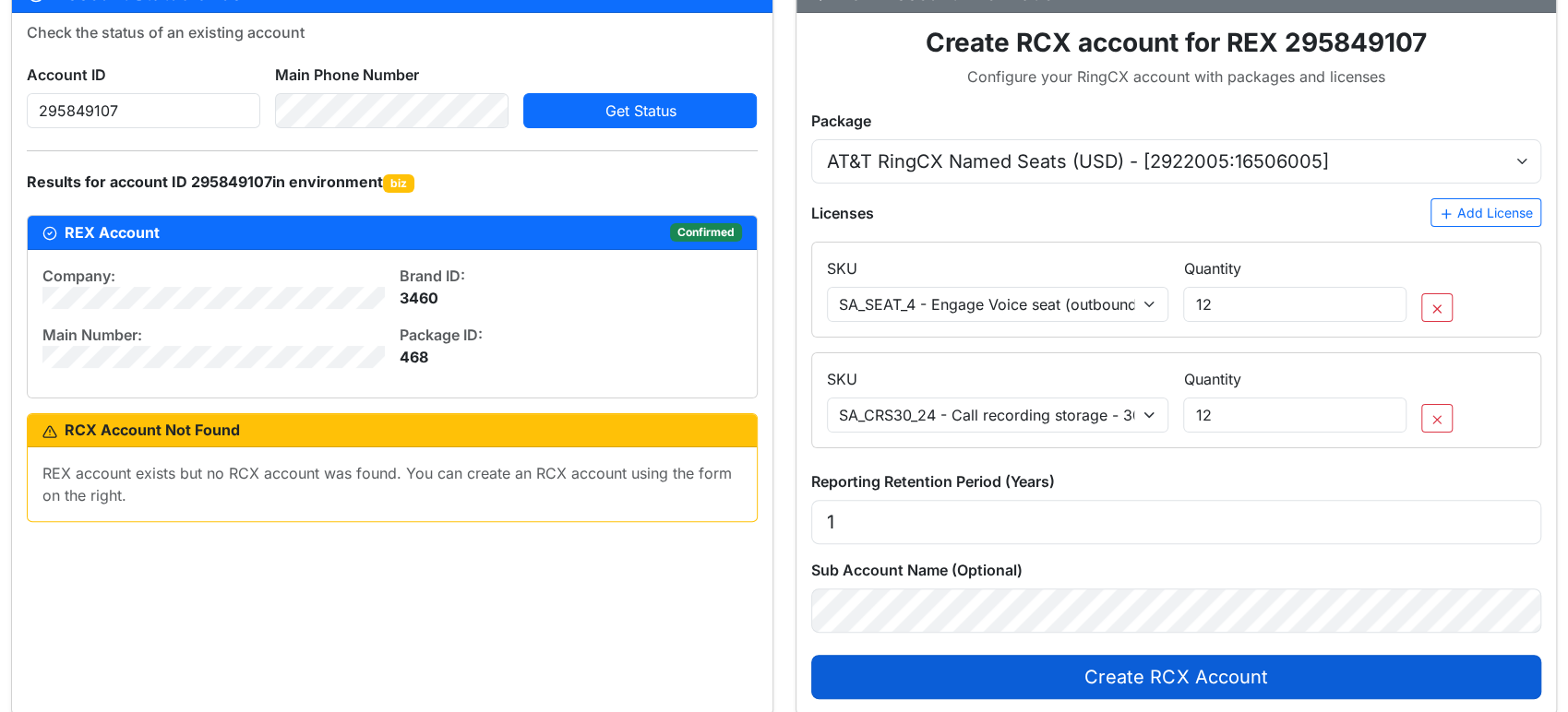 click on "SKU Select SKU  SA_SEAT_4 - Engage Voice seat (outbound/blended)   SA_TCPA_6 - ManualDial seats   SA_CRS30_24 - Call recording storage - 30 days   SA_CRS90_25 - Call recording storage - 90 days   SA_CRSYEAR_26 - Call recording storage - 1 year   SA_CRSADDYEARD_27 - Call recording storage - 2 years   SA_CRSADDYEARD_28 - Call recording storage - 3 years   SA_CRSADDYEARD_29 - Call recording storage - 4 years   SA_CRSADDYEARD_30 - Call recording storage - 5 years   SA_CRSADDYEARD_31 - Call recording storage - 6 years   SA_CRSADDYEARD_32 - Call recording storage - 7 years   SA_CRSADDYEARD_33 - Call recording storage - 8 years   SA_COBR_91 - Co-Browsing Extension for Web Chat Connector per seat, for all seats   SA_LOCCREBNDL_99 - Local credit bundle   SA_INTLBNDL_100 - International Calling Credit bundle   SA_IVRBNDL_475 - IVR Service: 25K Minutes Bundle per month   SA_LVCREC_631005 - LV Call Recording   SA_RINGSENSE_742005 - RingSense no limits RingCX   SA_CALABANLITE_1105005 - Calabrio for RingCX Analytics Lite" 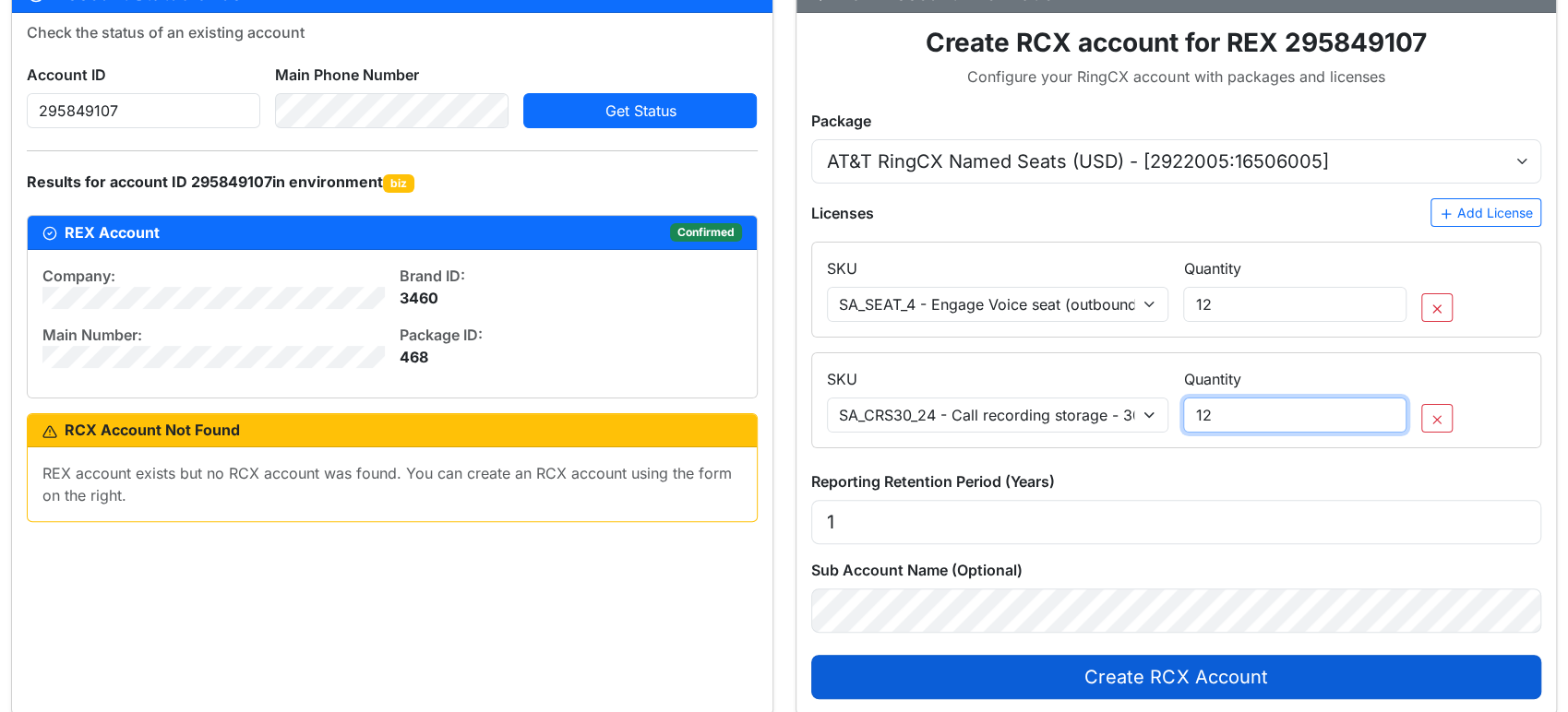 drag, startPoint x: 1226, startPoint y: 415, endPoint x: 1151, endPoint y: 420, distance: 75.166482 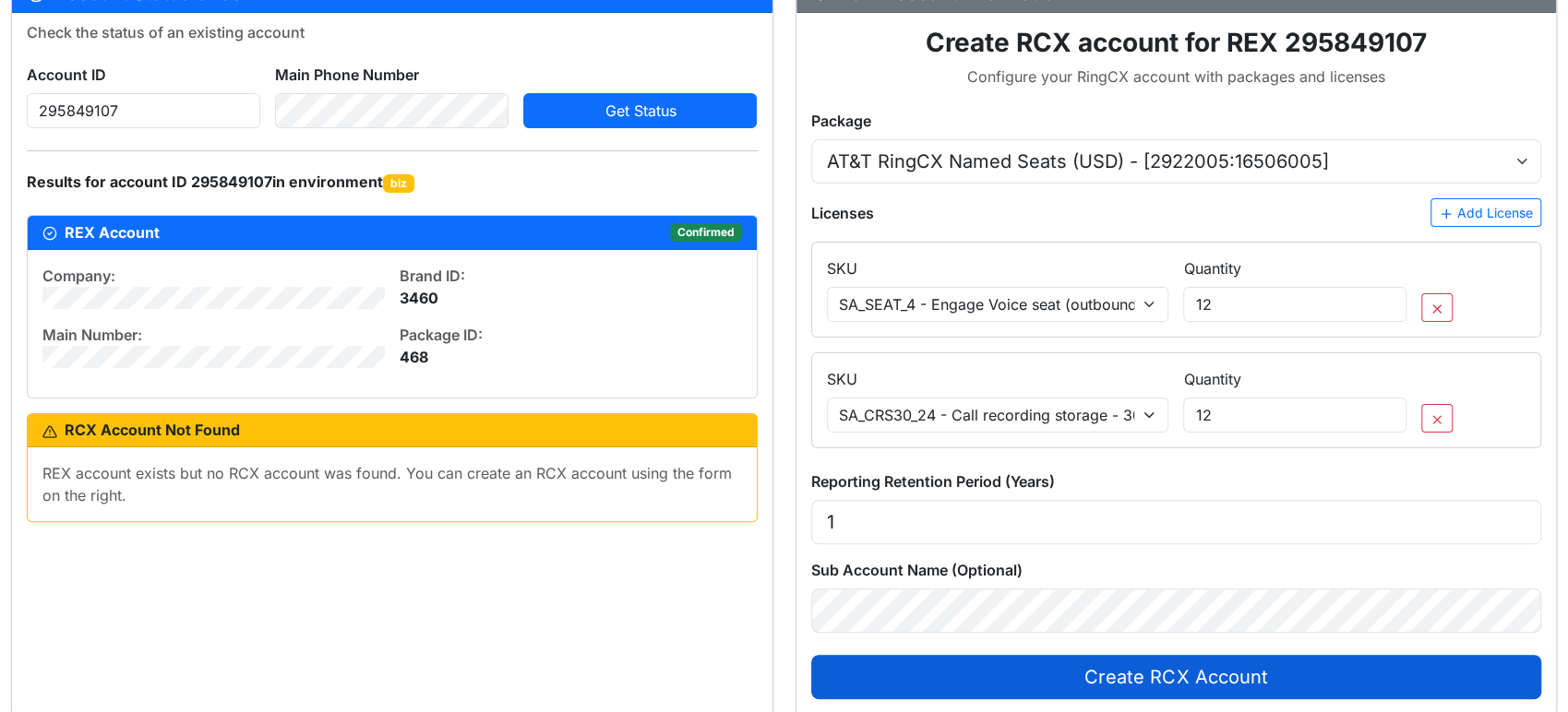 click on "Quantity" 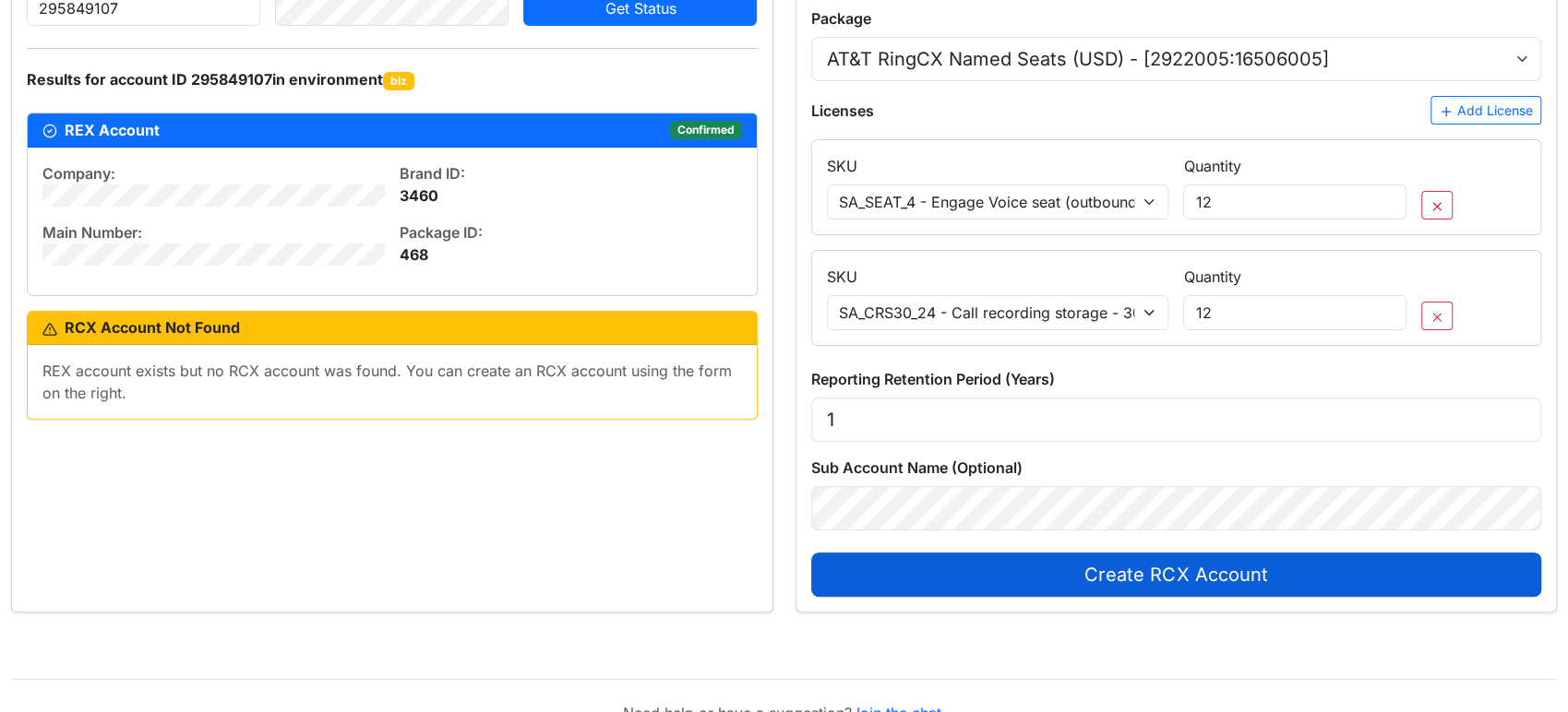scroll, scrollTop: 102, scrollLeft: 0, axis: vertical 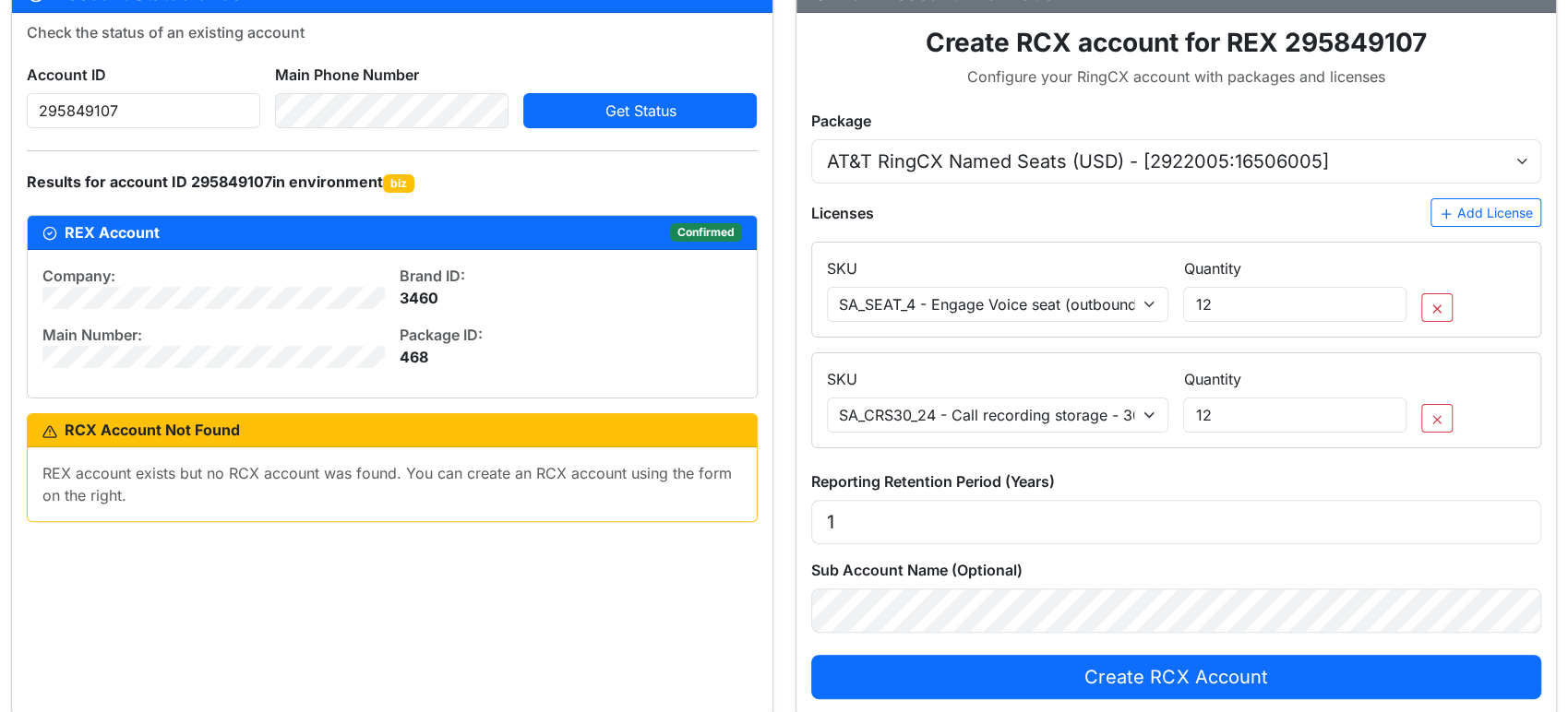 drag, startPoint x: 1162, startPoint y: 667, endPoint x: 924, endPoint y: 651, distance: 238.53721 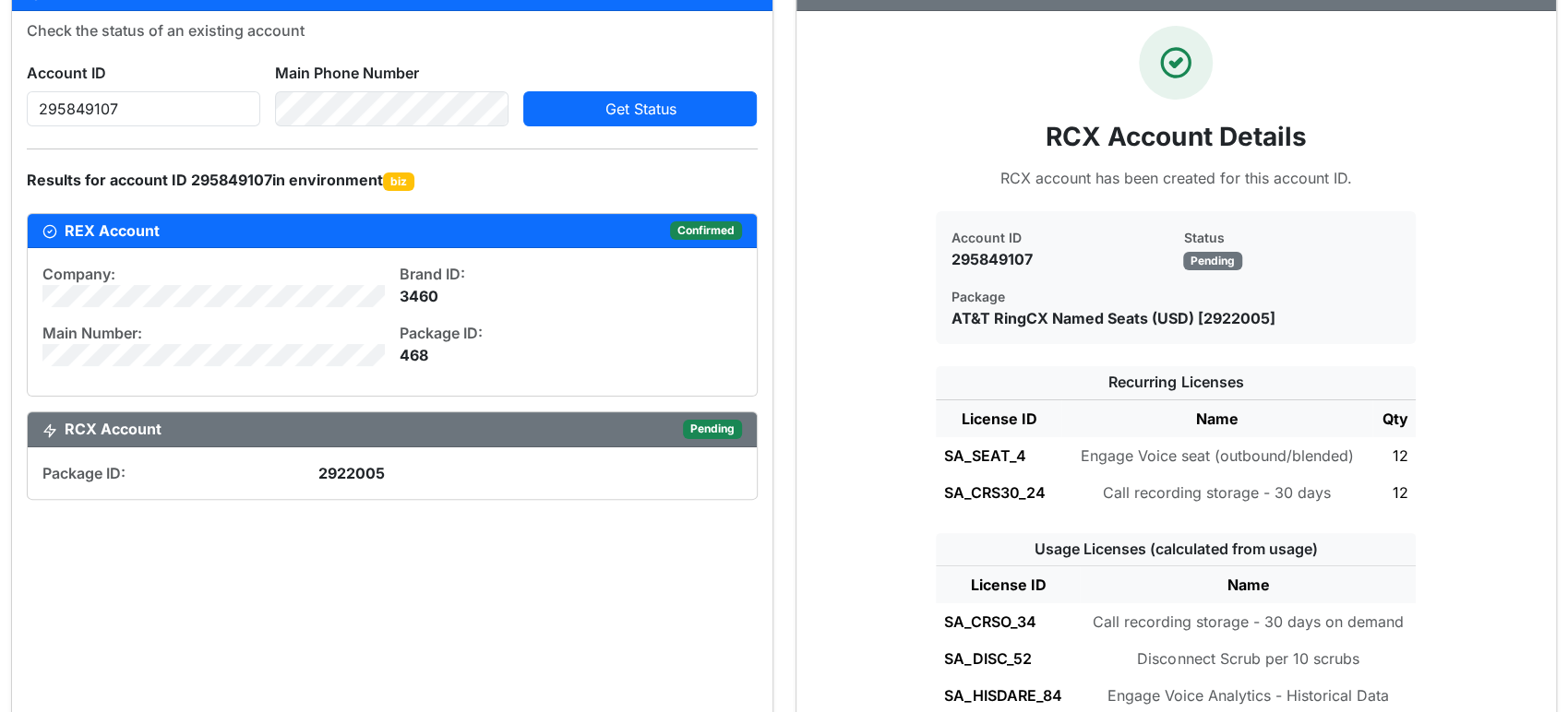 scroll, scrollTop: 0, scrollLeft: 0, axis: both 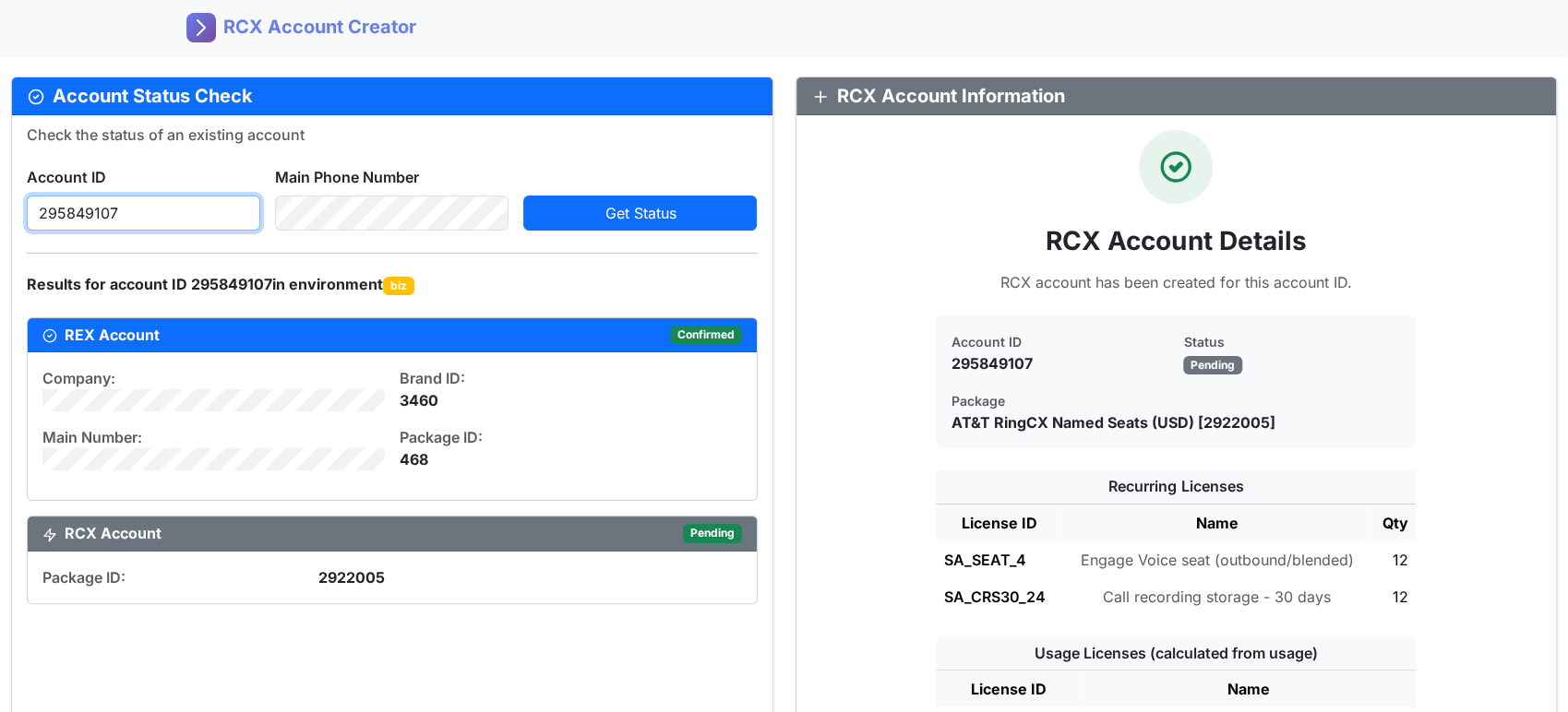 click on "295849107" 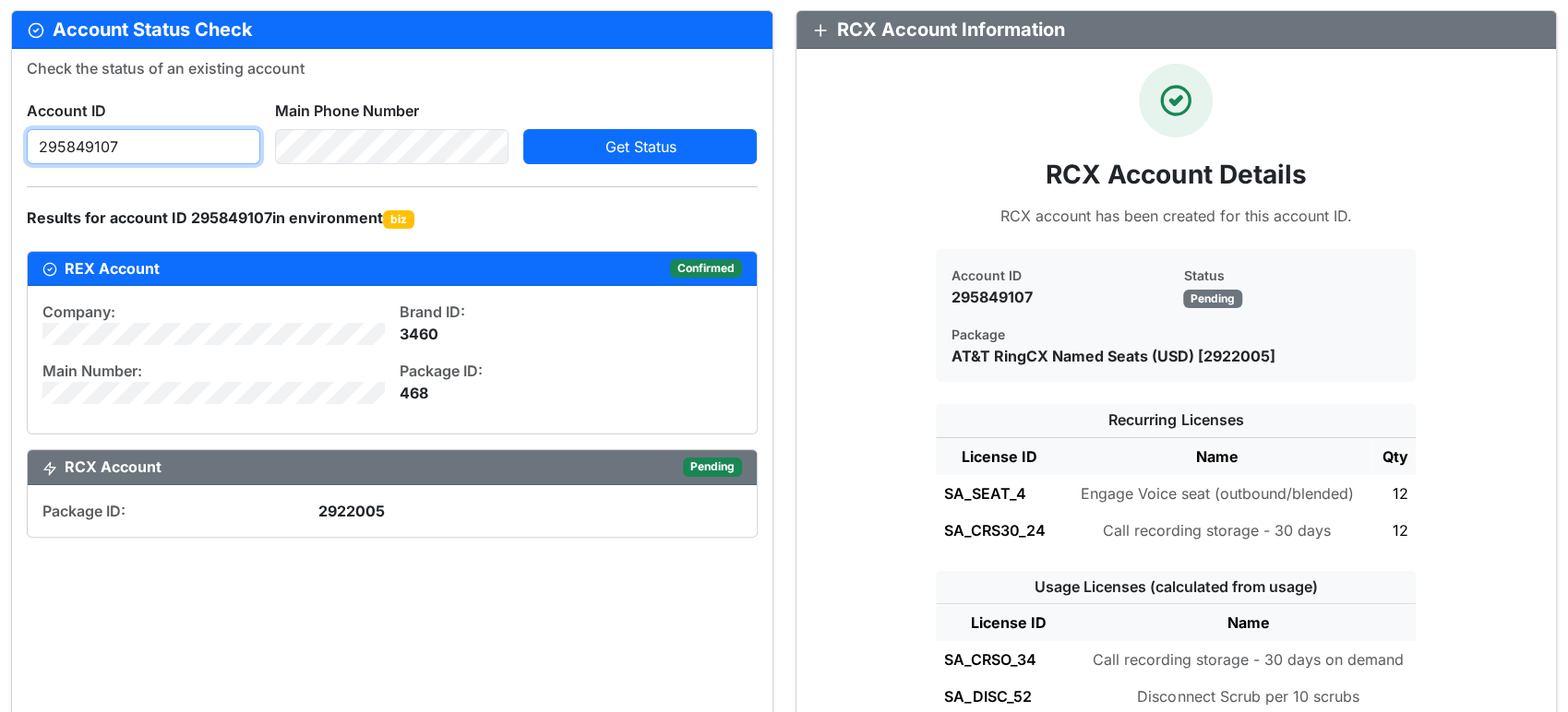 scroll, scrollTop: 102, scrollLeft: 0, axis: vertical 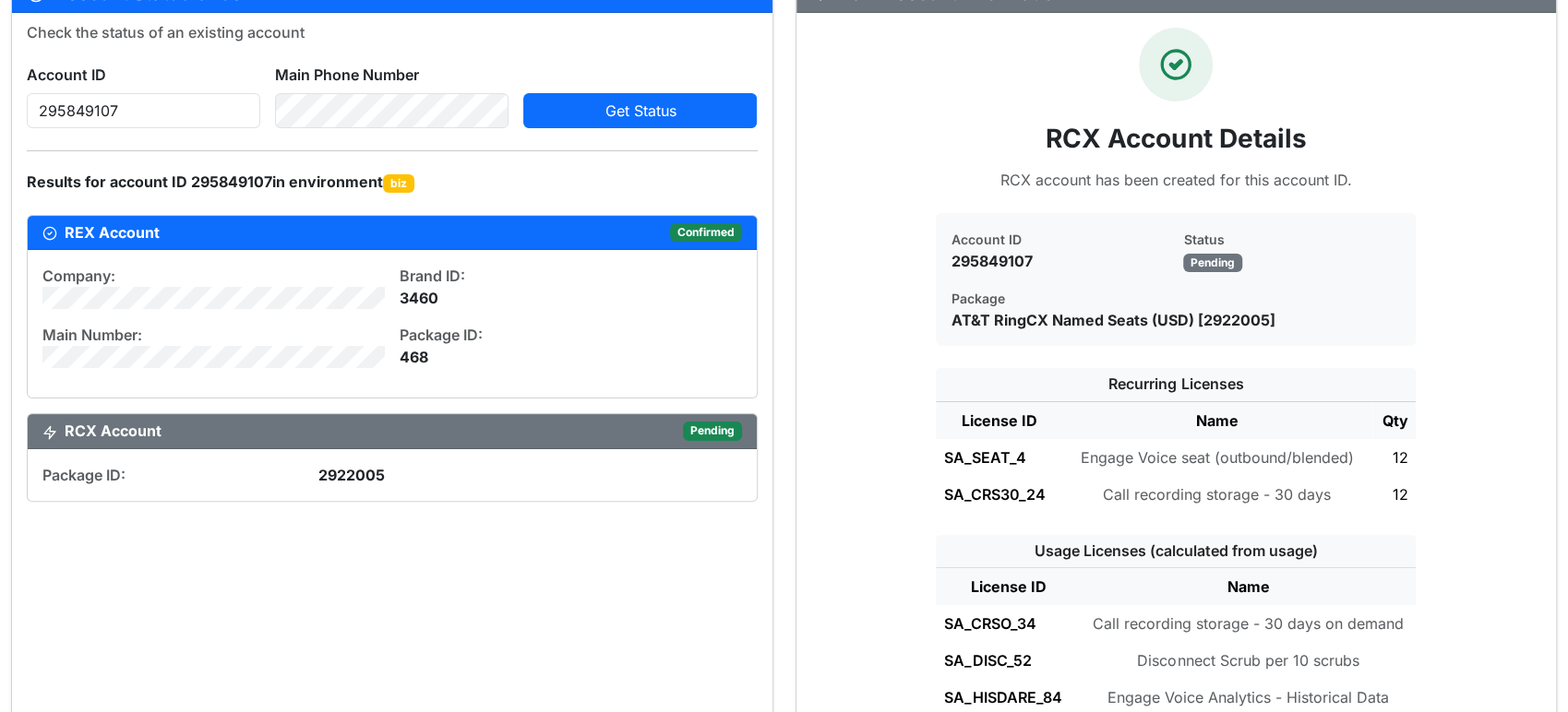 drag, startPoint x: 1245, startPoint y: 261, endPoint x: 1143, endPoint y: 261, distance: 102 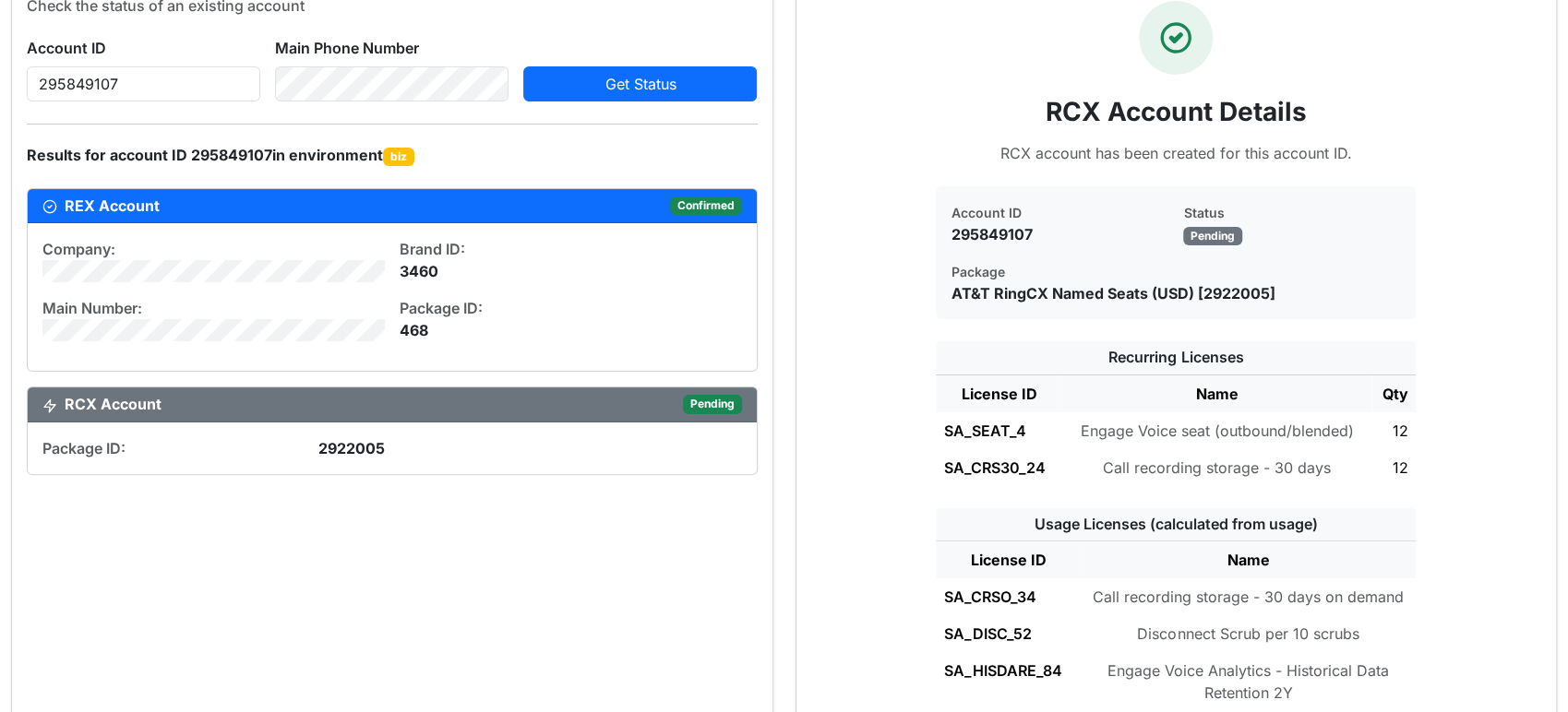 scroll, scrollTop: 0, scrollLeft: 0, axis: both 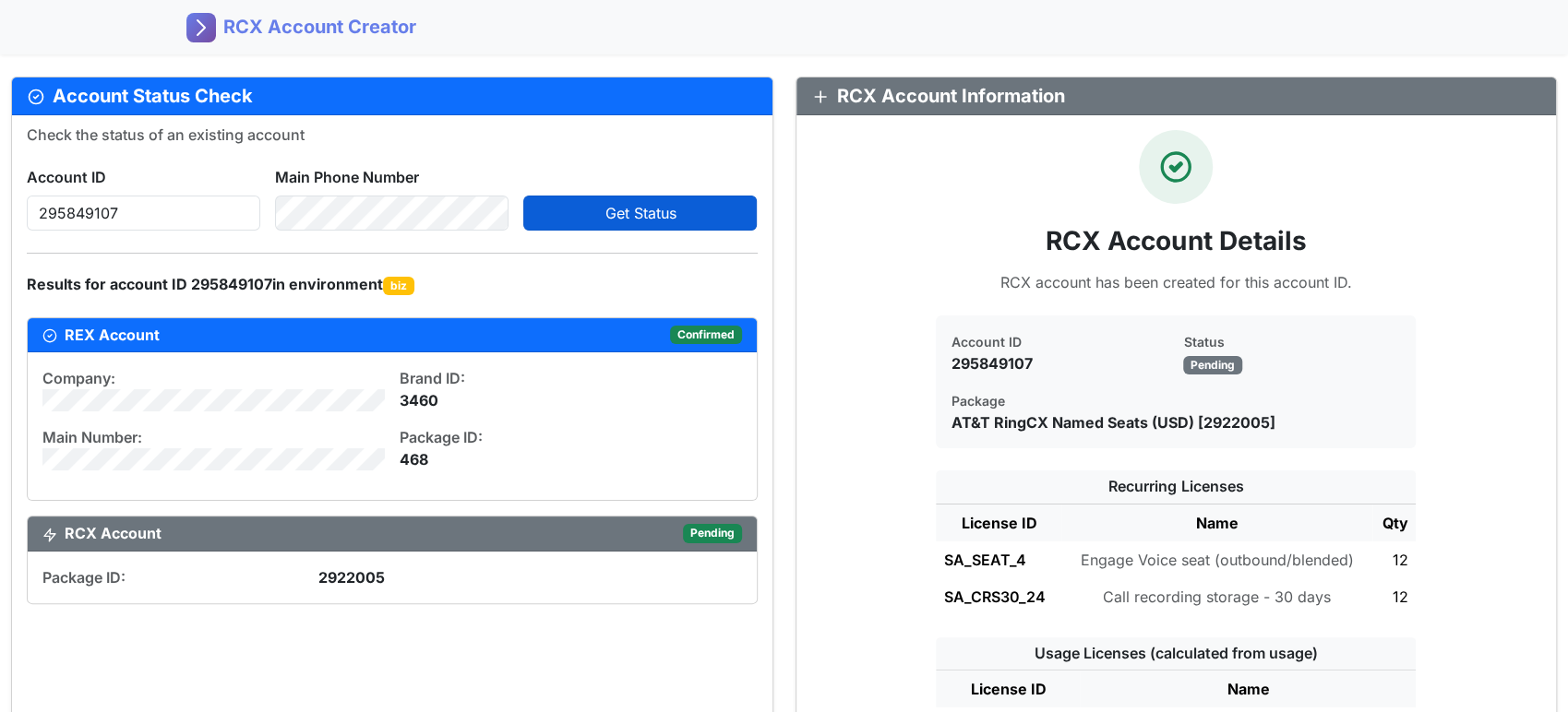 click on "Get Status" 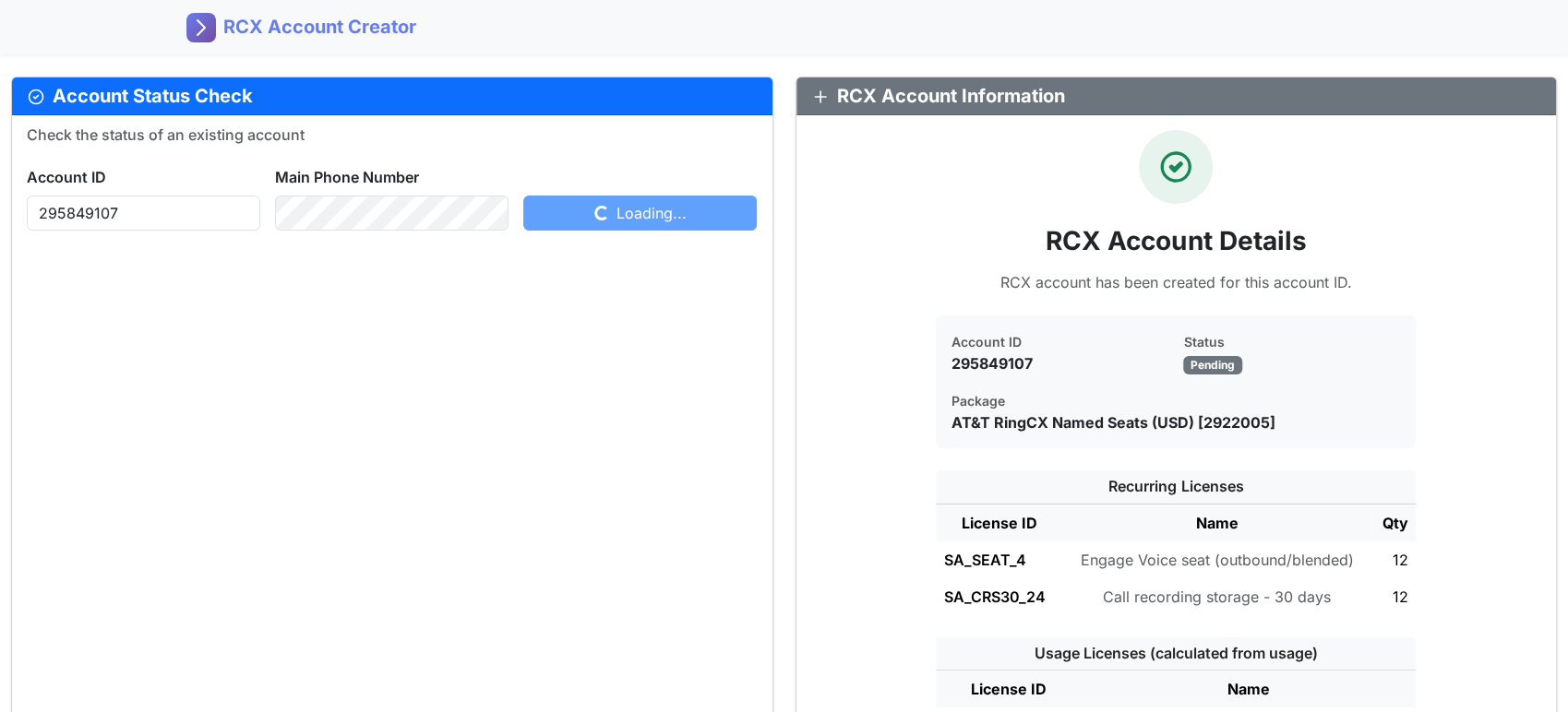 click on "RCX Account Details RCX account has been created for this account ID. Account ID 295849107 Status  Pending  Package AT&T RingCX Named Seats (USD) [2922005] Recurring Licenses License ID Name Qty SA_SEAT_4 Engage Voice seat (outbound/blended)  12  SA_CRS30_24 Call recording storage - 30 days  12  Usage Licenses (calculated from usage) License ID Name SA_CRSO_34 Call recording storage - 30 days on demand SA_DISC_52 Disconnect Scrub per 10 scrubs SA_HISDARE_84 Engage Voice Analytics - Historical Data Retention 2Y SA_HISDARE_85 Engage Voice Analytics - Historical Data Retention 3Y SA_HISDARE_86 Engage Voice Analytics - Historical Data Retention 4Y SA_HISDARE_87 Engage Voice Analytics - Historical Data Retention 5Y SA_HISDARE_88 Engage Voice Analytics - Historical Data Retention 6Y SA_HISDARE_89 Engage Voice Analytics - Historical Data Retention 7Y SA_HISDARE_90 Engage Voice Analytics - Historical Data Retention 8Y SA_INBINT_14 Inbound international number (DID/TF) SA_INBTF_13 SA_IVR_44 IVR on demand SA_OUTDIAL_16" 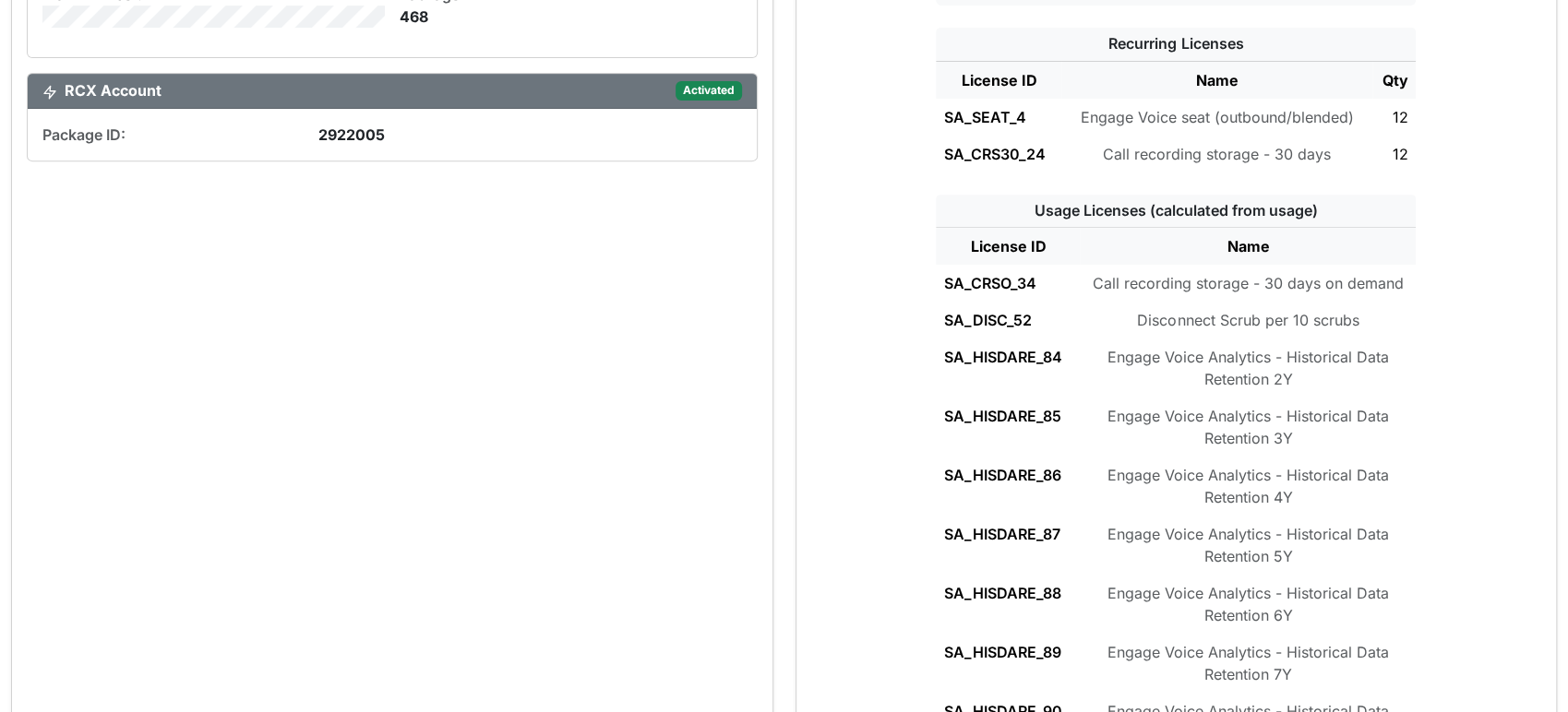 scroll, scrollTop: 32, scrollLeft: 0, axis: vertical 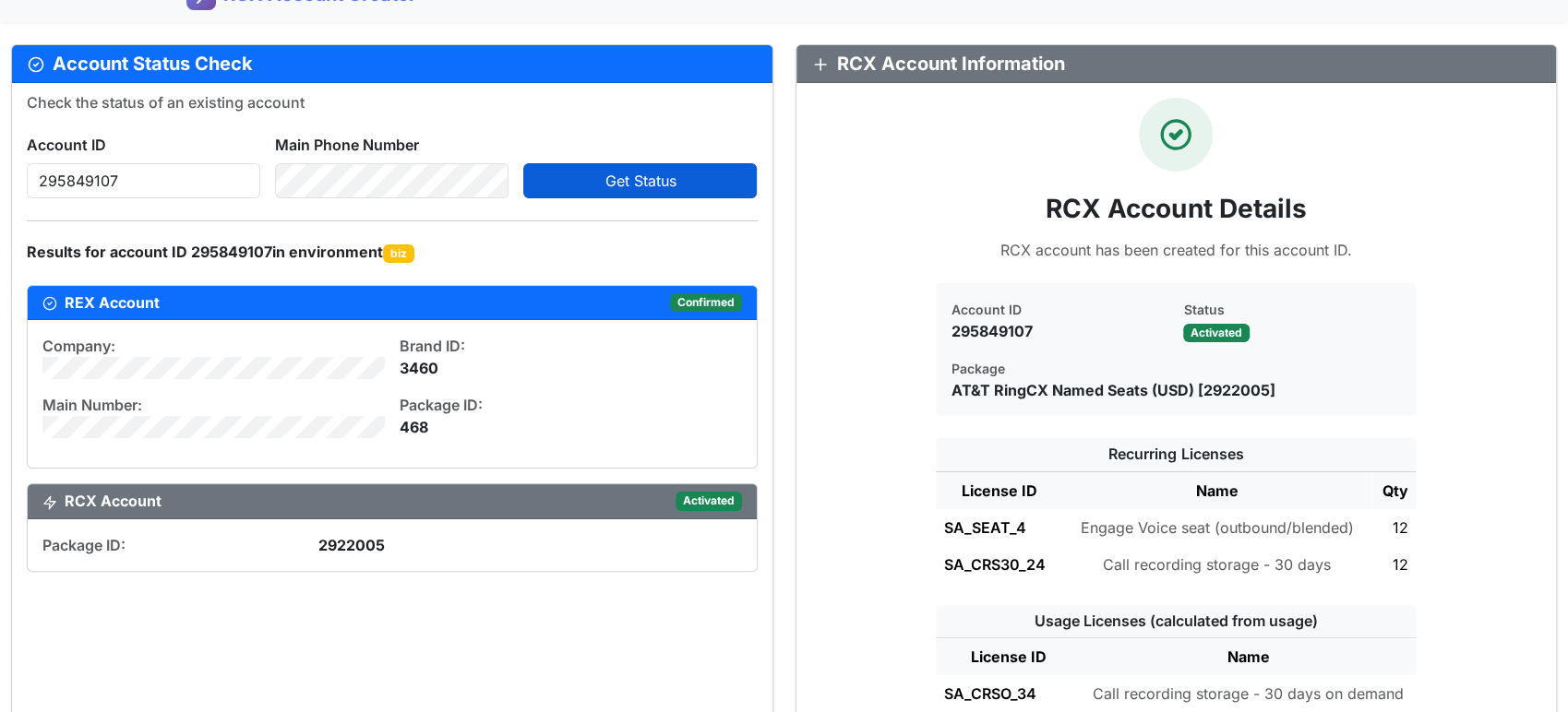 click on "3460" 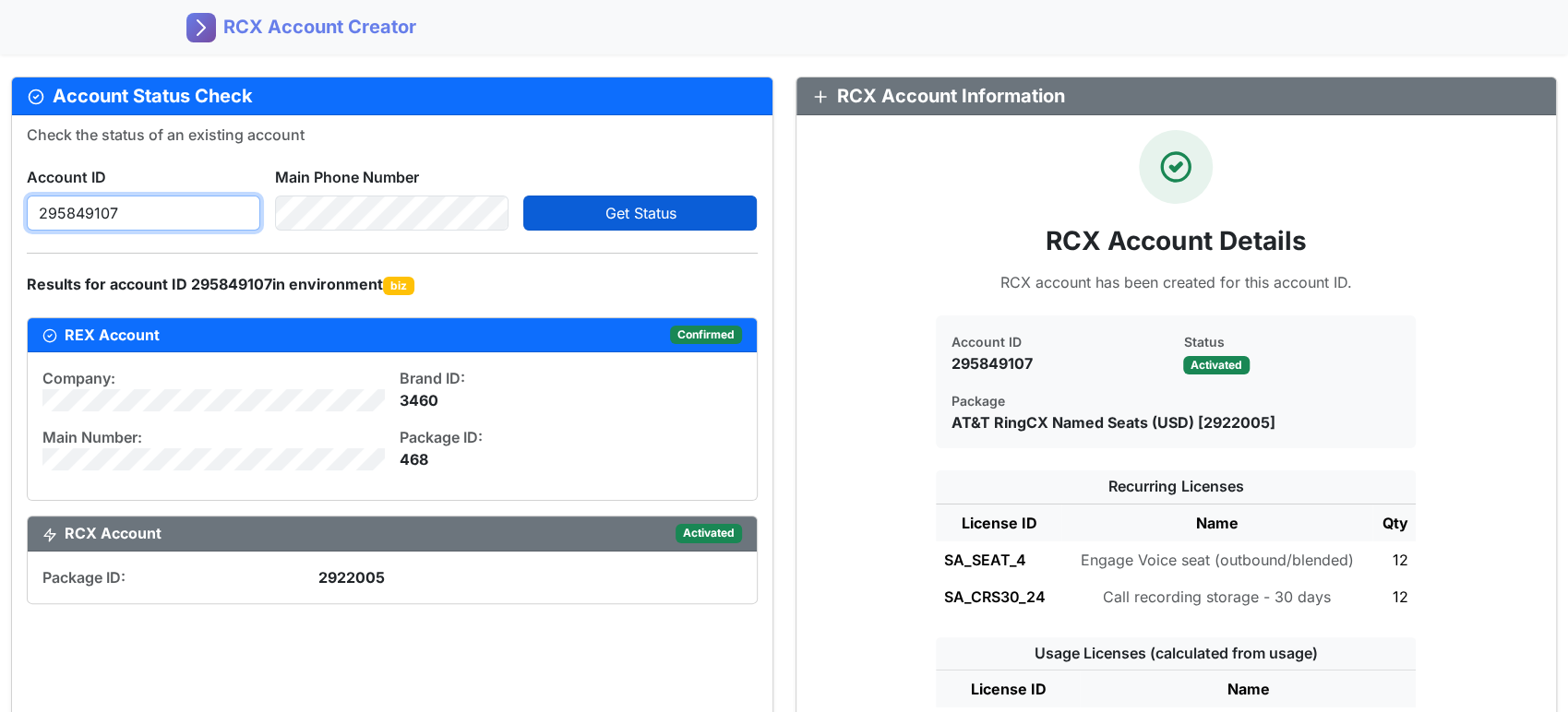 drag, startPoint x: 141, startPoint y: 229, endPoint x: 119, endPoint y: 226, distance: 22.203603 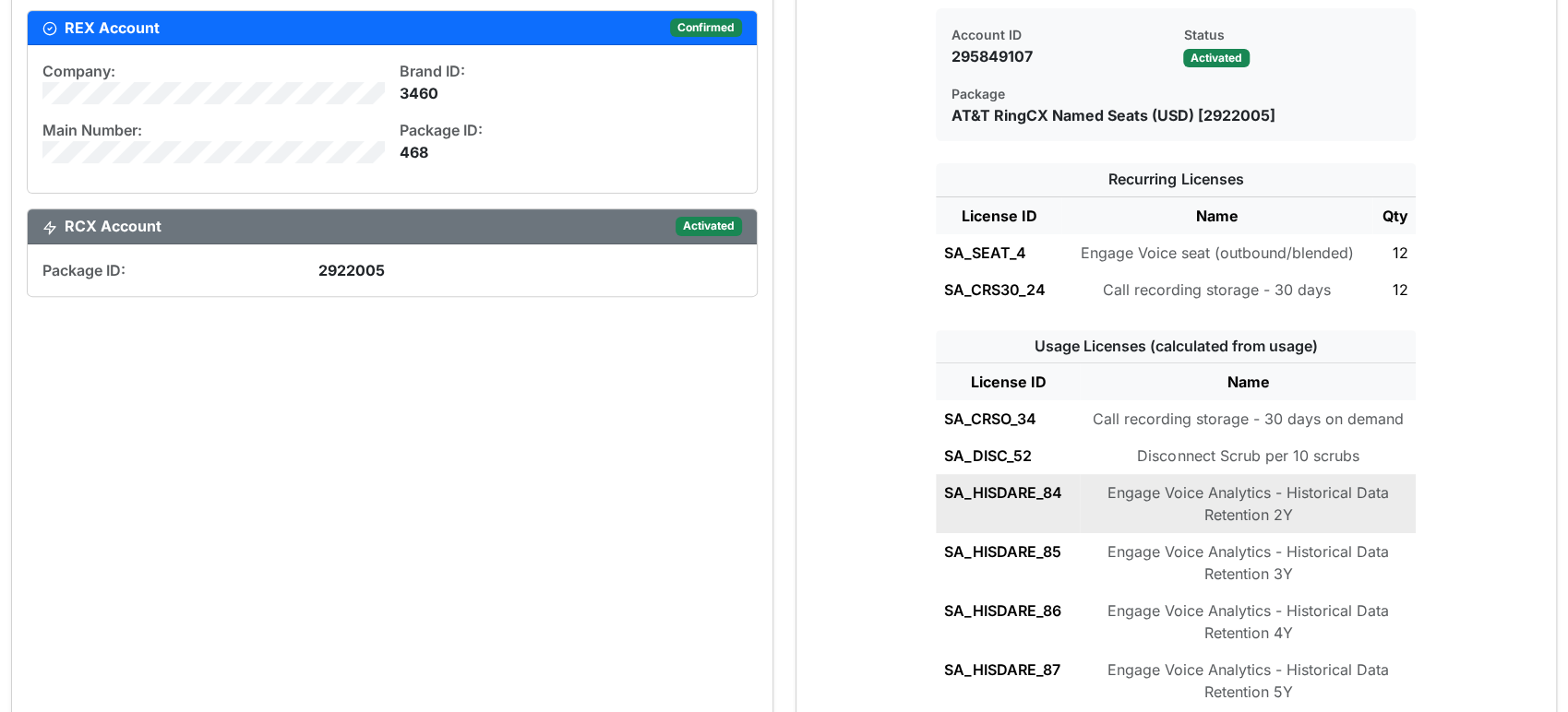 scroll, scrollTop: 0, scrollLeft: 0, axis: both 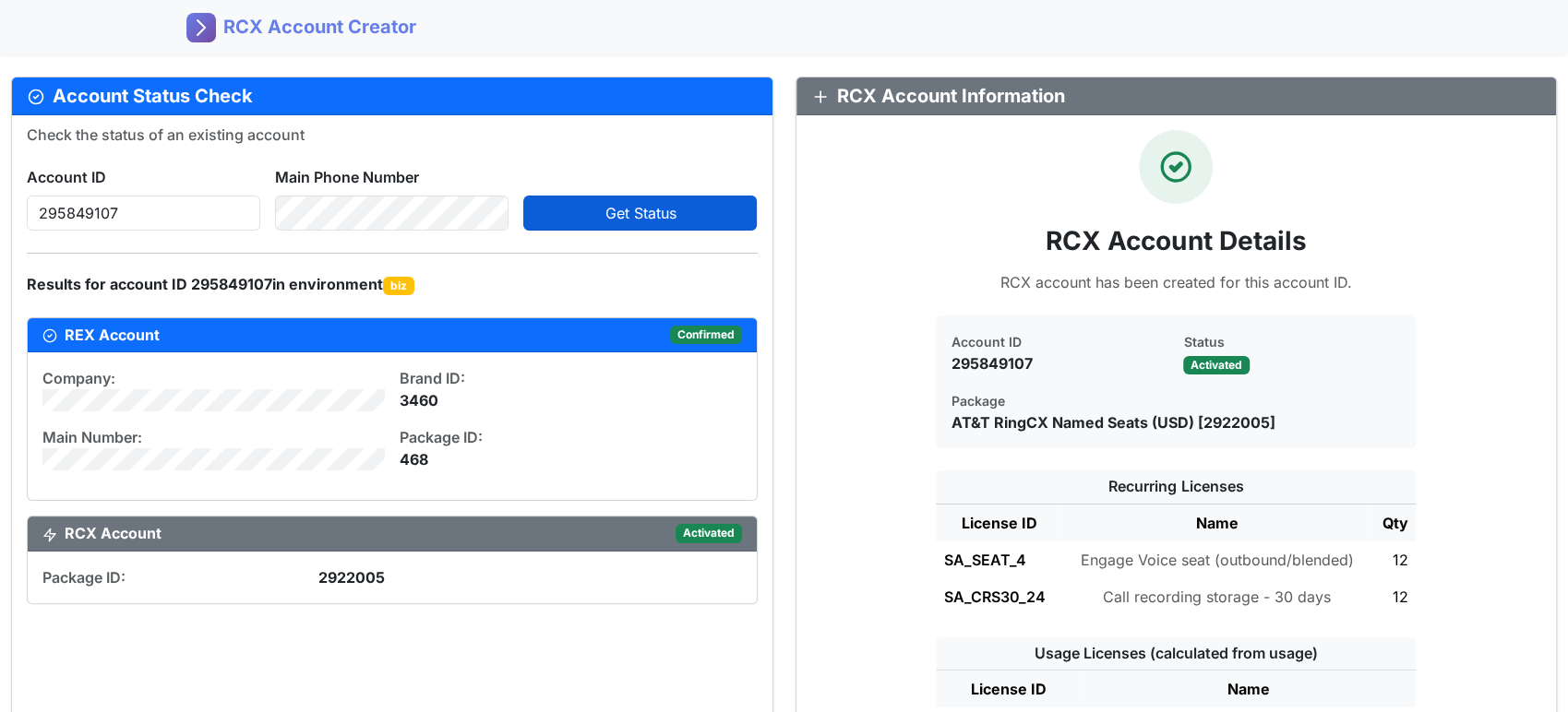 click on "RCX Account Details RCX account has been created for this account ID. Account ID 295849107 Status  Activated  Package AT&T RingCX Named Seats (USD) [2922005] Recurring Licenses License ID Name Qty SA_SEAT_4 Engage Voice seat (outbound/blended)  12  SA_CRS30_24 Call recording storage - 30 days  12  Usage Licenses (calculated from usage) License ID Name SA_CRSO_34 Call recording storage - 30 days on demand SA_DISC_52 Disconnect Scrub per 10 scrubs SA_HISDARE_84 Engage Voice Analytics - Historical Data Retention 2Y SA_HISDARE_85 Engage Voice Analytics - Historical Data Retention 3Y SA_HISDARE_86 Engage Voice Analytics - Historical Data Retention 4Y SA_HISDARE_87 Engage Voice Analytics - Historical Data Retention 5Y SA_HISDARE_88 Engage Voice Analytics - Historical Data Retention 6Y SA_HISDARE_89 Engage Voice Analytics - Historical Data Retention 7Y SA_HISDARE_90 Engage Voice Analytics - Historical Data Retention 8Y SA_INBINT_14 Inbound international number (DID/TF) SA_INBTF_13 SA_IVR_44 IVR on demand SA_DISC_52 Disconnect Scrub per 10 scrubs SA_HISDARE_84 Engage Voice Analytics - Historical Data Retention 2Y SA_HISDARE_85 Engage Voice Analytics - Historical Data Retention 3Y SA_HISDARE_86 Engage Voice Analytics - Historical Data Retention 4Y SA_HISDARE_87 Engage Voice Analytics - Historical Data Retention 5Y SA_HISDARE_88 Engage Voice Analytics - Historical Data Retention 6Y SA_HISDARE_89 Engage Voice Analytics - Historical Data Retention 7Y SA_HISDARE_90 Engage Voice Analytics - Historical Data Retention 8Y SA_INBINT_14 Inbound international number (DID/TF) SA_INBTF_13 SA_IVR_44 IVR on demand SA_SEATO_5" 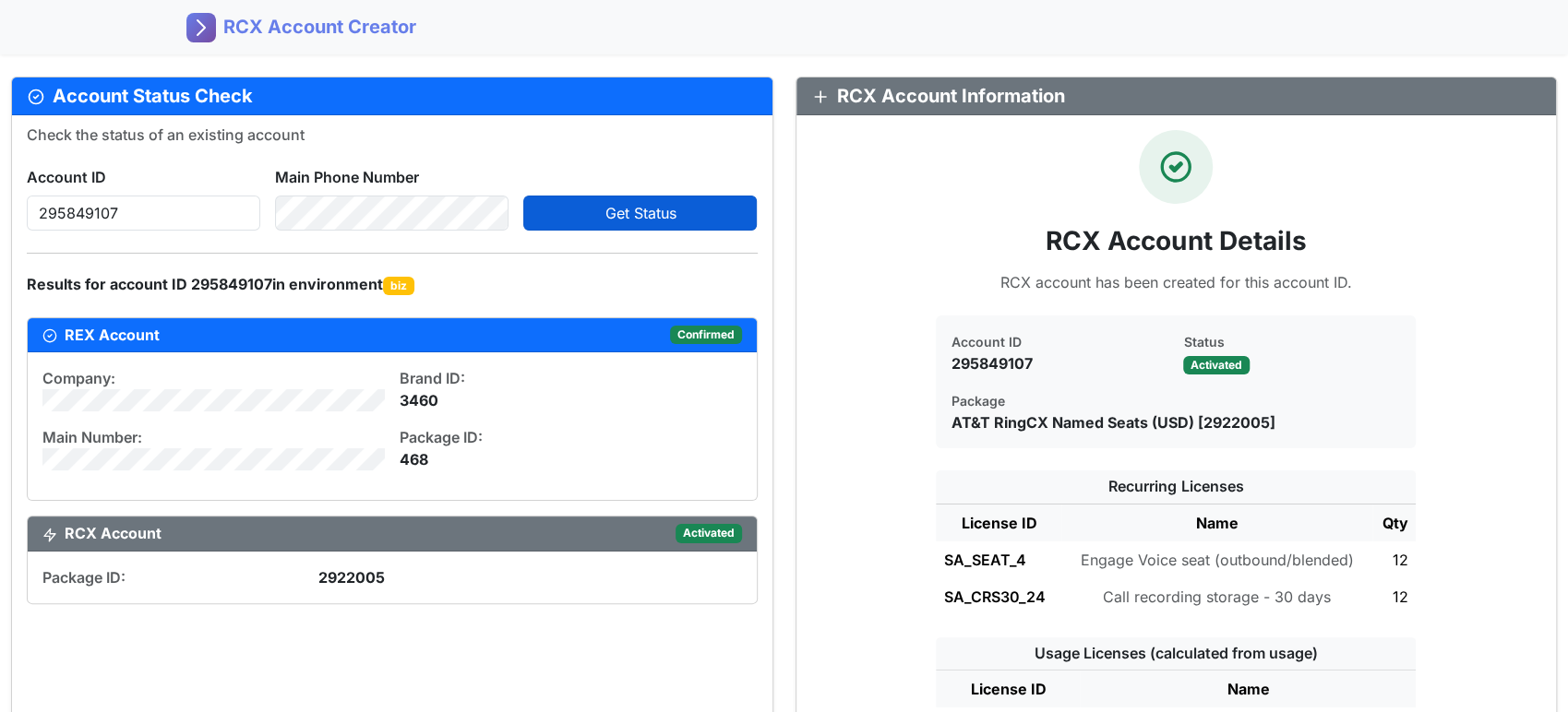 click on "RCX Account Details RCX account has been created for this account ID. Account ID 295849107 Status  Activated  Package AT&T RingCX Named Seats (USD) [2922005] Recurring Licenses License ID Name Qty SA_SEAT_4 Engage Voice seat (outbound/blended)  12  SA_CRS30_24 Call recording storage - 30 days  12  Usage Licenses (calculated from usage) License ID Name SA_CRSO_34 Call recording storage - 30 days on demand SA_DISC_52 Disconnect Scrub per 10 scrubs SA_HISDARE_84 Engage Voice Analytics - Historical Data Retention 2Y SA_HISDARE_85 Engage Voice Analytics - Historical Data Retention 3Y SA_HISDARE_86 Engage Voice Analytics - Historical Data Retention 4Y SA_HISDARE_87 Engage Voice Analytics - Historical Data Retention 5Y SA_HISDARE_88 Engage Voice Analytics - Historical Data Retention 6Y SA_HISDARE_89 Engage Voice Analytics - Historical Data Retention 7Y SA_HISDARE_90 Engage Voice Analytics - Historical Data Retention 8Y SA_INBINT_14 Inbound international number (DID/TF) SA_INBTF_13 SA_IVR_44 IVR on demand SA_DISC_52 Disconnect Scrub per 10 scrubs SA_HISDARE_84 Engage Voice Analytics - Historical Data Retention 2Y SA_HISDARE_85 Engage Voice Analytics - Historical Data Retention 3Y SA_HISDARE_86 Engage Voice Analytics - Historical Data Retention 4Y SA_HISDARE_87 Engage Voice Analytics - Historical Data Retention 5Y SA_HISDARE_88 Engage Voice Analytics - Historical Data Retention 6Y SA_HISDARE_89 Engage Voice Analytics - Historical Data Retention 7Y SA_HISDARE_90 Engage Voice Analytics - Historical Data Retention 8Y SA_INBINT_14 Inbound international number (DID/TF) SA_INBTF_13 SA_IVR_44 IVR on demand SA_SEATO_5" 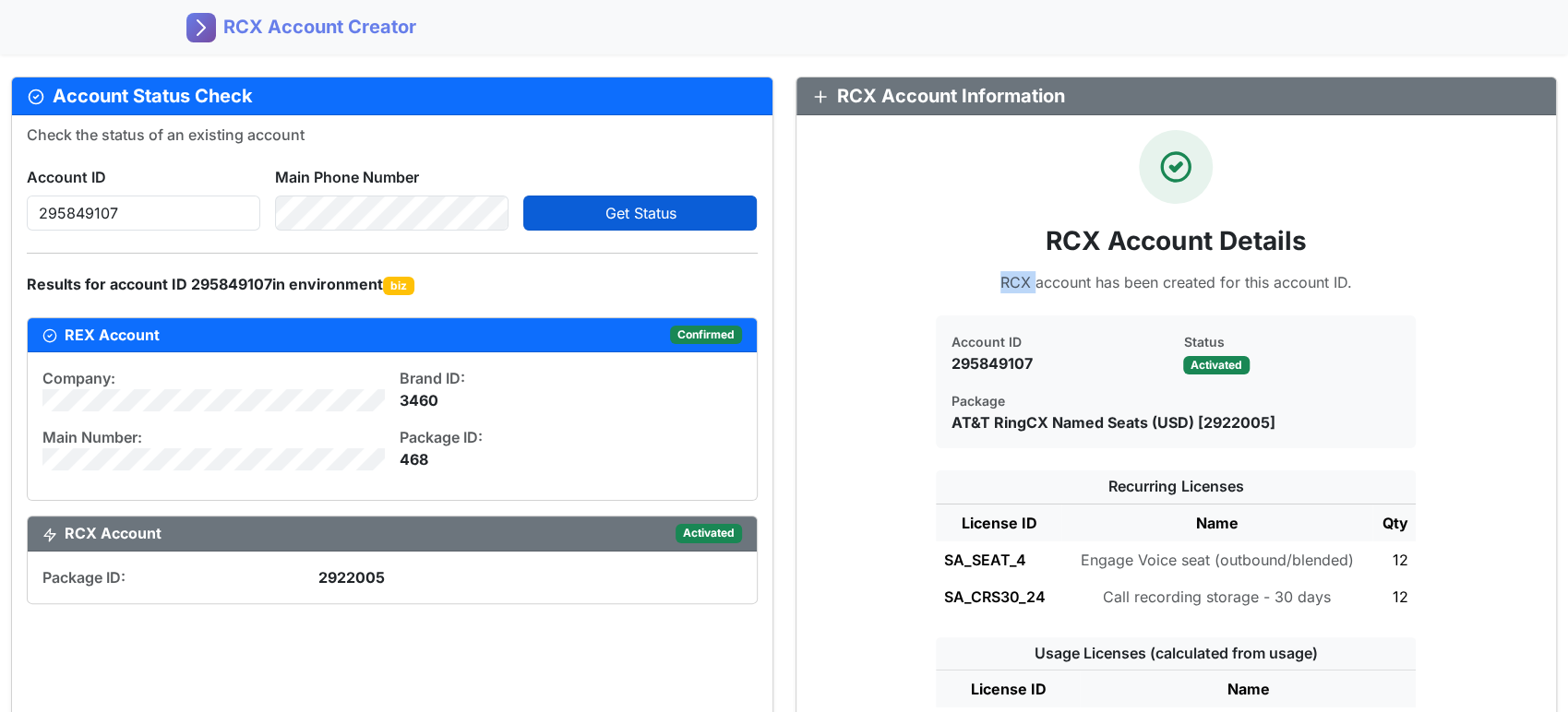 click on "RCX Account Details RCX account has been created for this account ID. Account ID 295849107 Status  Activated  Package AT&T RingCX Named Seats (USD) [2922005] Recurring Licenses License ID Name Qty SA_SEAT_4 Engage Voice seat (outbound/blended)  12  SA_CRS30_24 Call recording storage - 30 days  12  Usage Licenses (calculated from usage) License ID Name SA_CRSO_34 Call recording storage - 30 days on demand SA_DISC_52 Disconnect Scrub per 10 scrubs SA_HISDARE_84 Engage Voice Analytics - Historical Data Retention 2Y SA_HISDARE_85 Engage Voice Analytics - Historical Data Retention 3Y SA_HISDARE_86 Engage Voice Analytics - Historical Data Retention 4Y SA_HISDARE_87 Engage Voice Analytics - Historical Data Retention 5Y SA_HISDARE_88 Engage Voice Analytics - Historical Data Retention 6Y SA_HISDARE_89 Engage Voice Analytics - Historical Data Retention 7Y SA_HISDARE_90 Engage Voice Analytics - Historical Data Retention 8Y SA_INBINT_14 Inbound international number (DID/TF) SA_INBTF_13 SA_IVR_44 IVR on demand SA_DISC_52 Disconnect Scrub per 10 scrubs SA_HISDARE_84 Engage Voice Analytics - Historical Data Retention 2Y SA_HISDARE_85 Engage Voice Analytics - Historical Data Retention 3Y SA_HISDARE_86 Engage Voice Analytics - Historical Data Retention 4Y SA_HISDARE_87 Engage Voice Analytics - Historical Data Retention 5Y SA_HISDARE_88 Engage Voice Analytics - Historical Data Retention 6Y SA_HISDARE_89 Engage Voice Analytics - Historical Data Retention 7Y SA_HISDARE_90 Engage Voice Analytics - Historical Data Retention 8Y SA_INBINT_14 Inbound international number (DID/TF) SA_INBTF_13 SA_IVR_44 IVR on demand SA_SEATO_5" 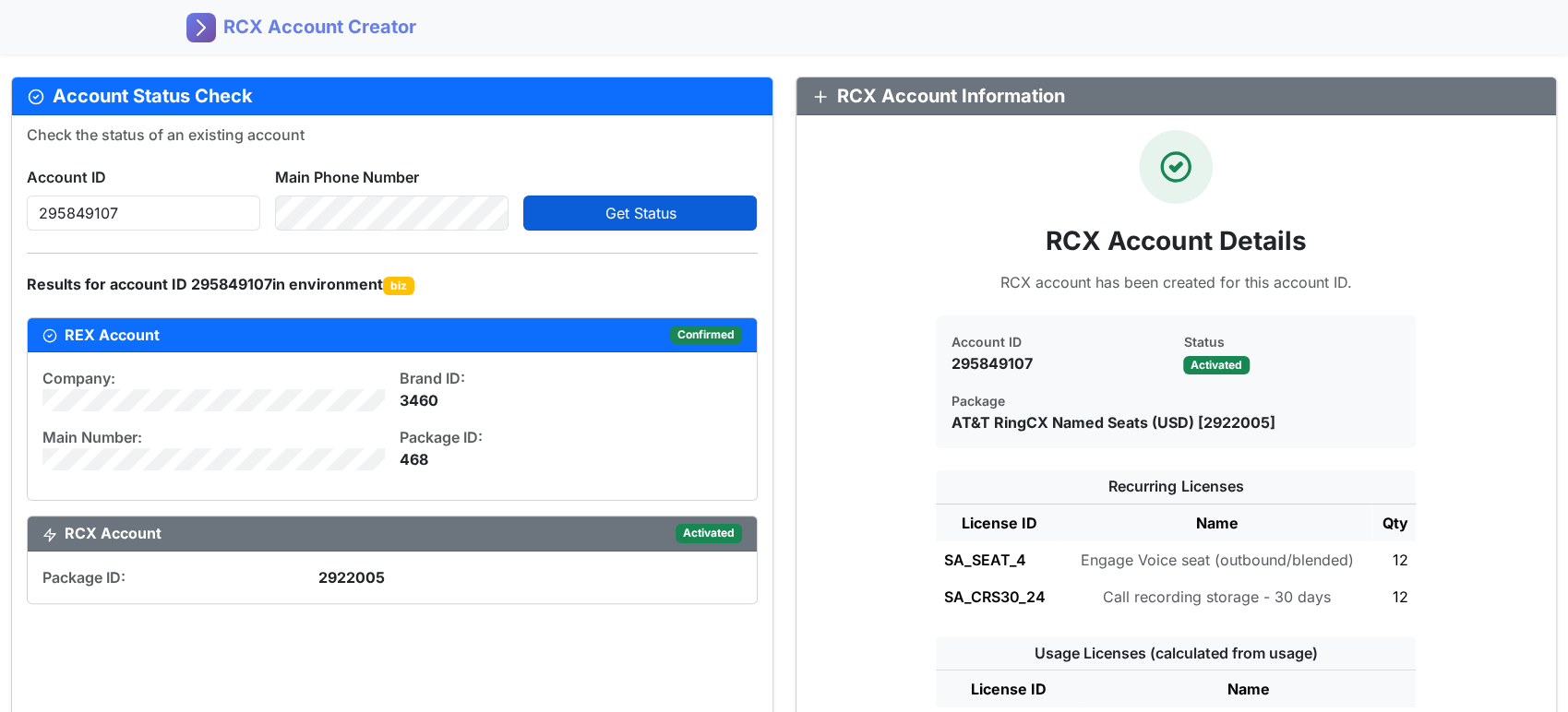 click on "Account Status Check  Check the status of an existing account Account ID 295849107 Main Phone Number Get Status Results for account ID 295849107   in environment  biz  REX Account   Activated  Package ID: 2922005" 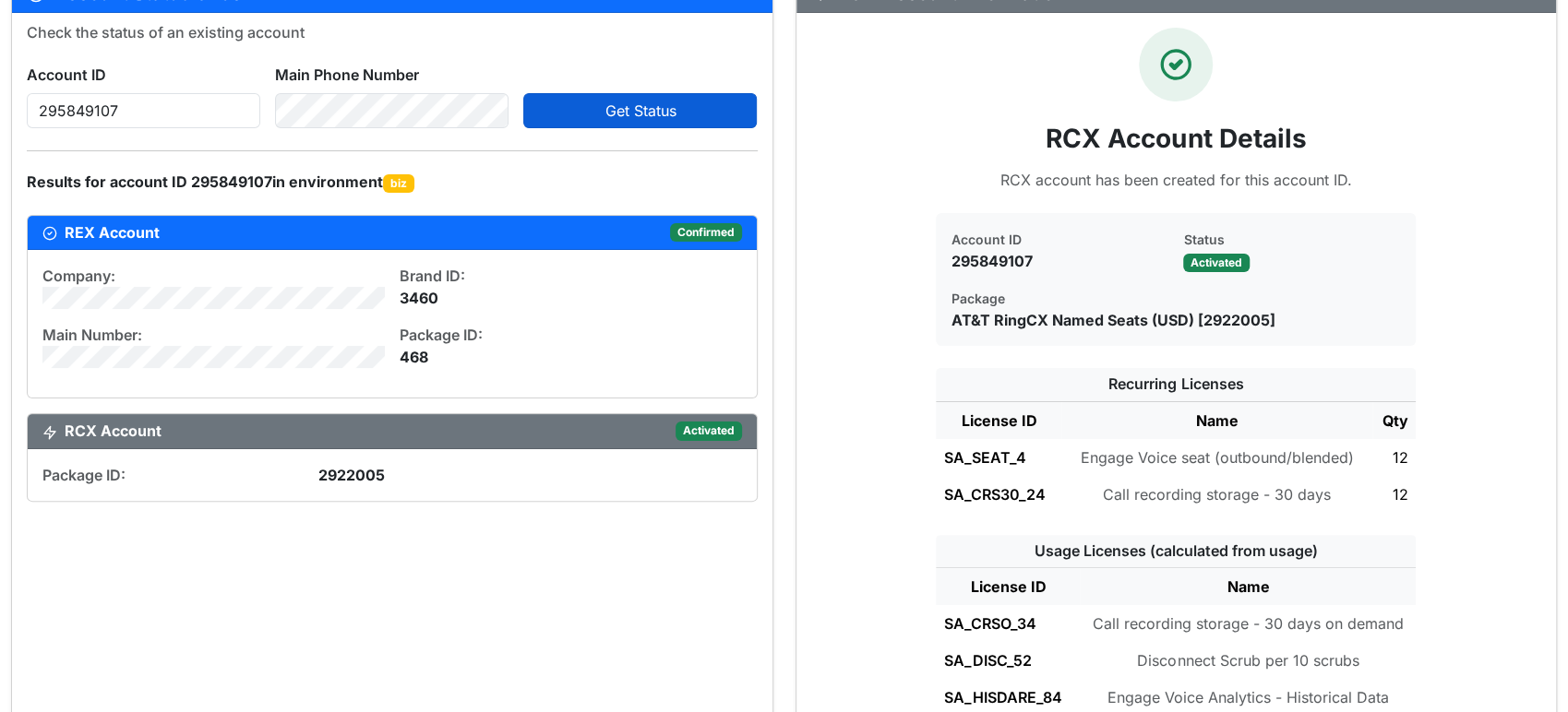 scroll, scrollTop: 0, scrollLeft: 0, axis: both 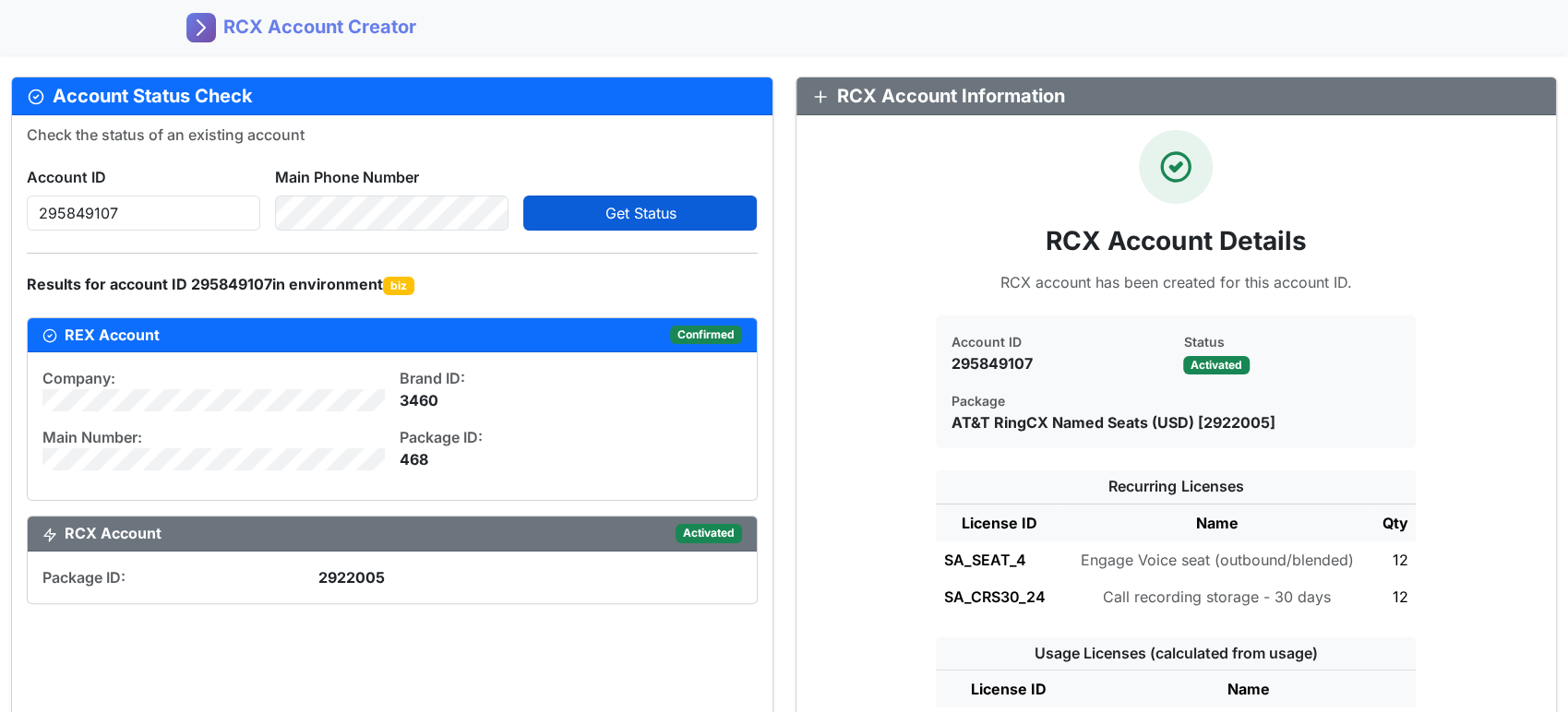 drag, startPoint x: 45, startPoint y: 188, endPoint x: 197, endPoint y: 179, distance: 152.2662 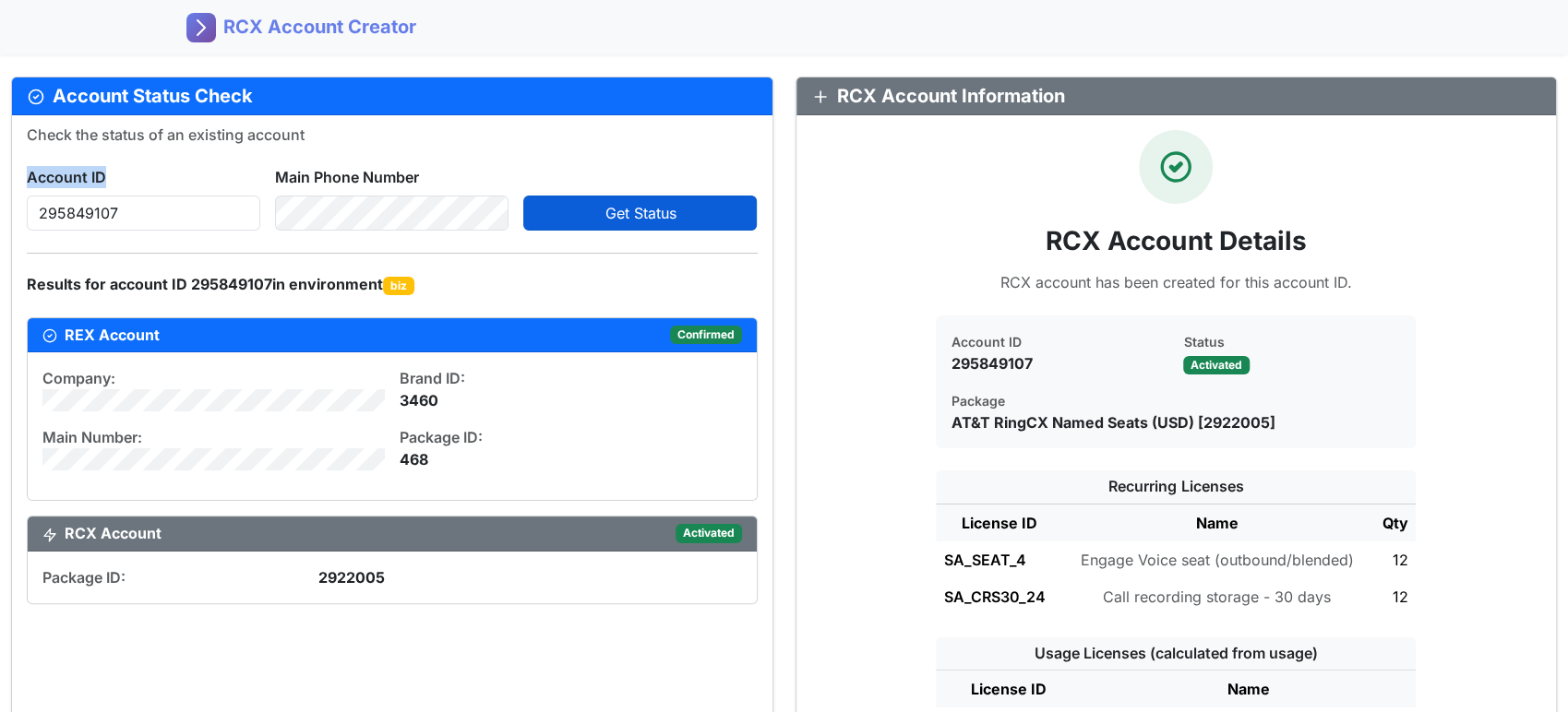drag, startPoint x: 197, startPoint y: 179, endPoint x: 23, endPoint y: 181, distance: 174.01149 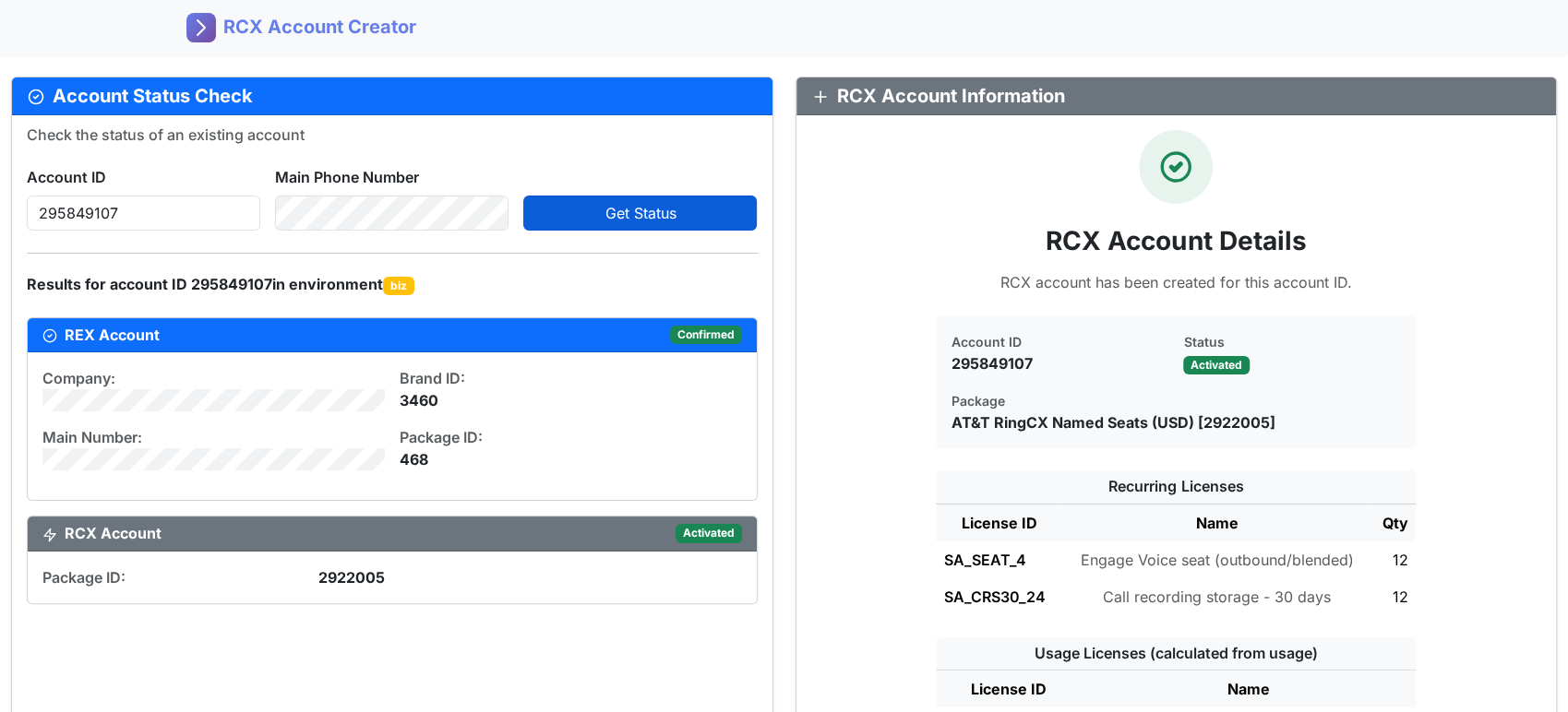 drag, startPoint x: 144, startPoint y: 183, endPoint x: 165, endPoint y: 180, distance: 21.213203 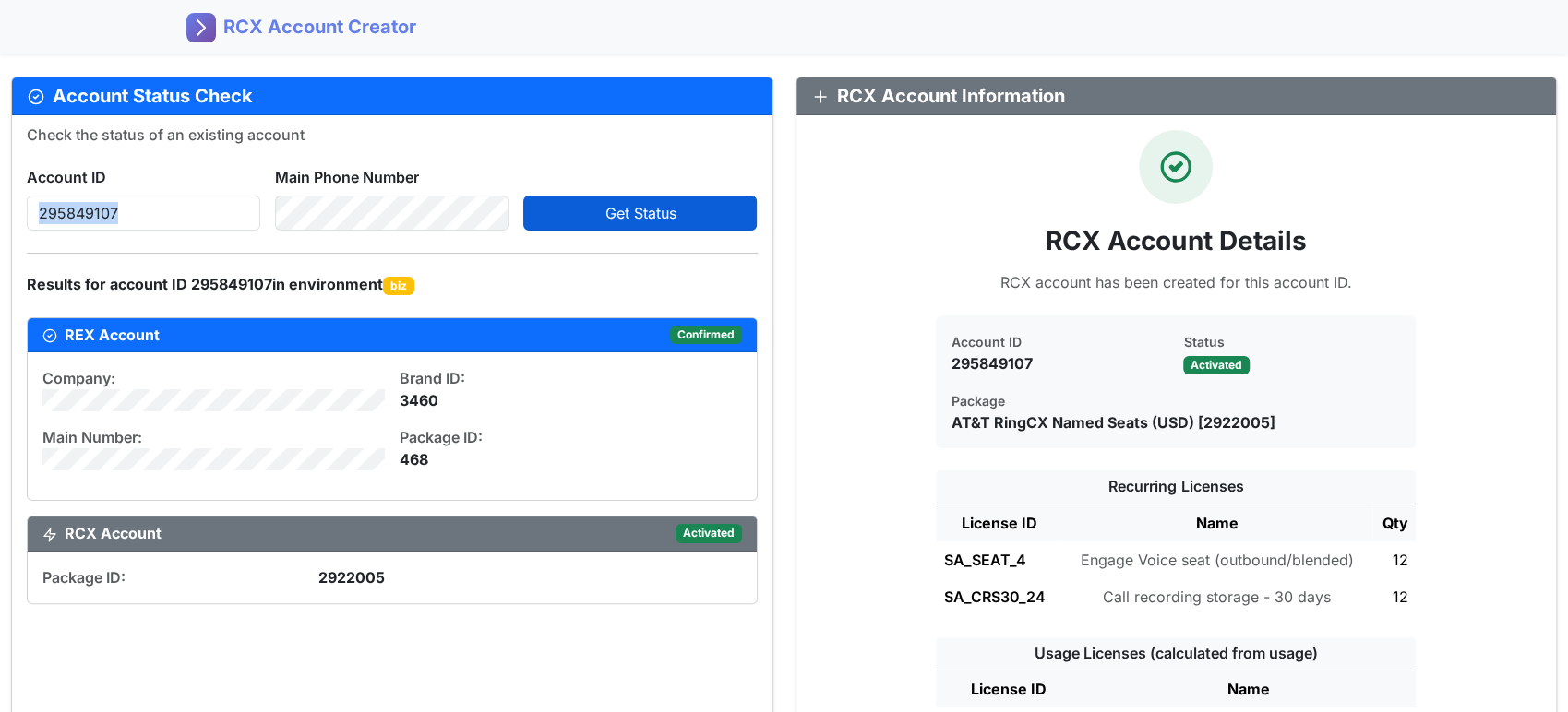 drag, startPoint x: 259, startPoint y: 177, endPoint x: 479, endPoint y: 165, distance: 220.32703 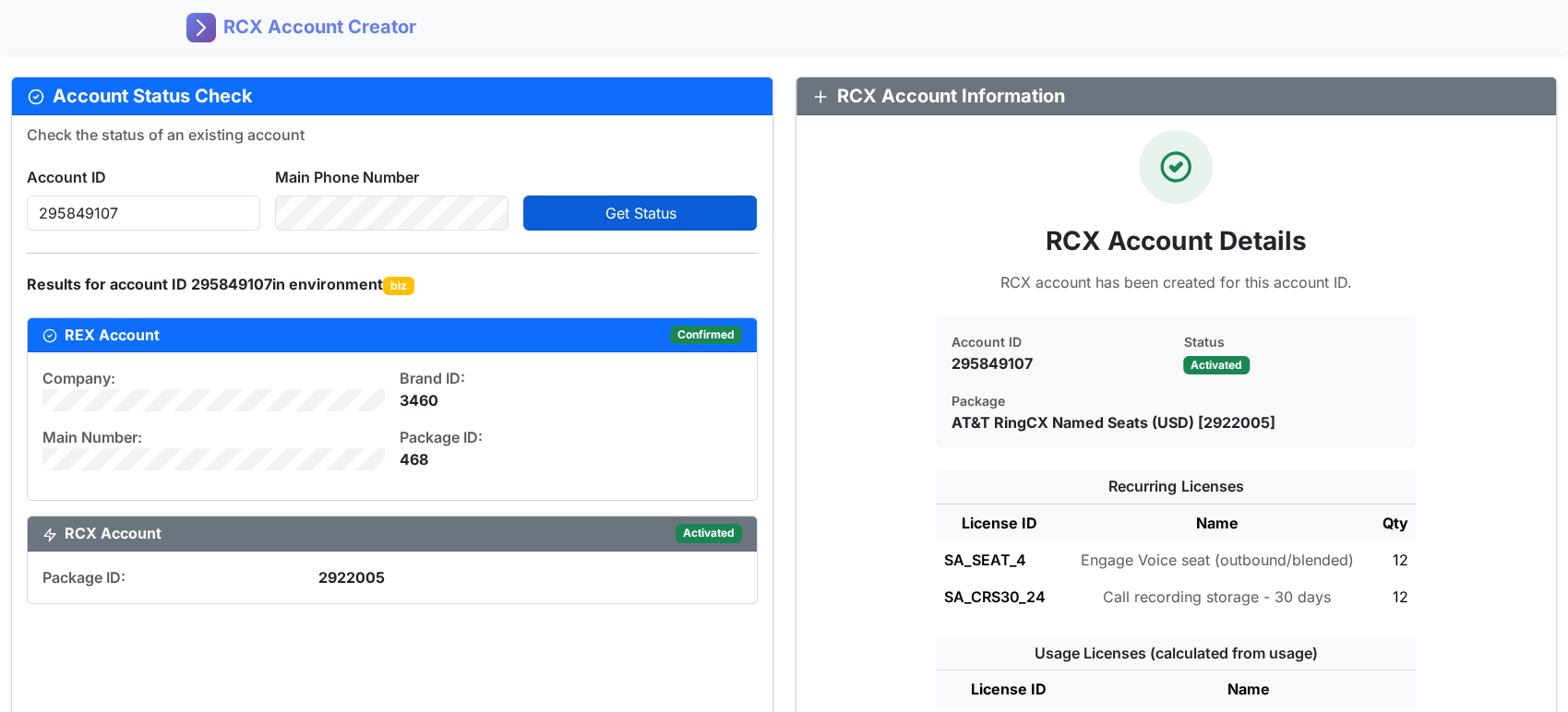 click on "Account ID [ACCOUNT_ID] Main Phone Number Get Status" 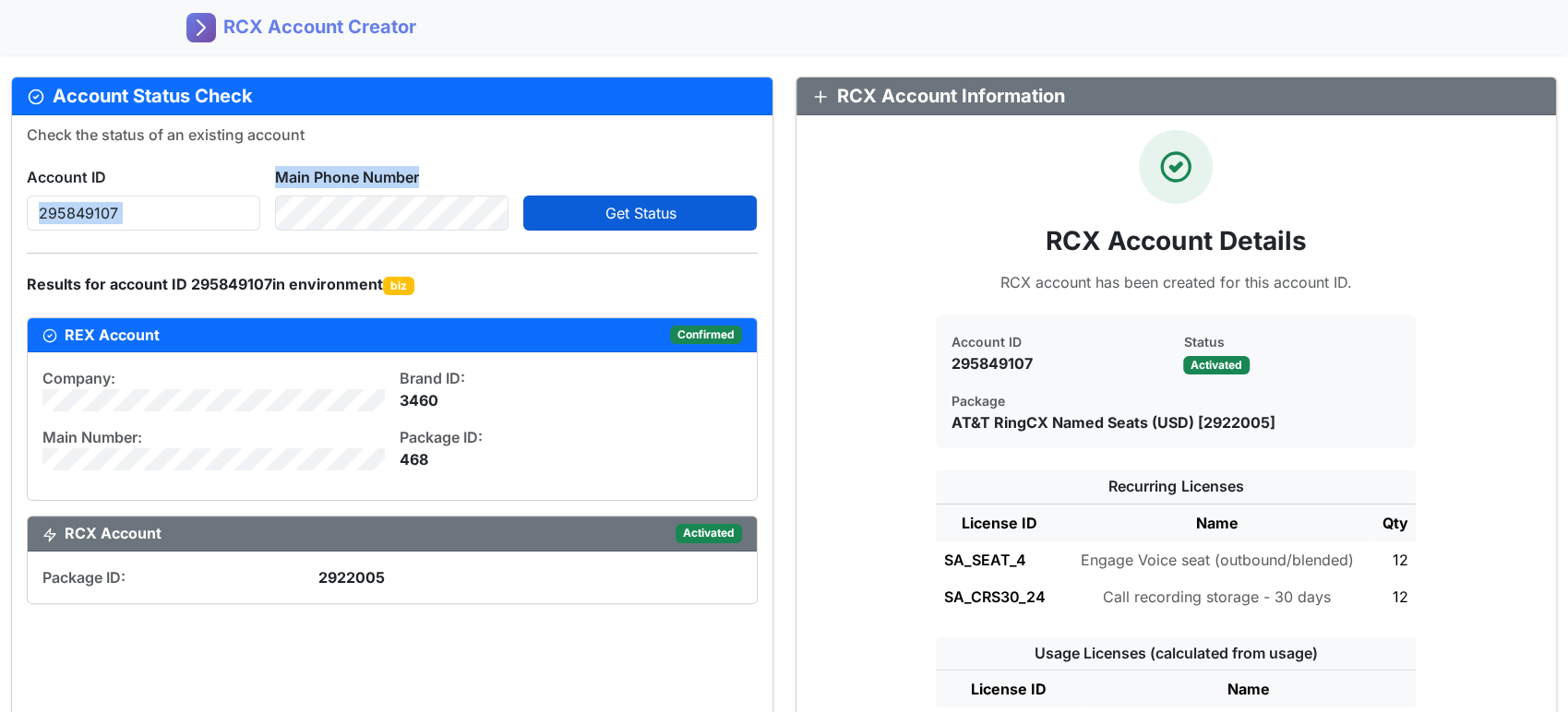 drag, startPoint x: 433, startPoint y: 175, endPoint x: 259, endPoint y: 184, distance: 174.2326 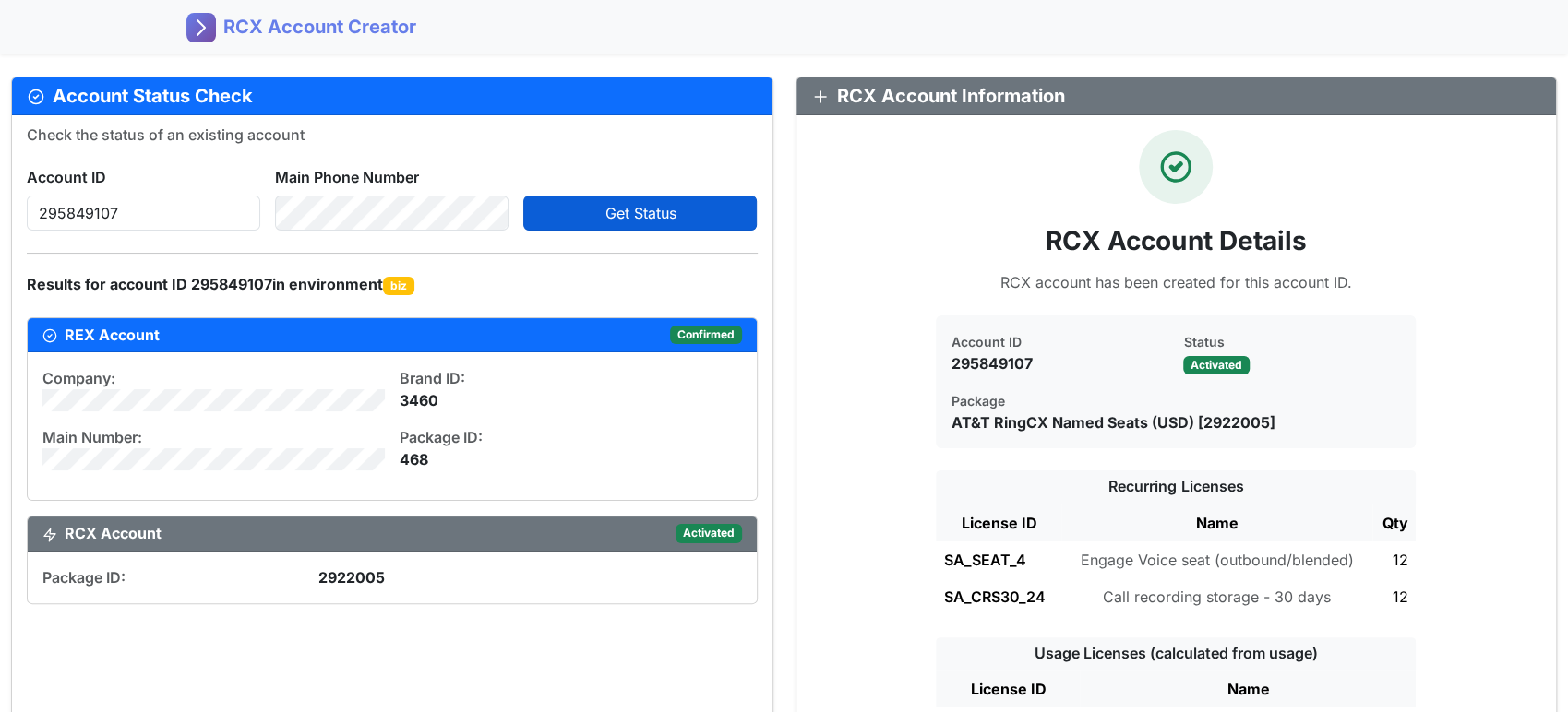 click on "Account Status Check  Check the status of an existing account Account ID 295849107 Main Phone Number Get Status Results for account ID 295849107   in environment  biz  REX Account   Activated  Package ID: 2922005" 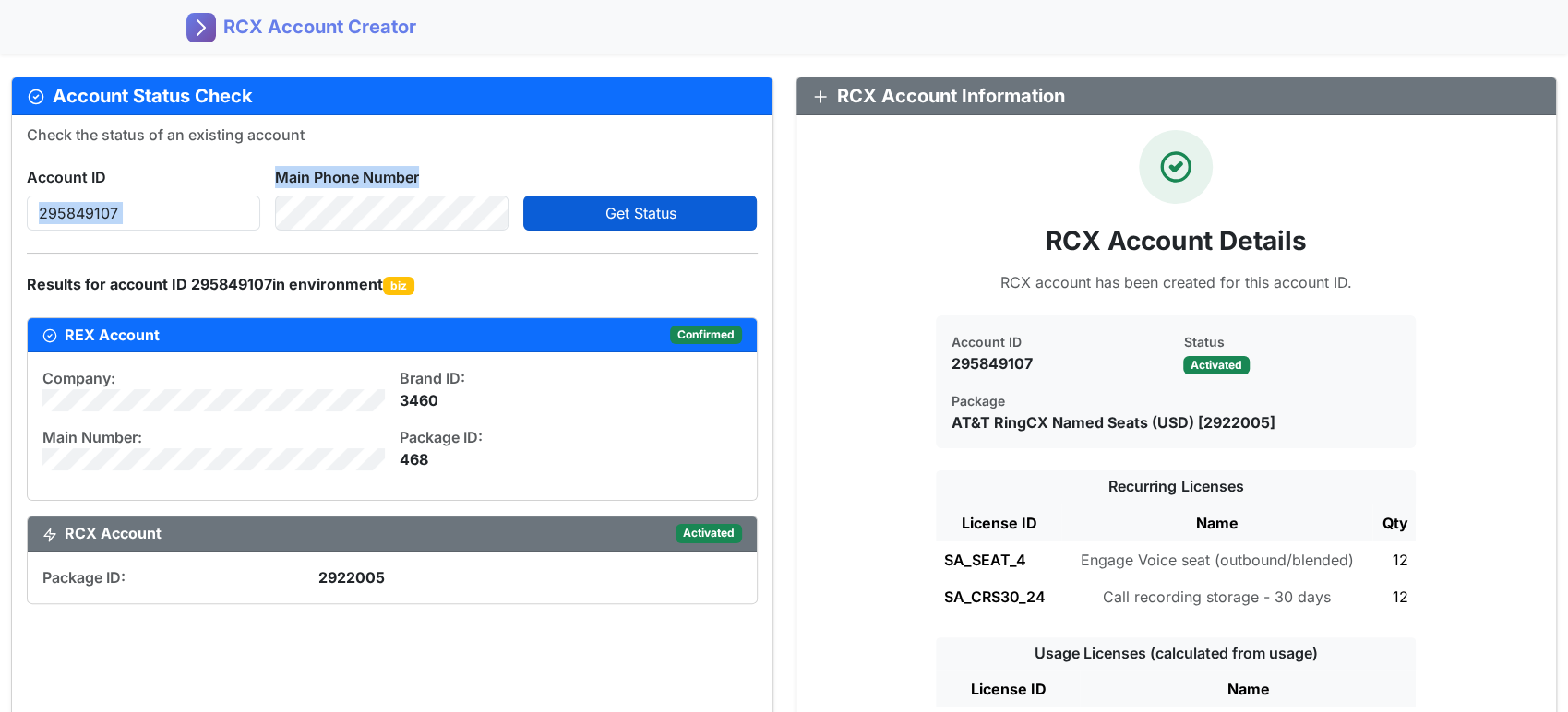 drag, startPoint x: 474, startPoint y: 178, endPoint x: 266, endPoint y: 182, distance: 208.0385 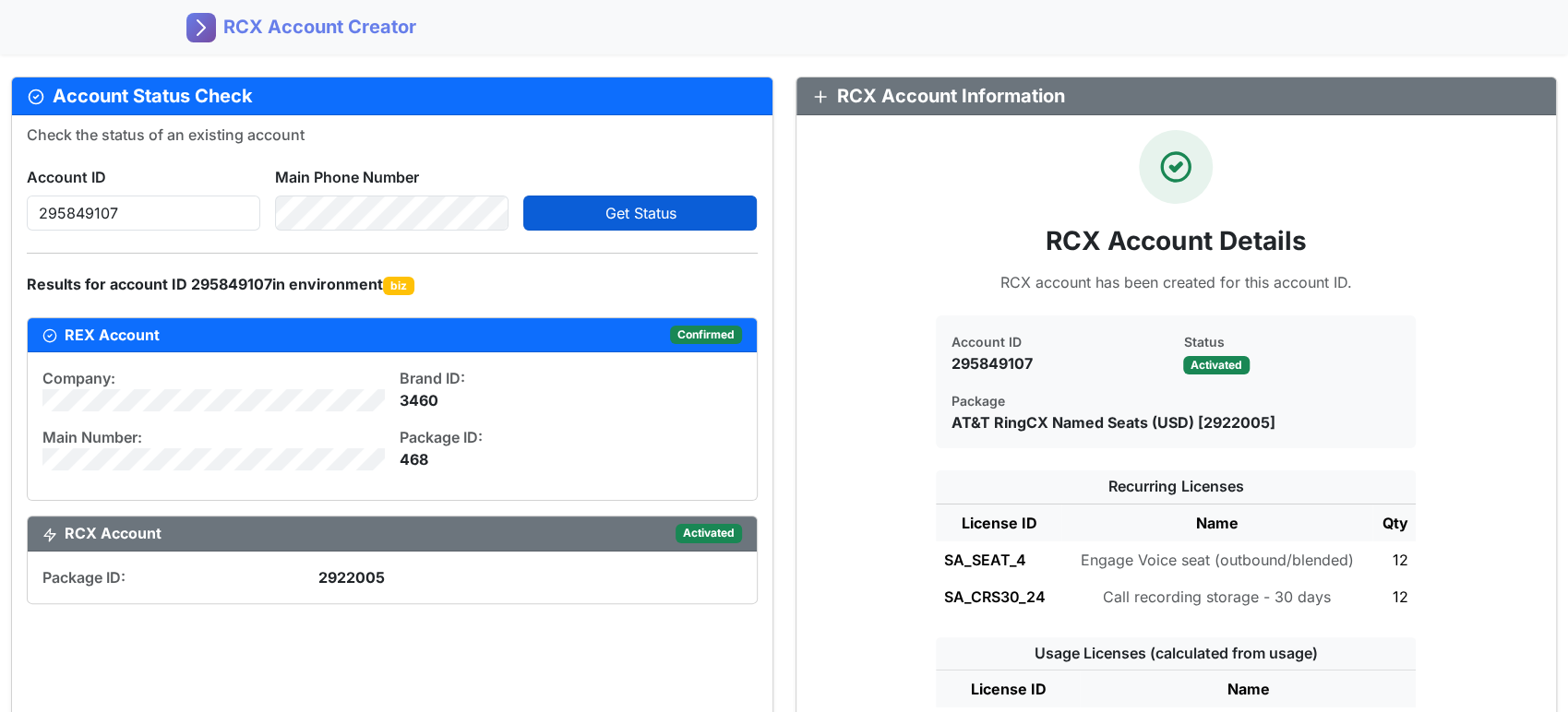 click on "Account ID [ACCOUNT_ID] Main Phone Number Get Status" 